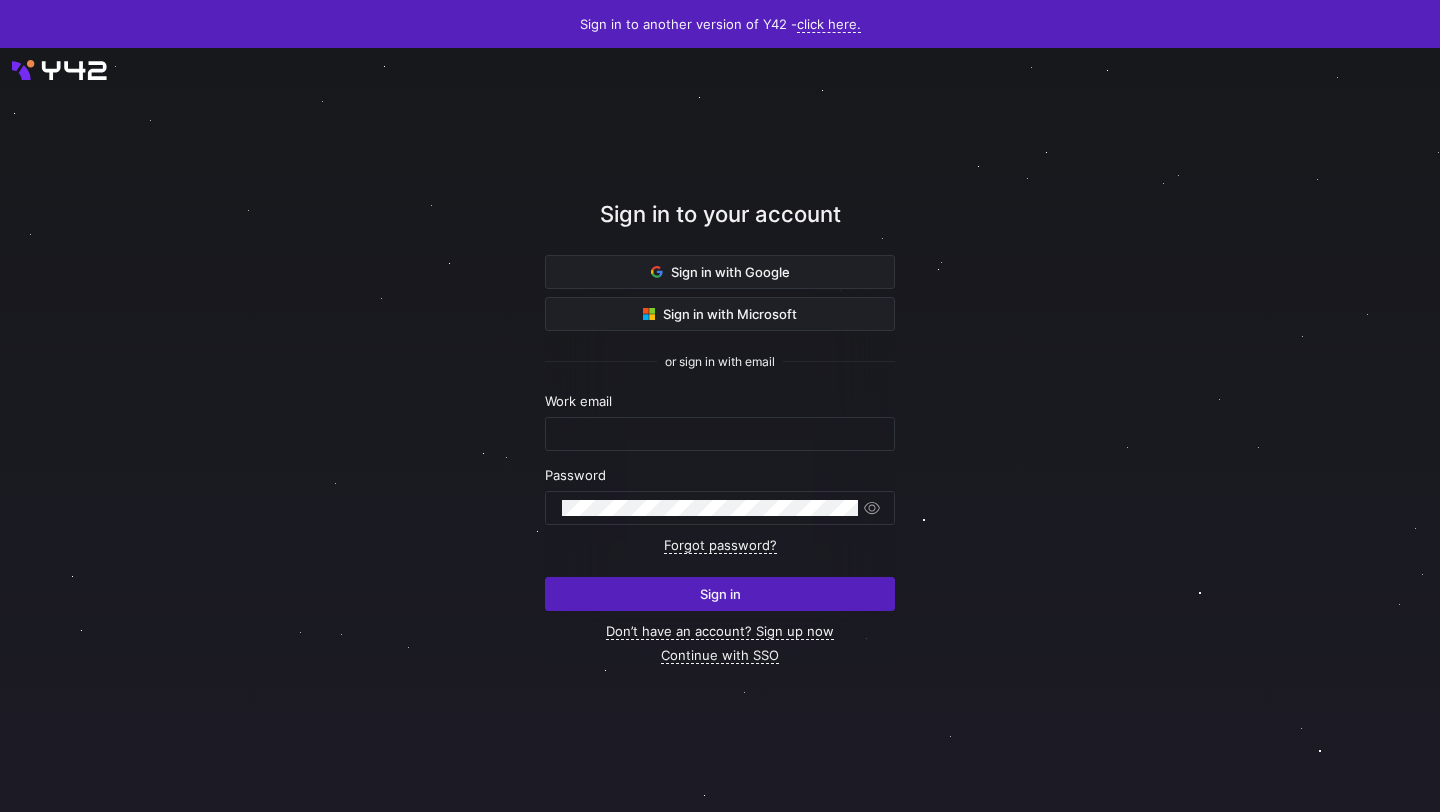 scroll, scrollTop: 0, scrollLeft: 0, axis: both 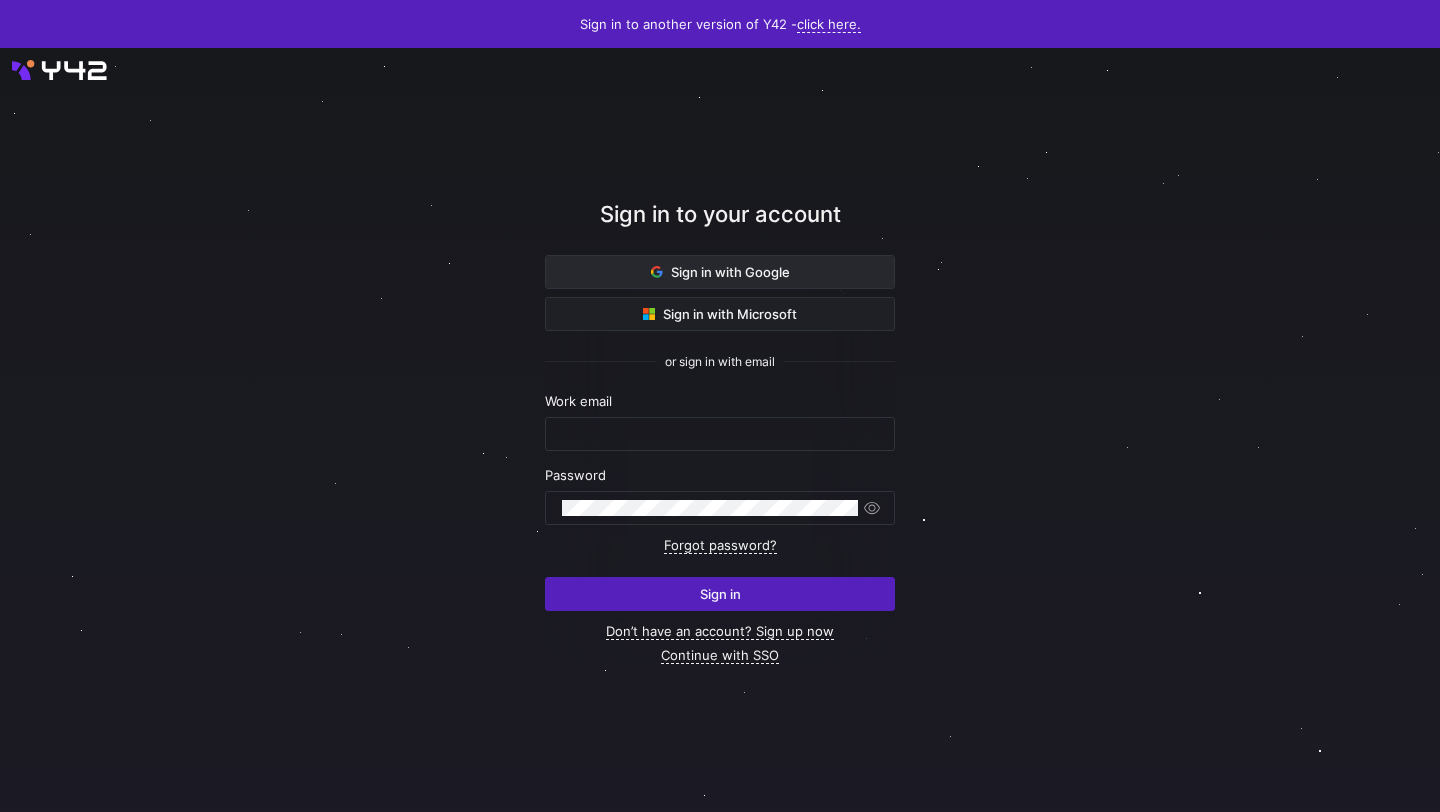 click on "Sign in with Google" 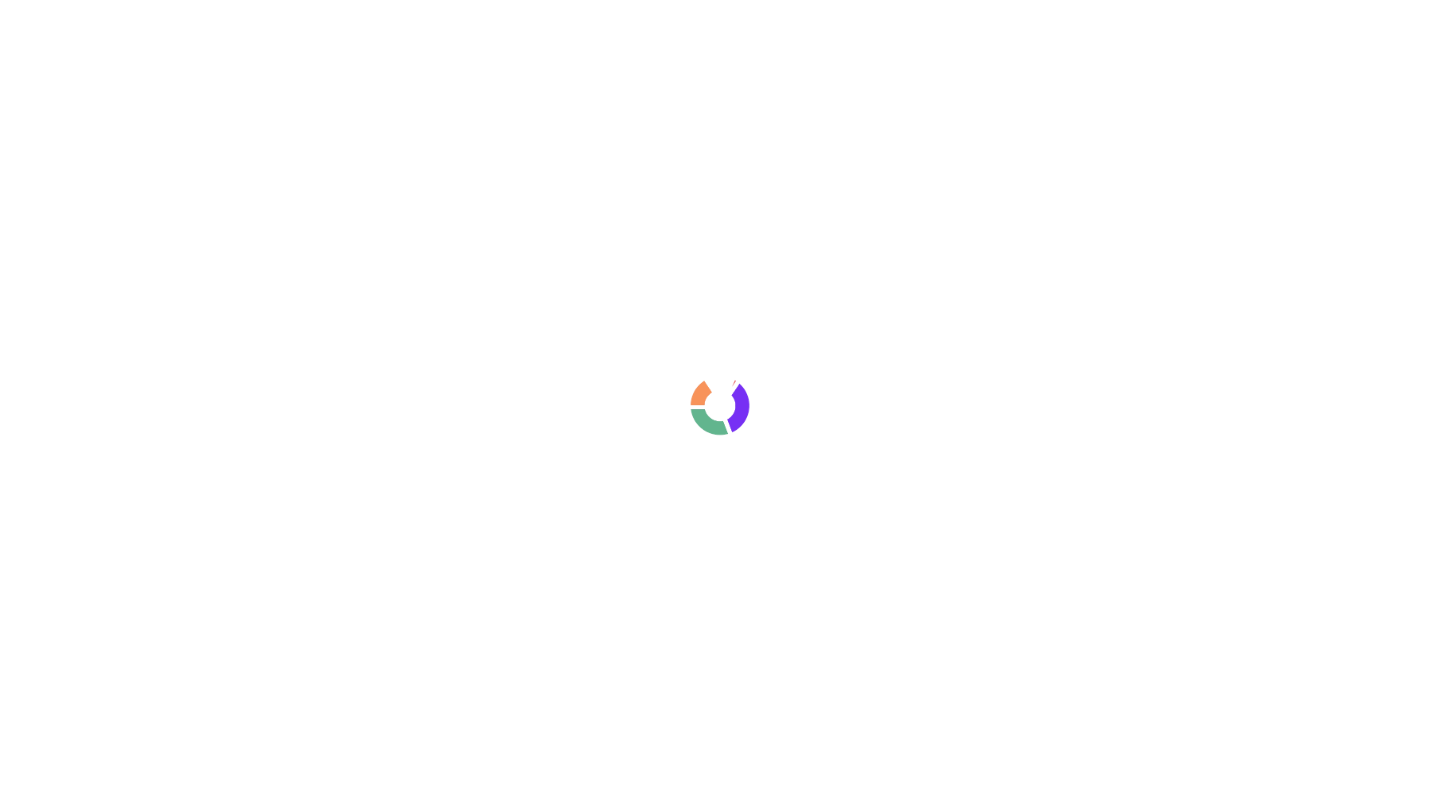 scroll, scrollTop: 0, scrollLeft: 0, axis: both 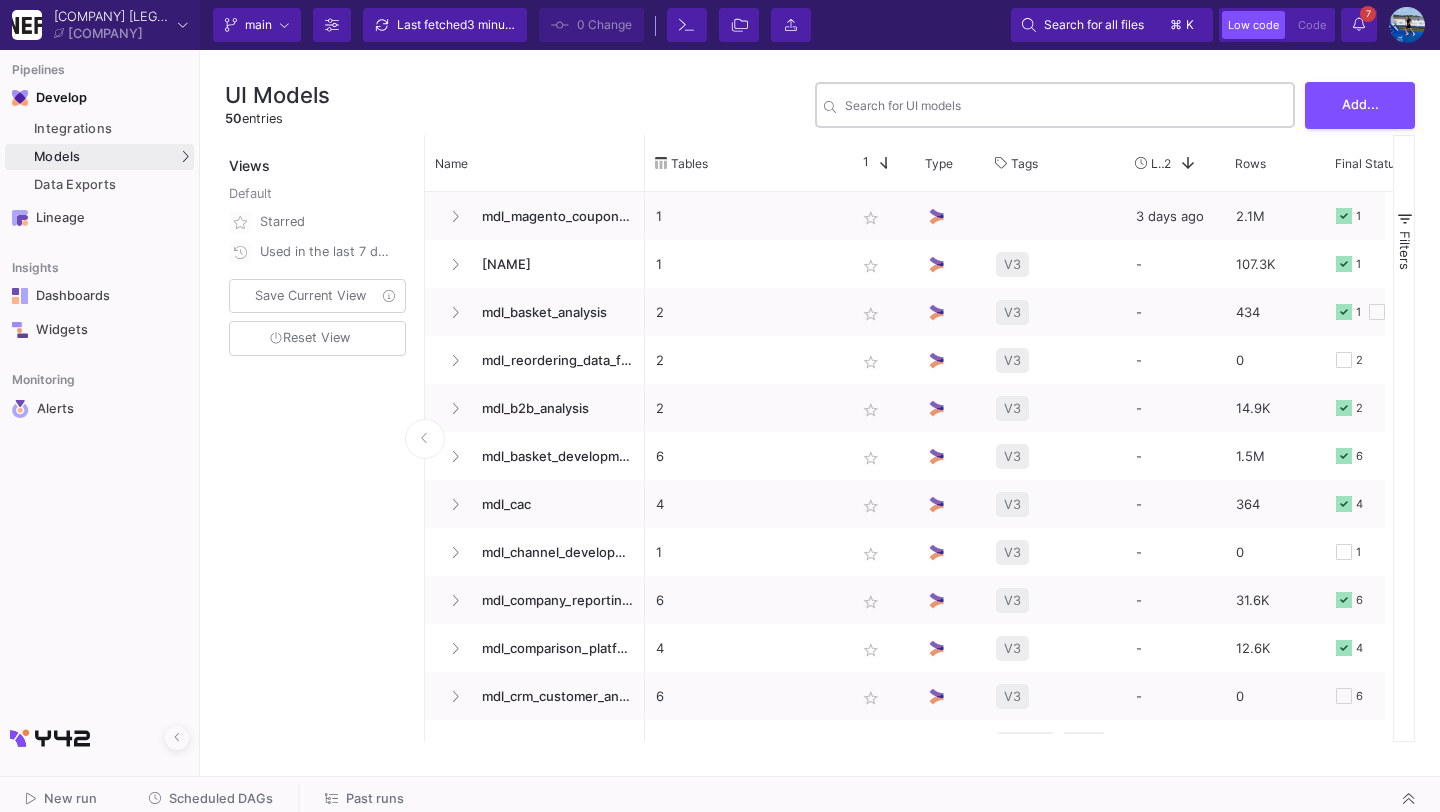 click on "Search for UI models" 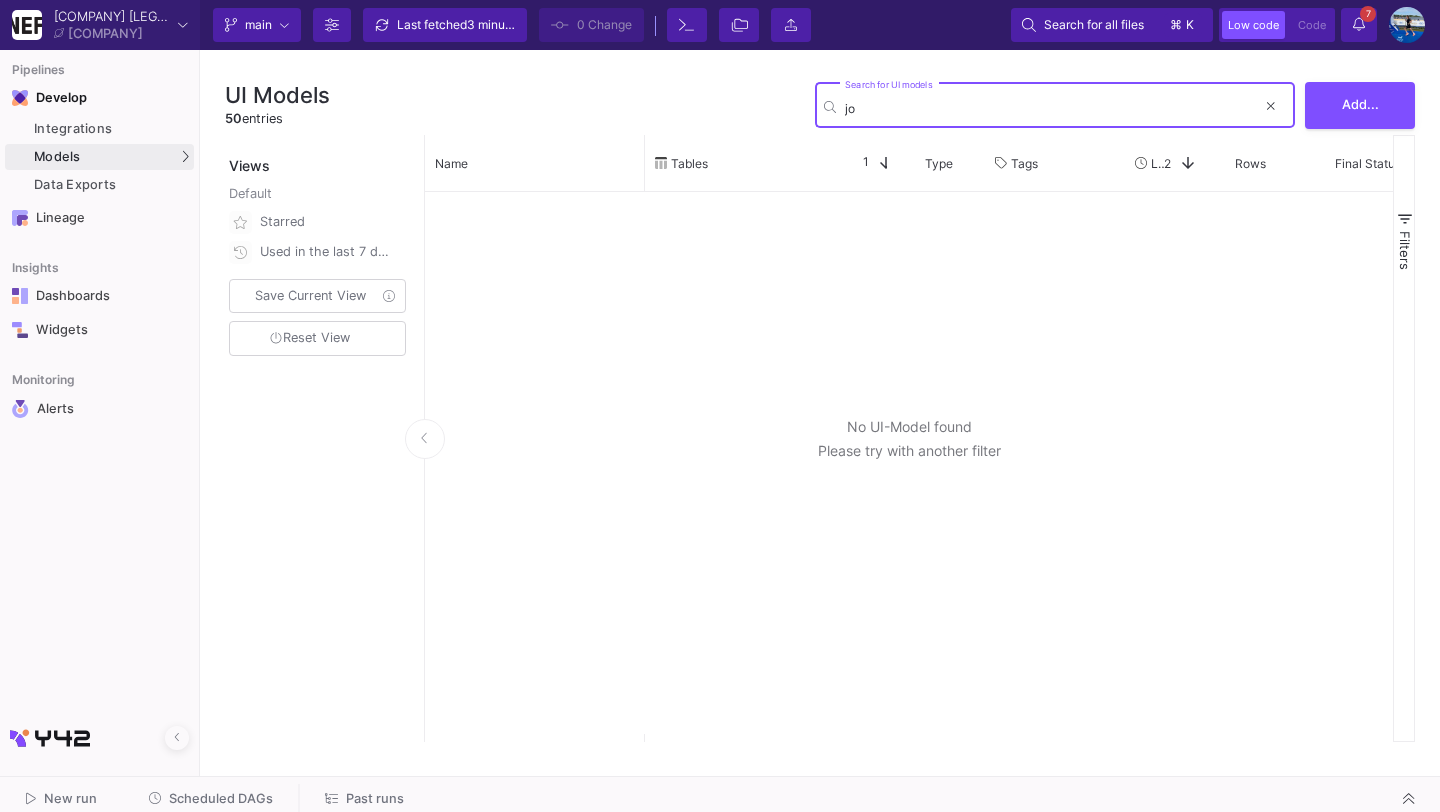 type on "j" 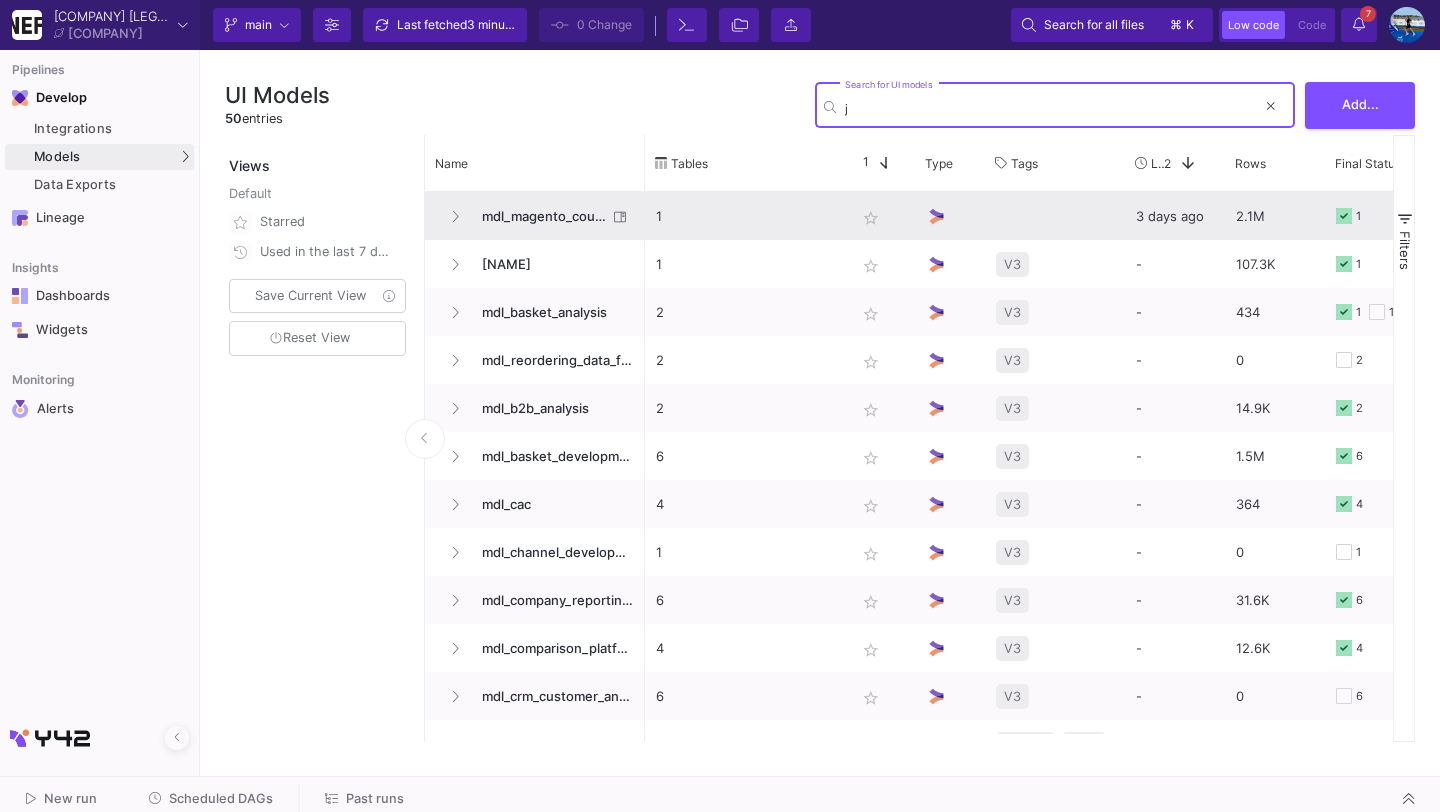 type 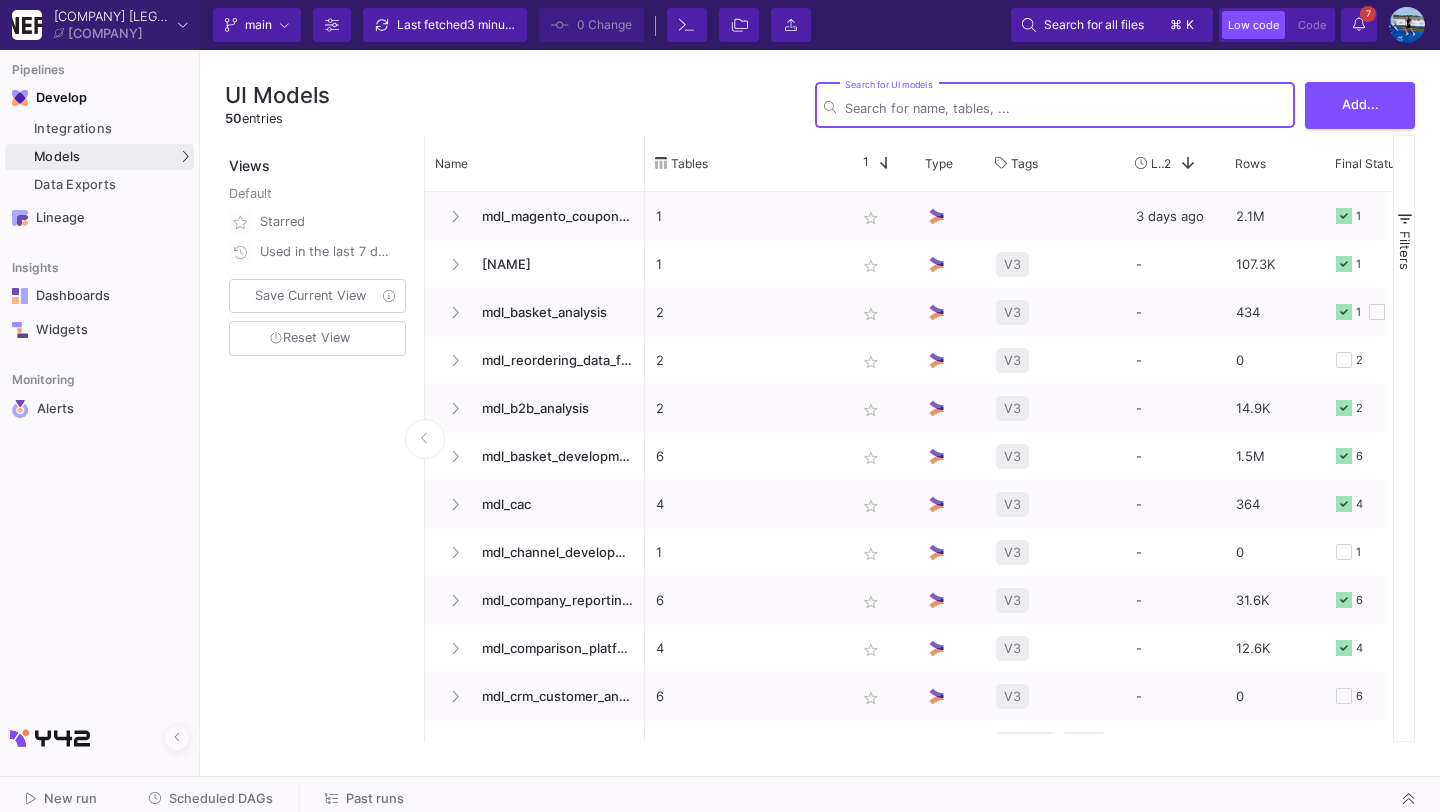 click on "Scheduled DAGs" 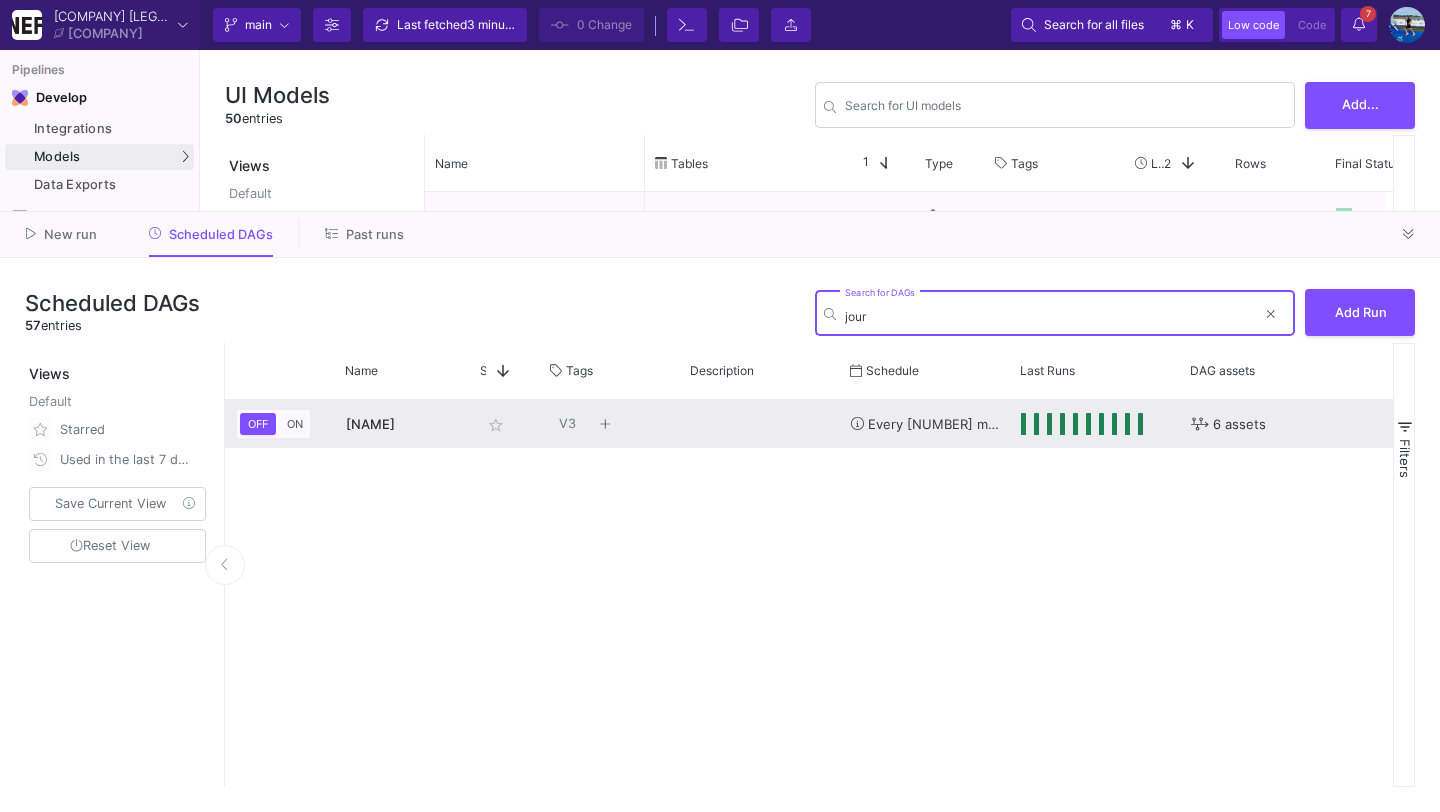 scroll, scrollTop: 0, scrollLeft: 250, axis: horizontal 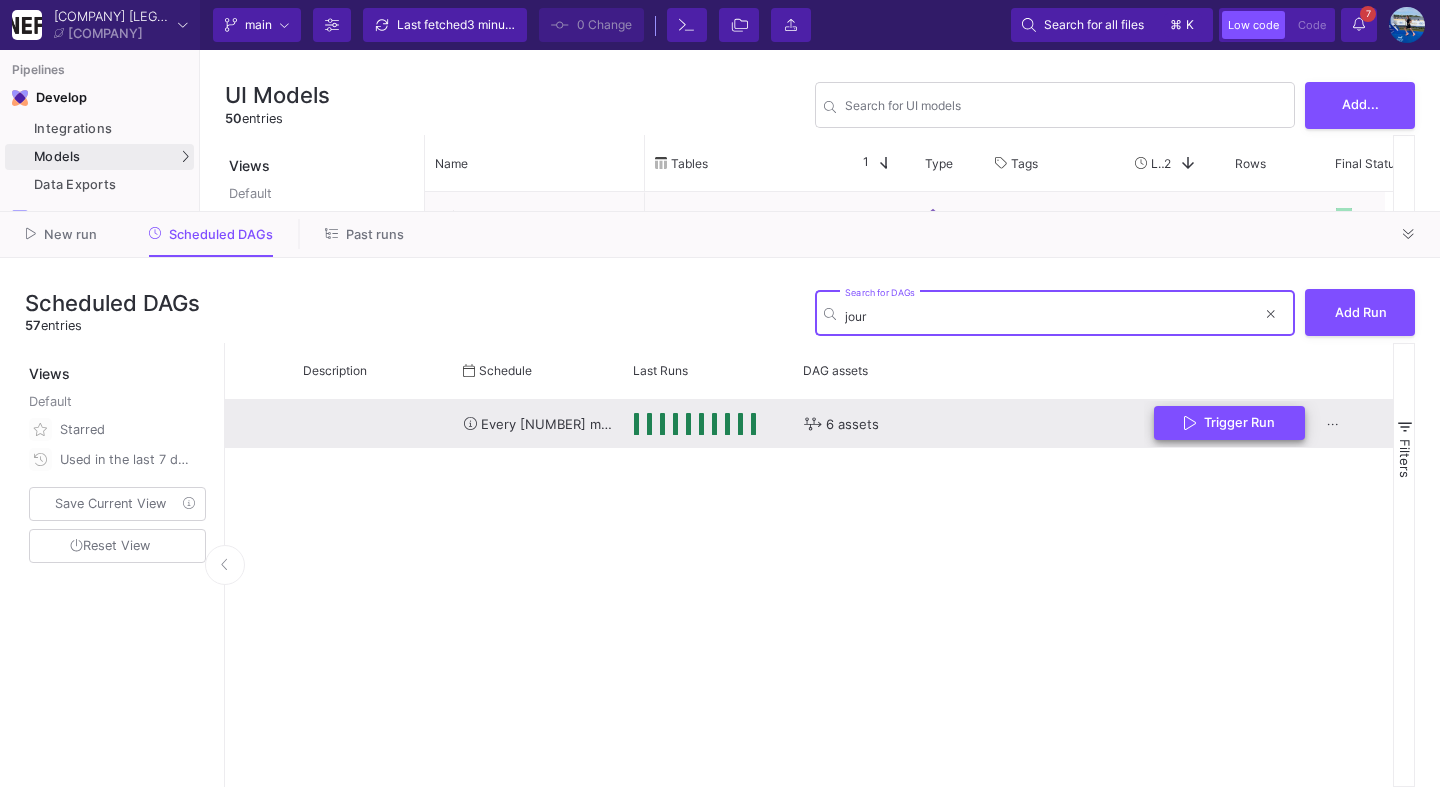 type on "jour" 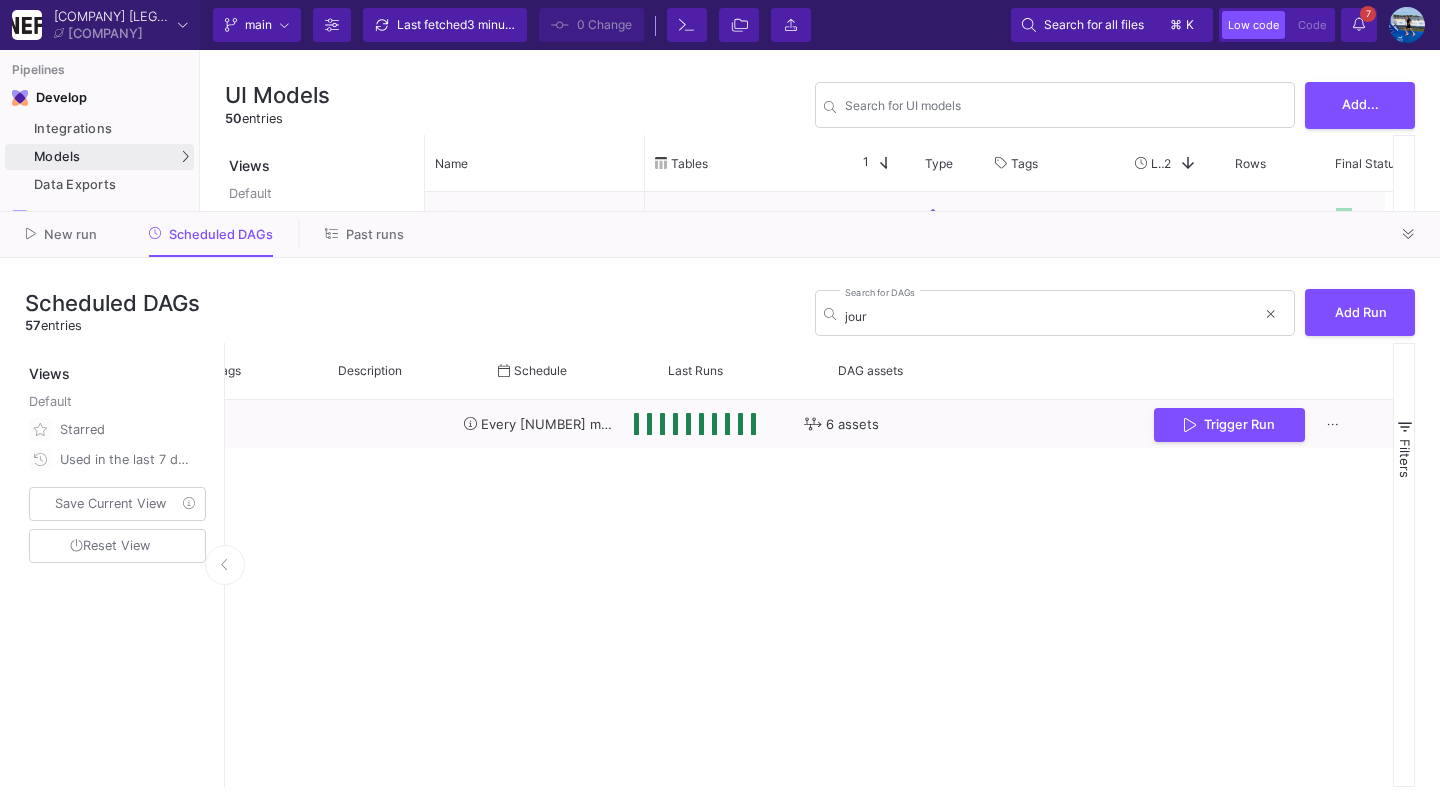 scroll, scrollTop: 0, scrollLeft: 214, axis: horizontal 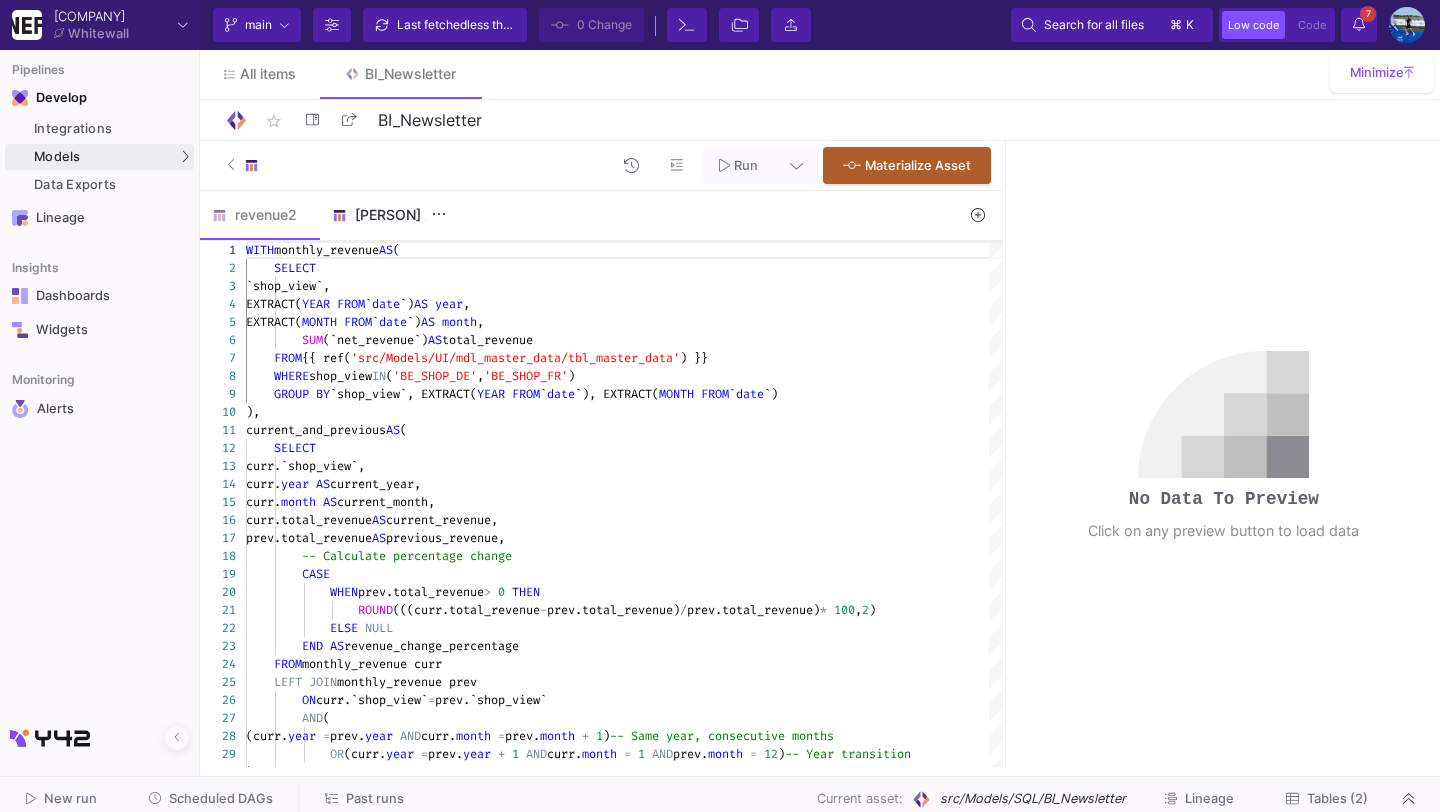 click on "[PERSON]" at bounding box center (387, 215) 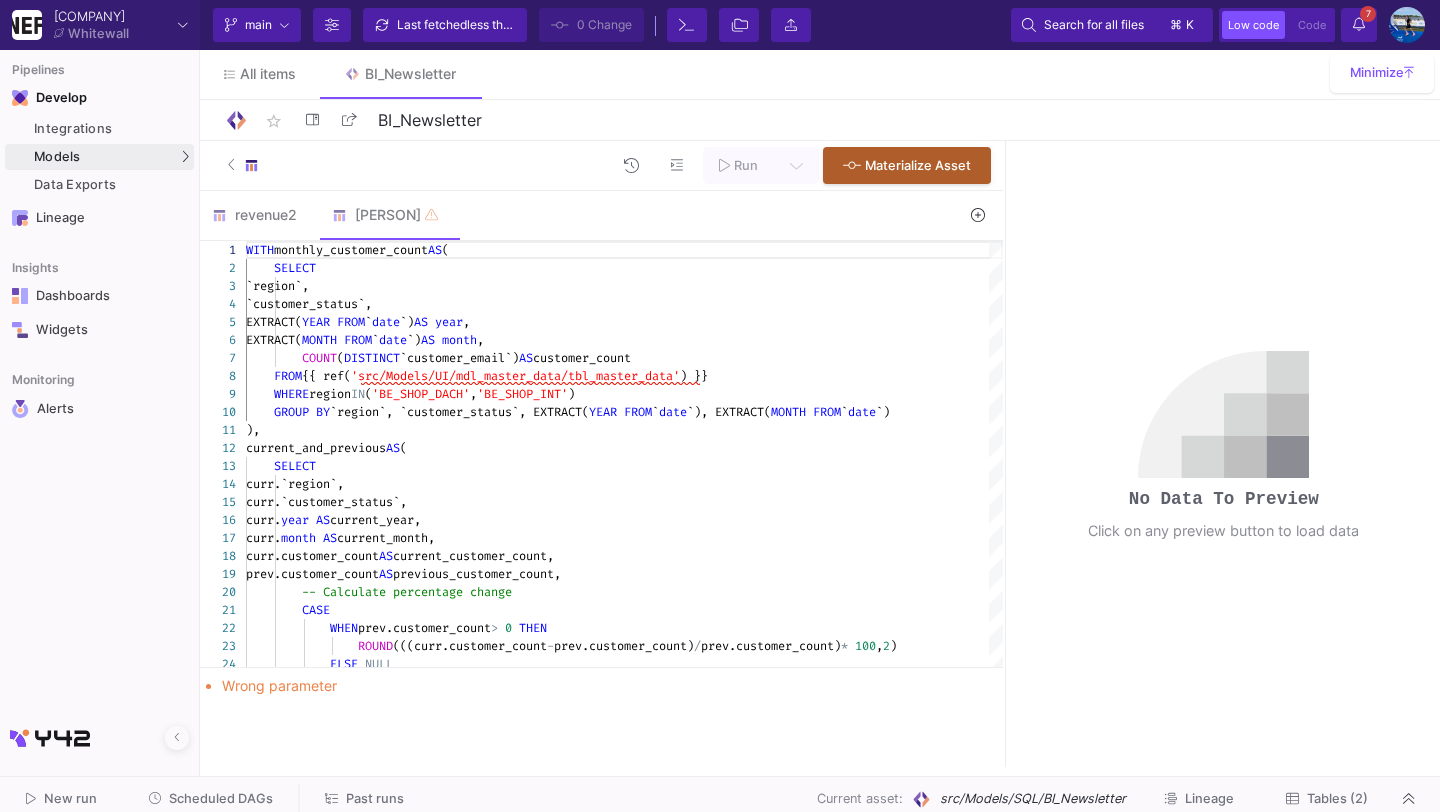 click on "Tables (2)" 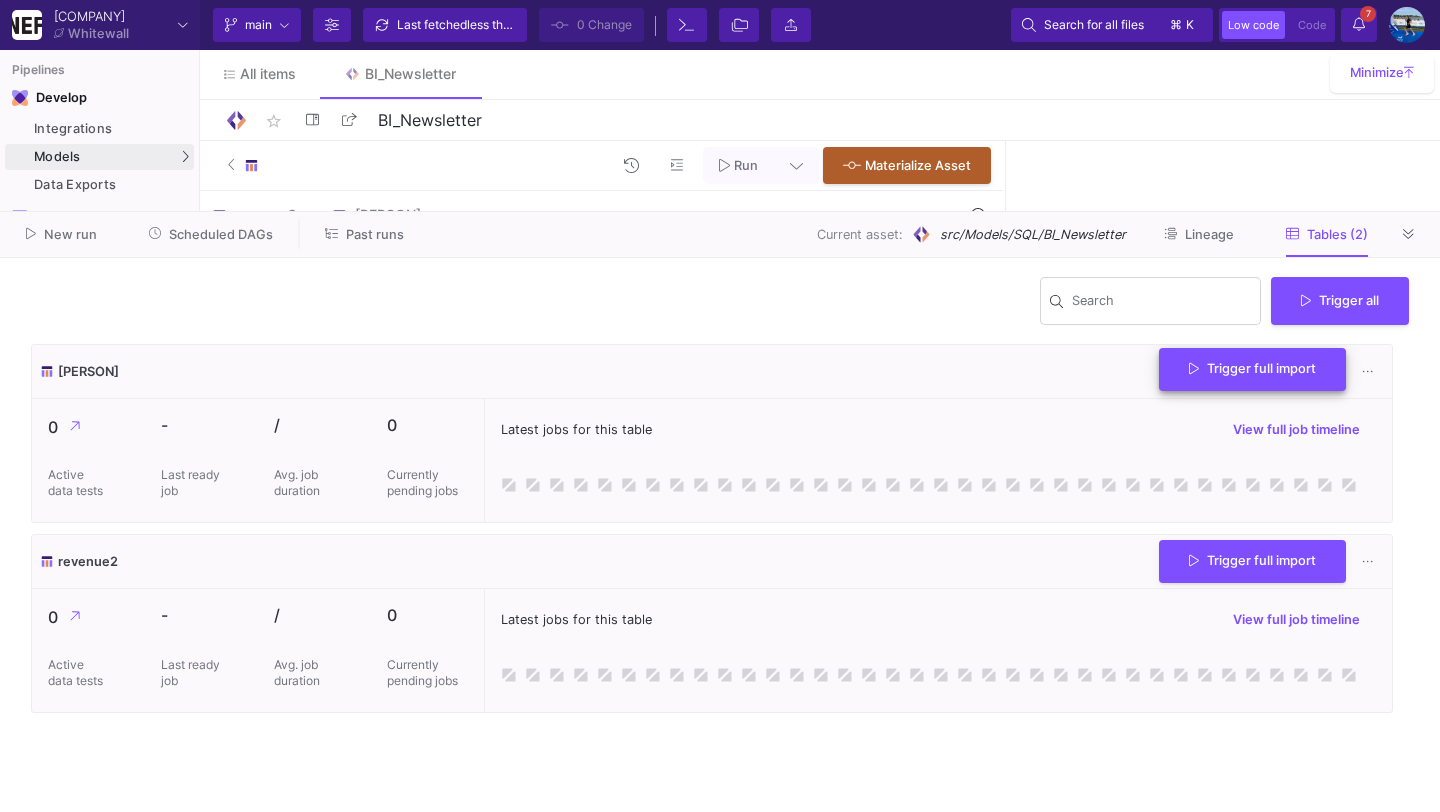 click on "Trigger full import" 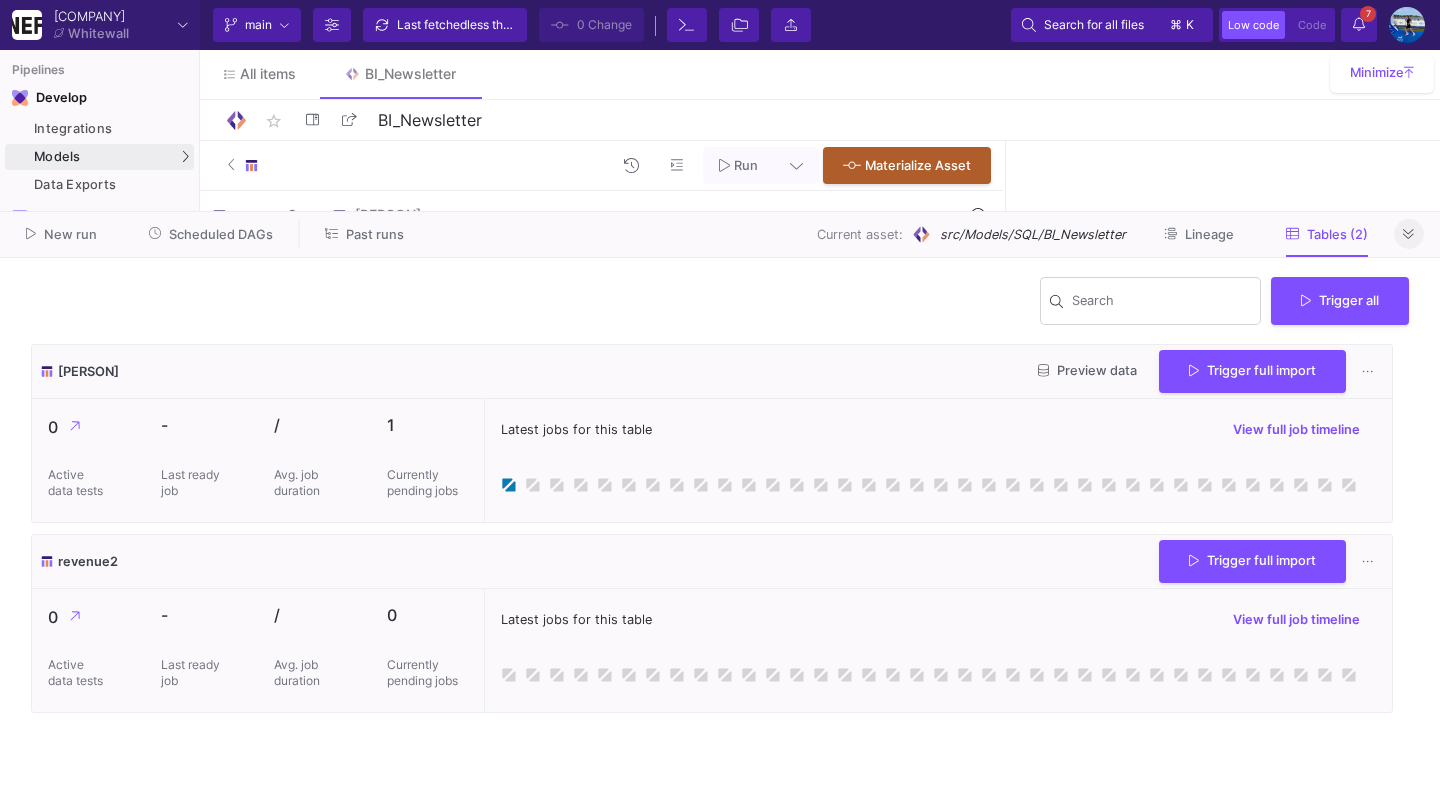 click 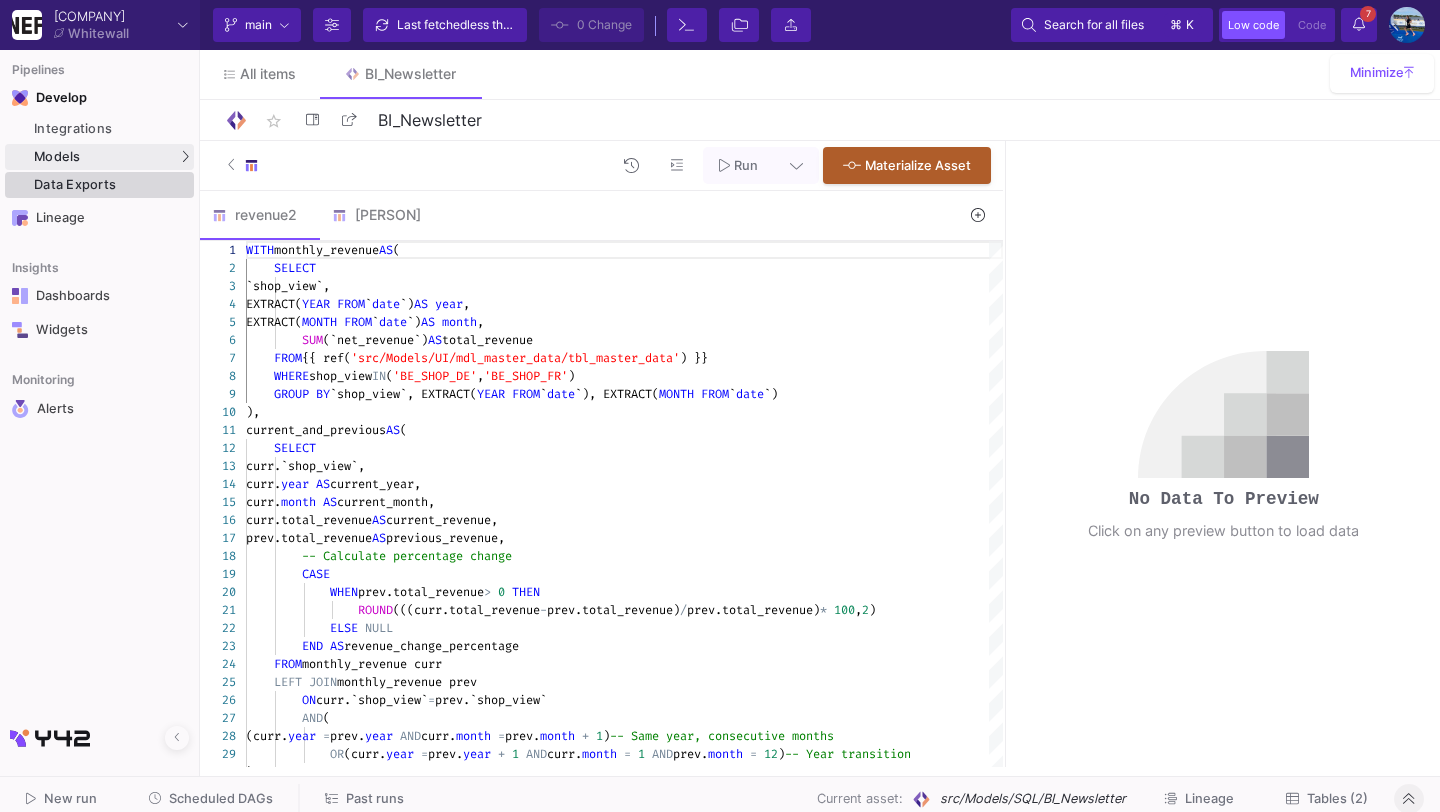 click on "Data Exports" at bounding box center [111, 185] 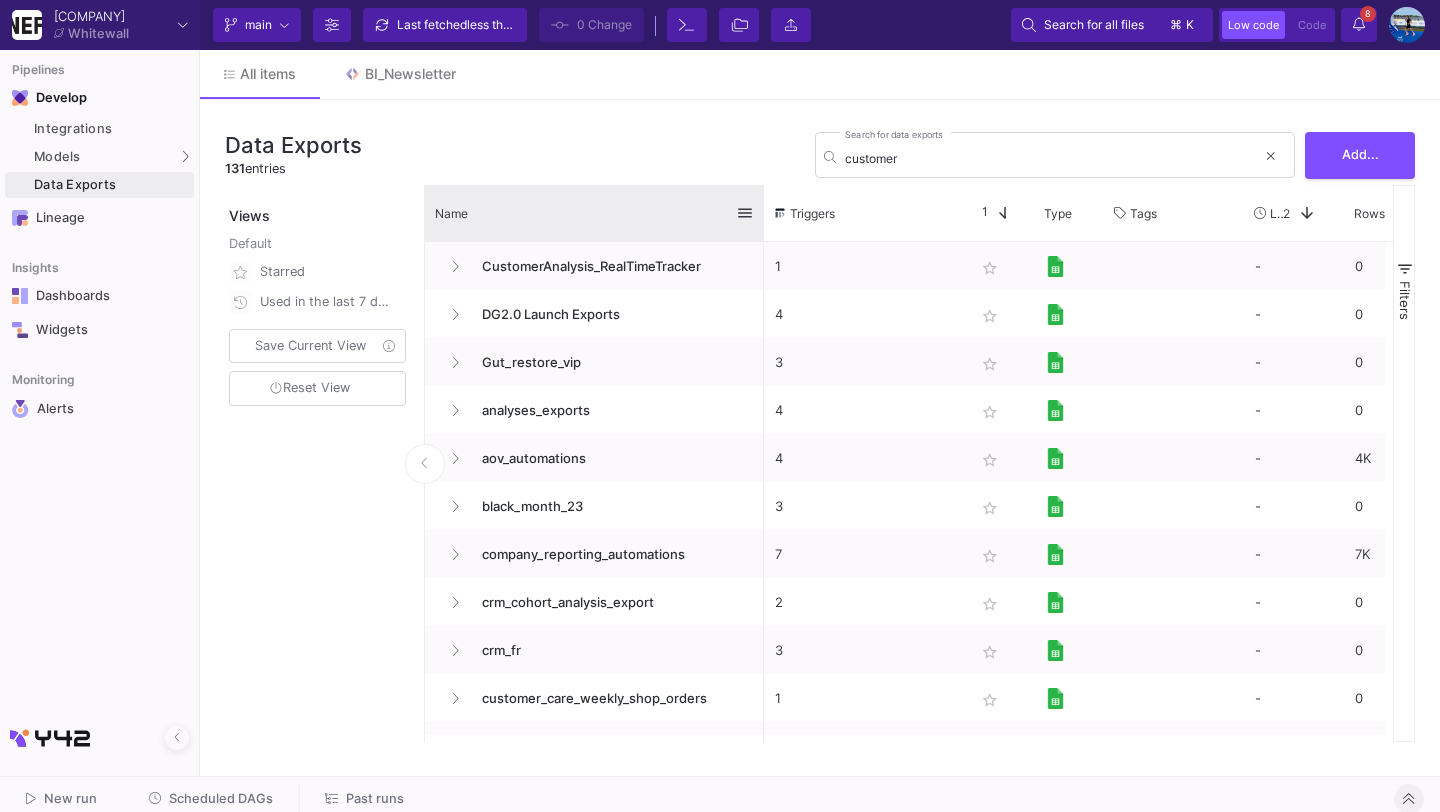 drag, startPoint x: 642, startPoint y: 210, endPoint x: 760, endPoint y: 236, distance: 120.83046 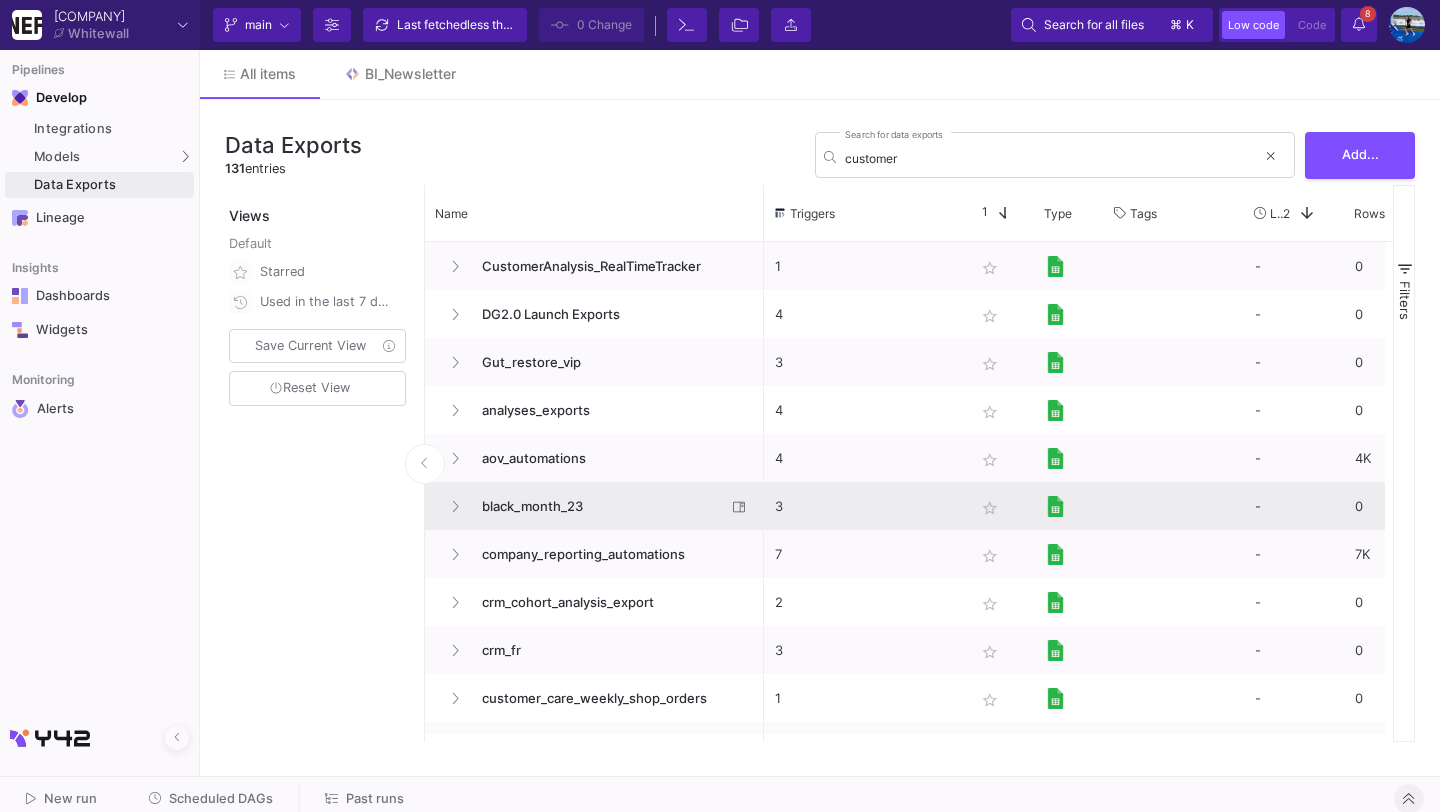 scroll, scrollTop: 13, scrollLeft: 0, axis: vertical 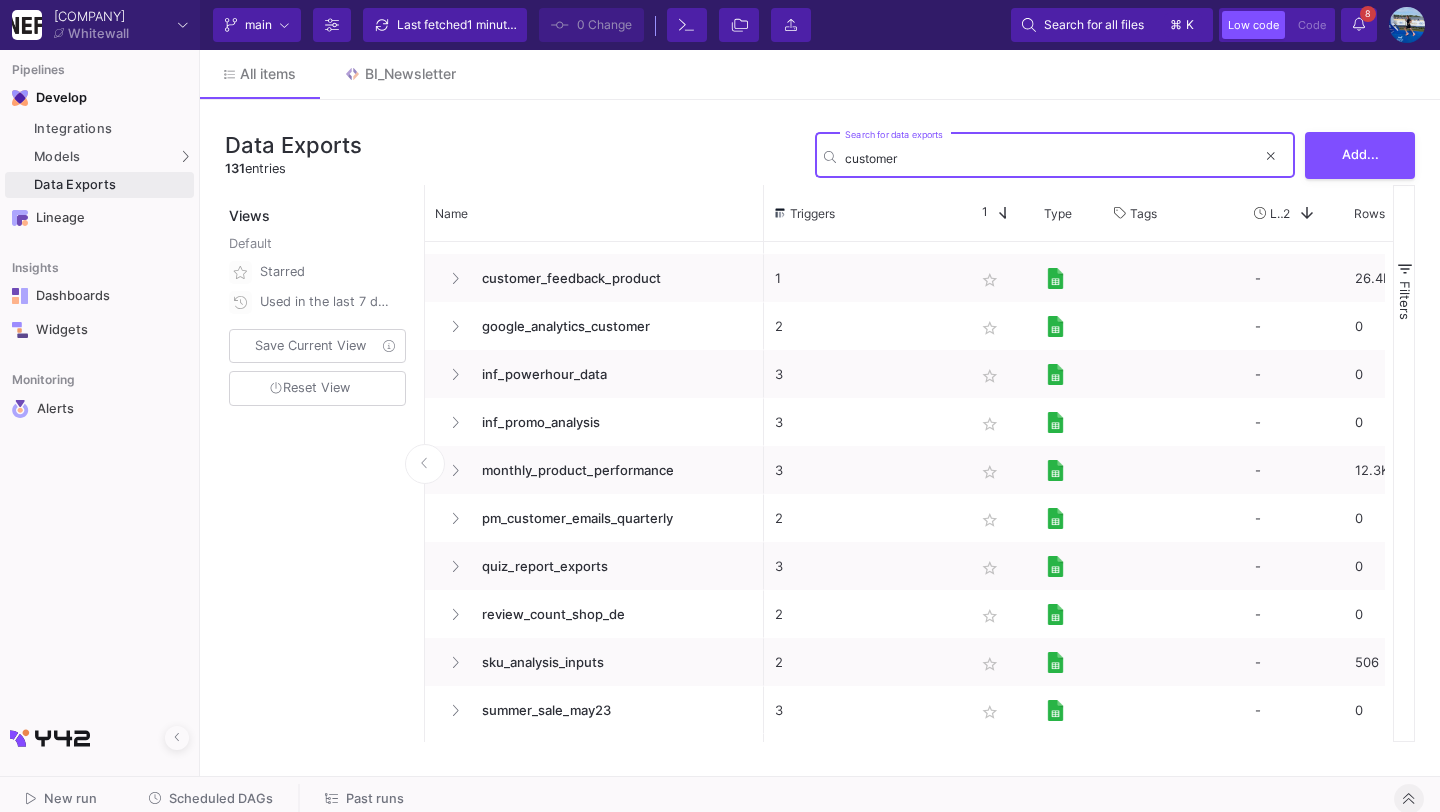 drag, startPoint x: 932, startPoint y: 163, endPoint x: 832, endPoint y: 163, distance: 100 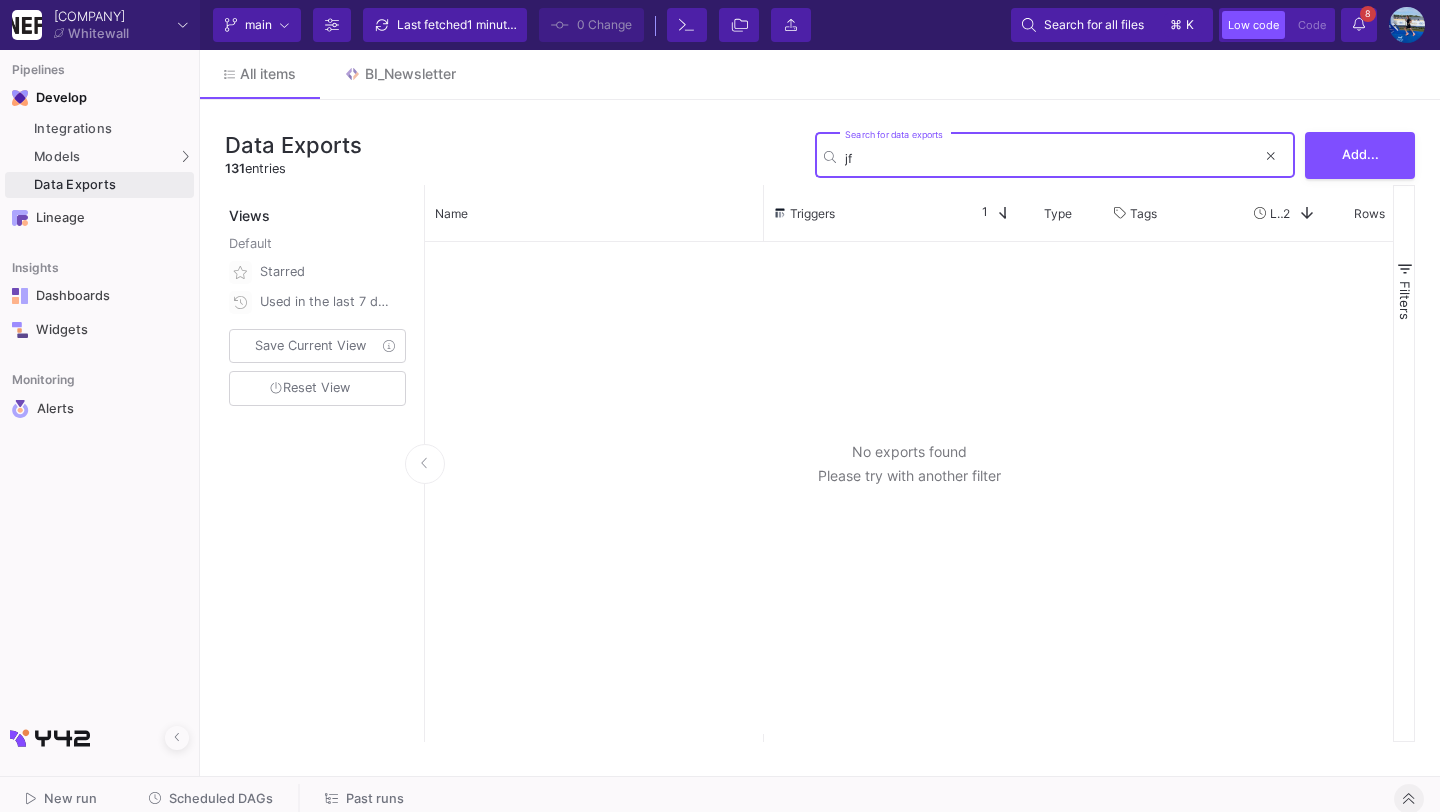type on "j" 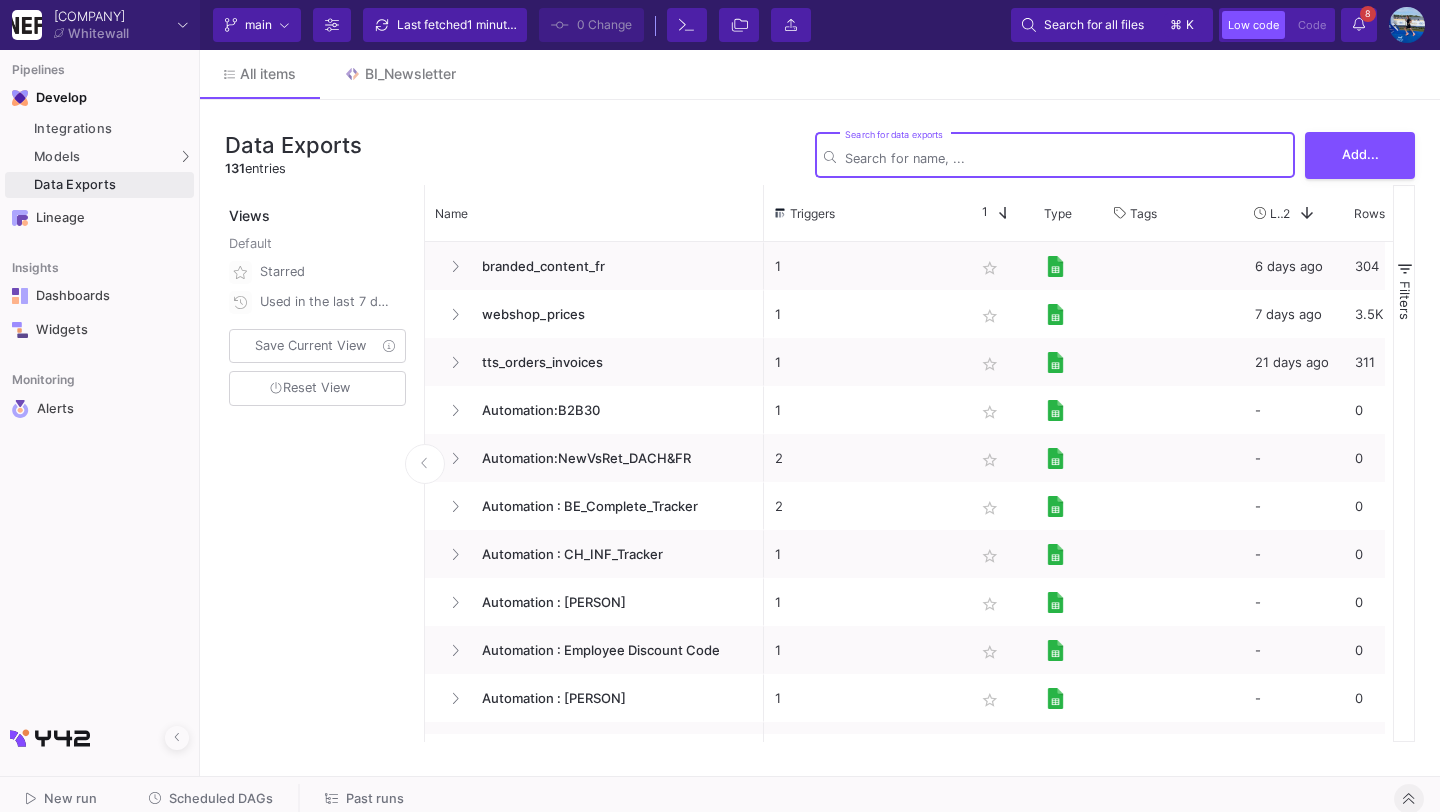 type 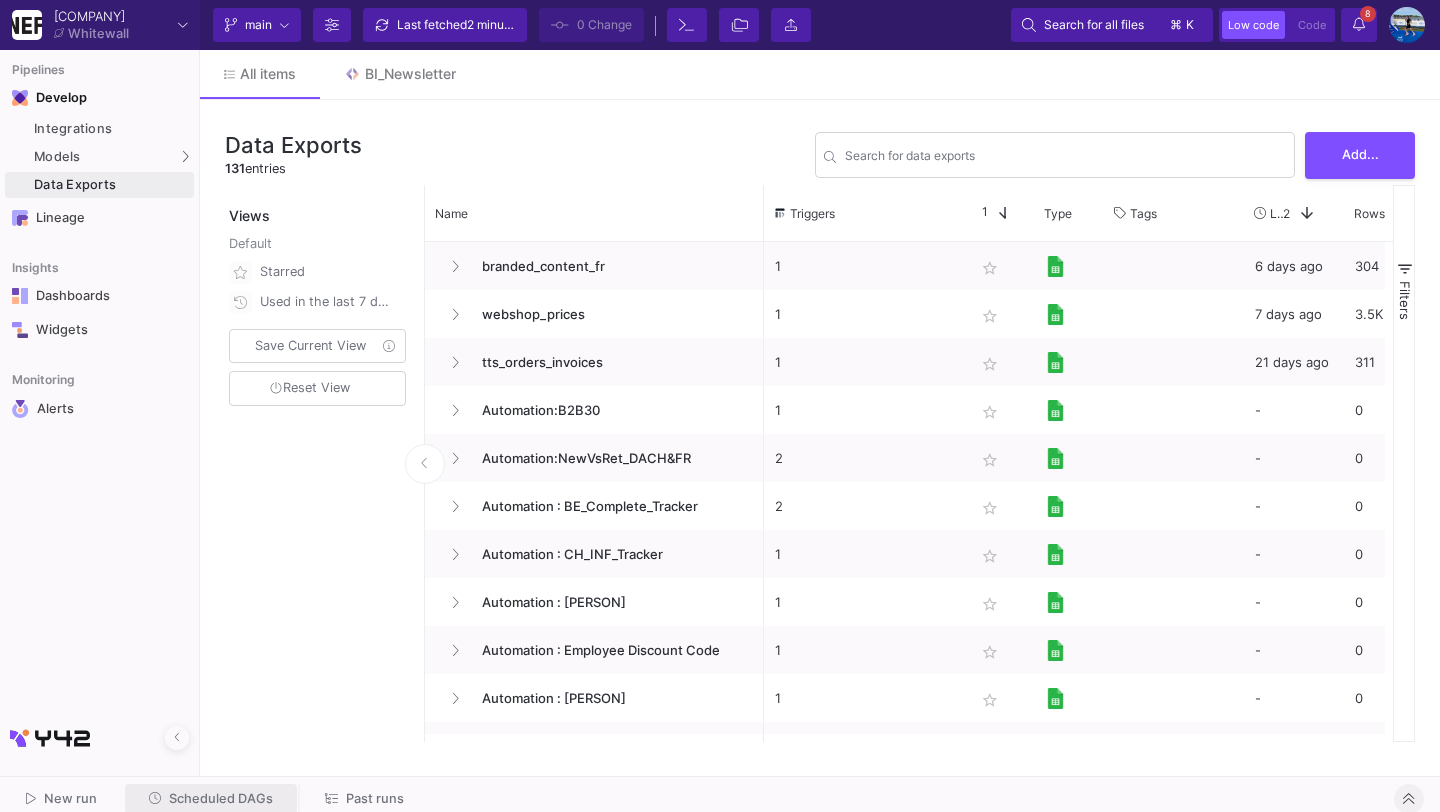 click on "Scheduled DAGs" 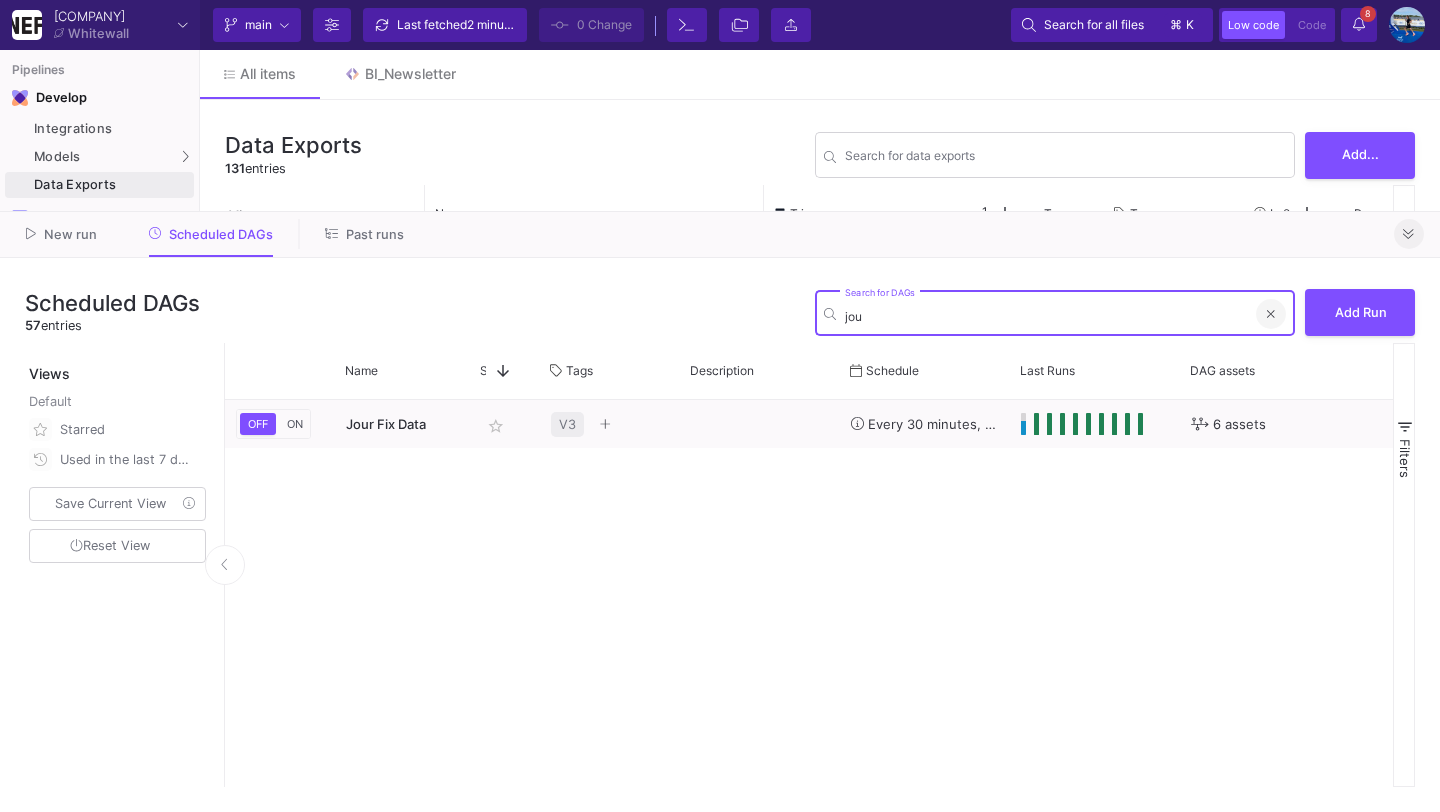 type on "jou" 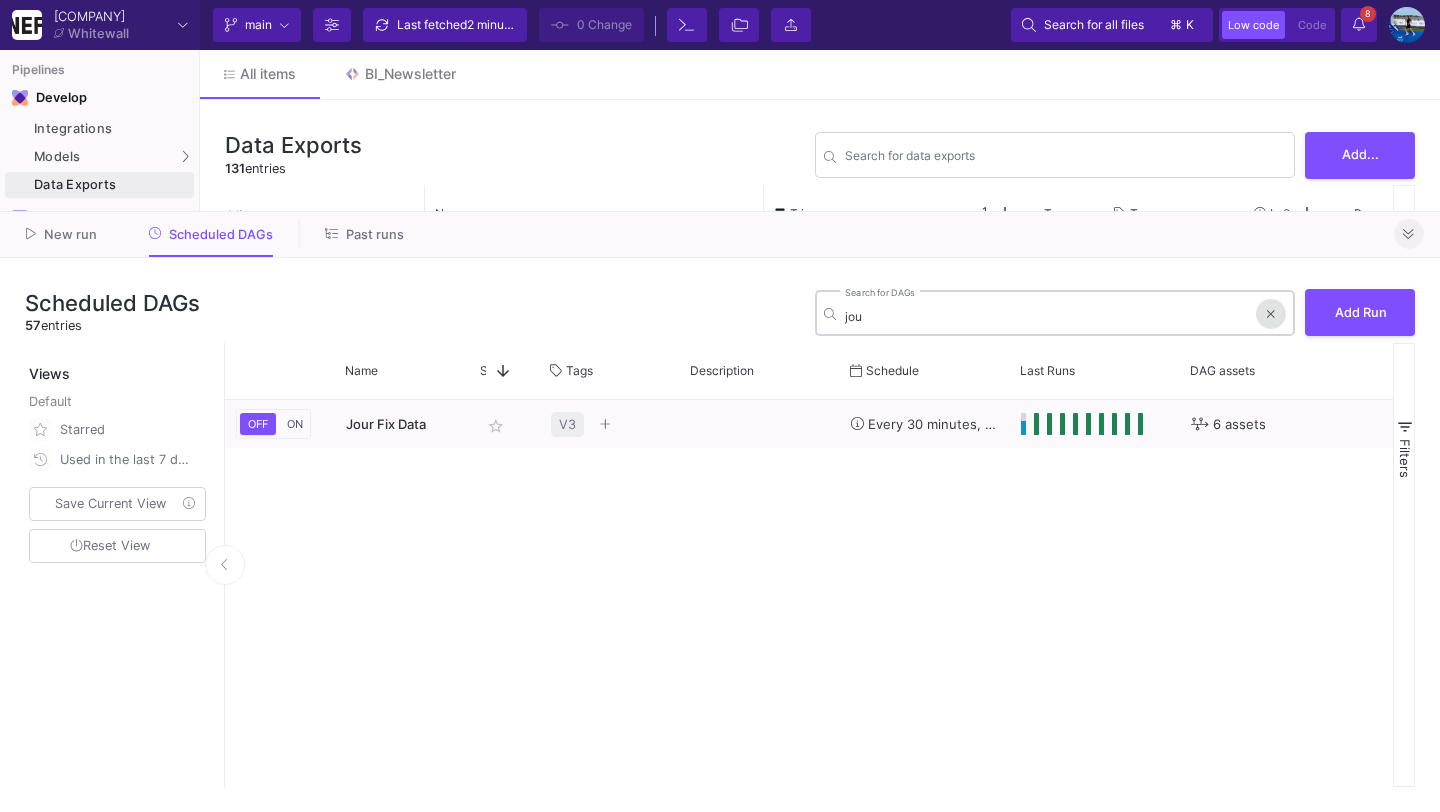 click 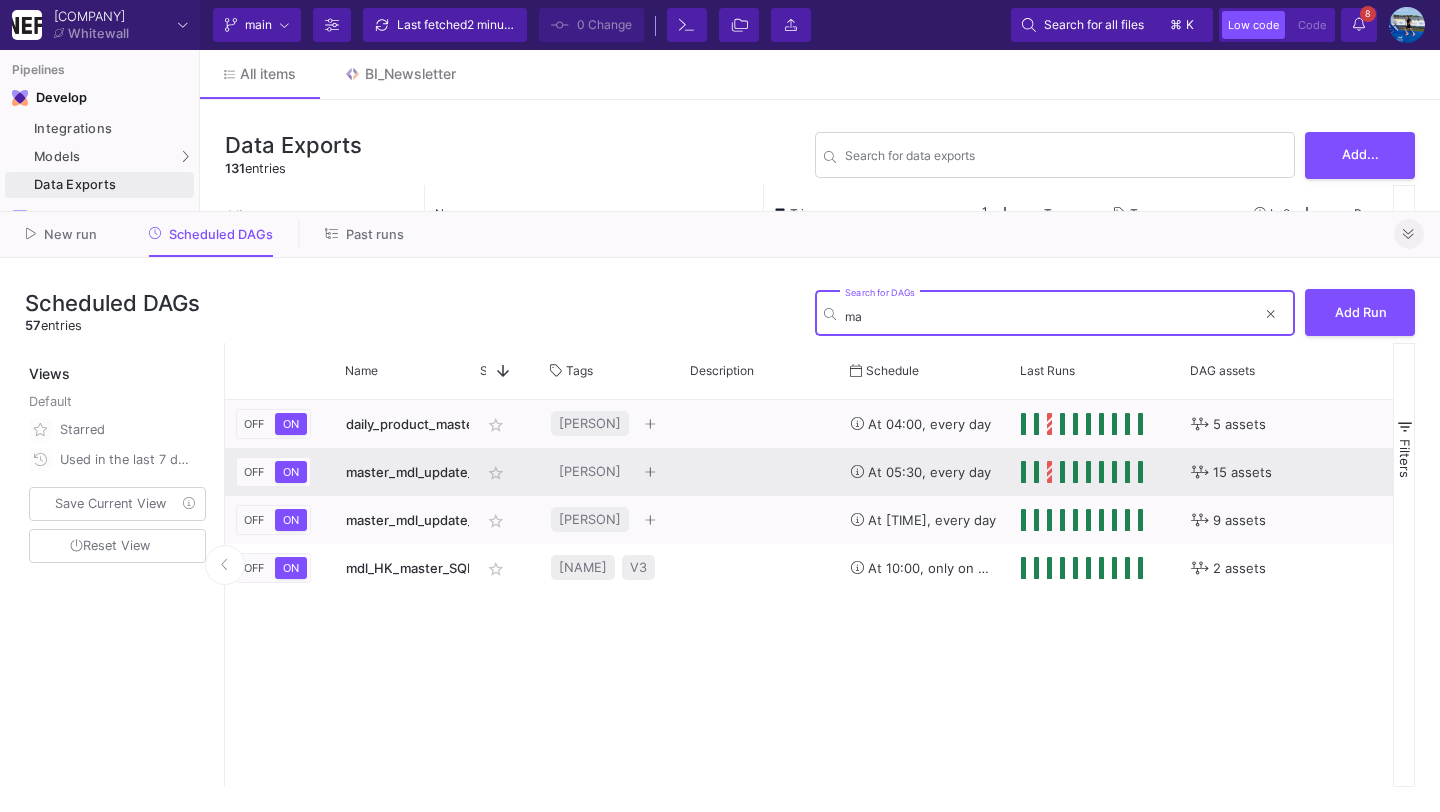 type on "m" 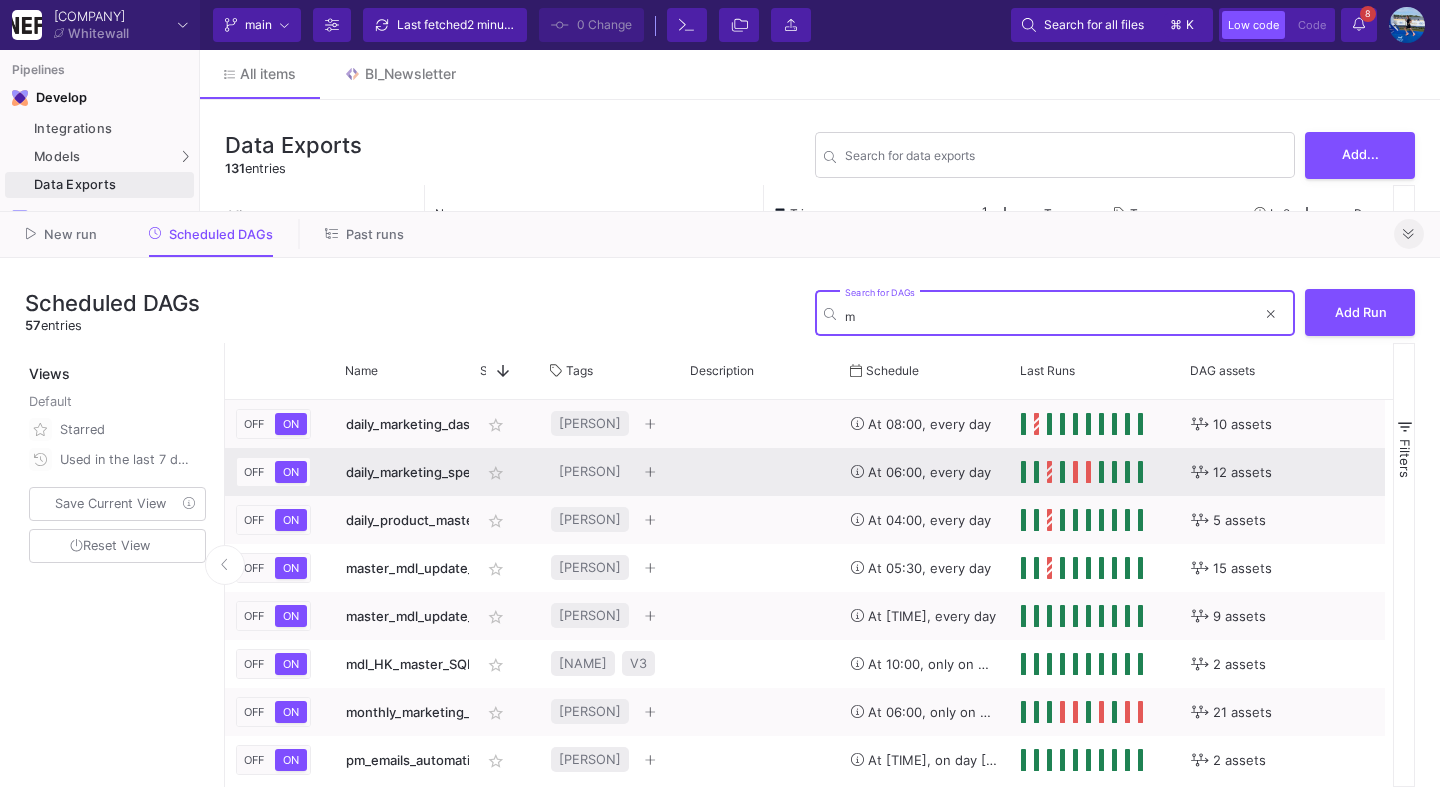 type 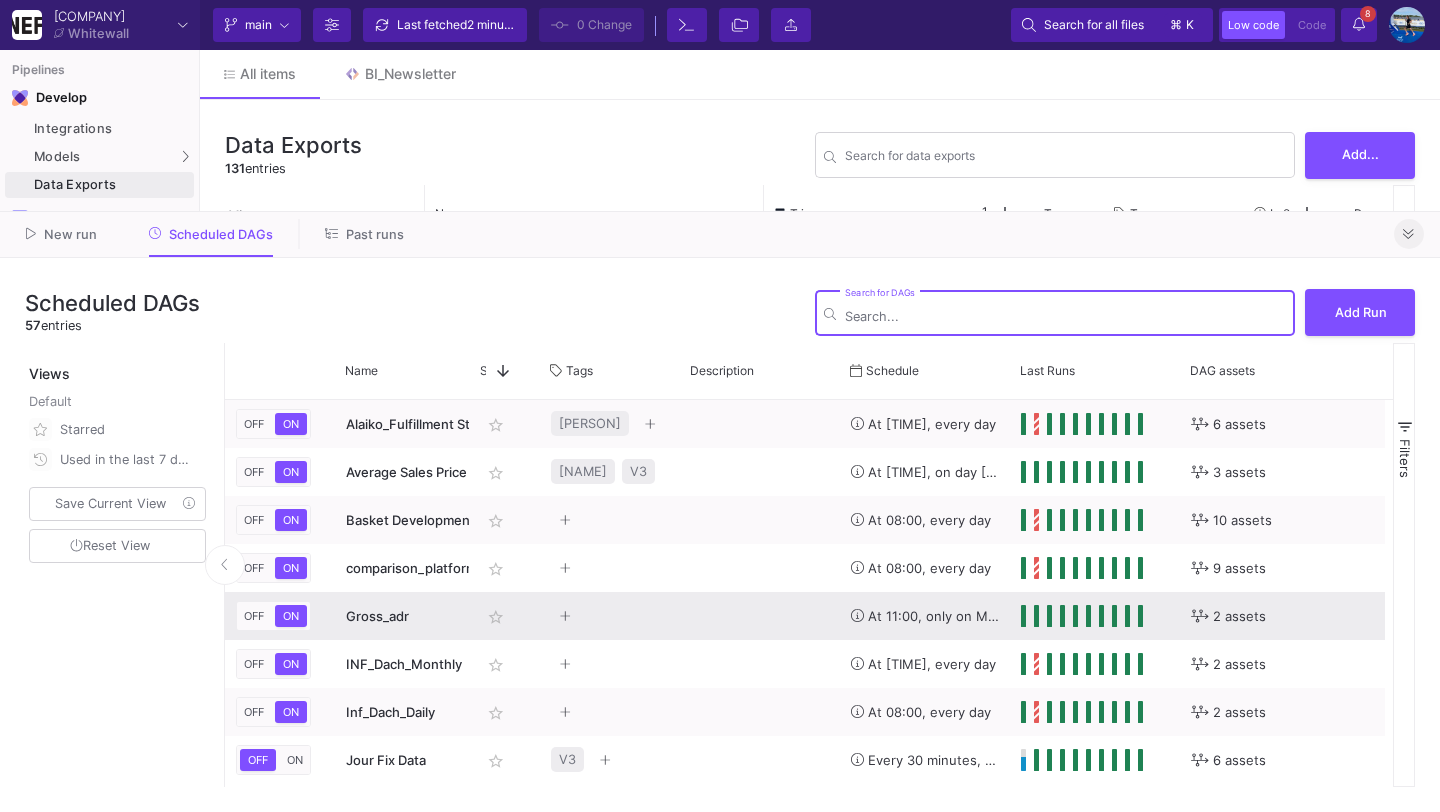 scroll, scrollTop: 154, scrollLeft: 0, axis: vertical 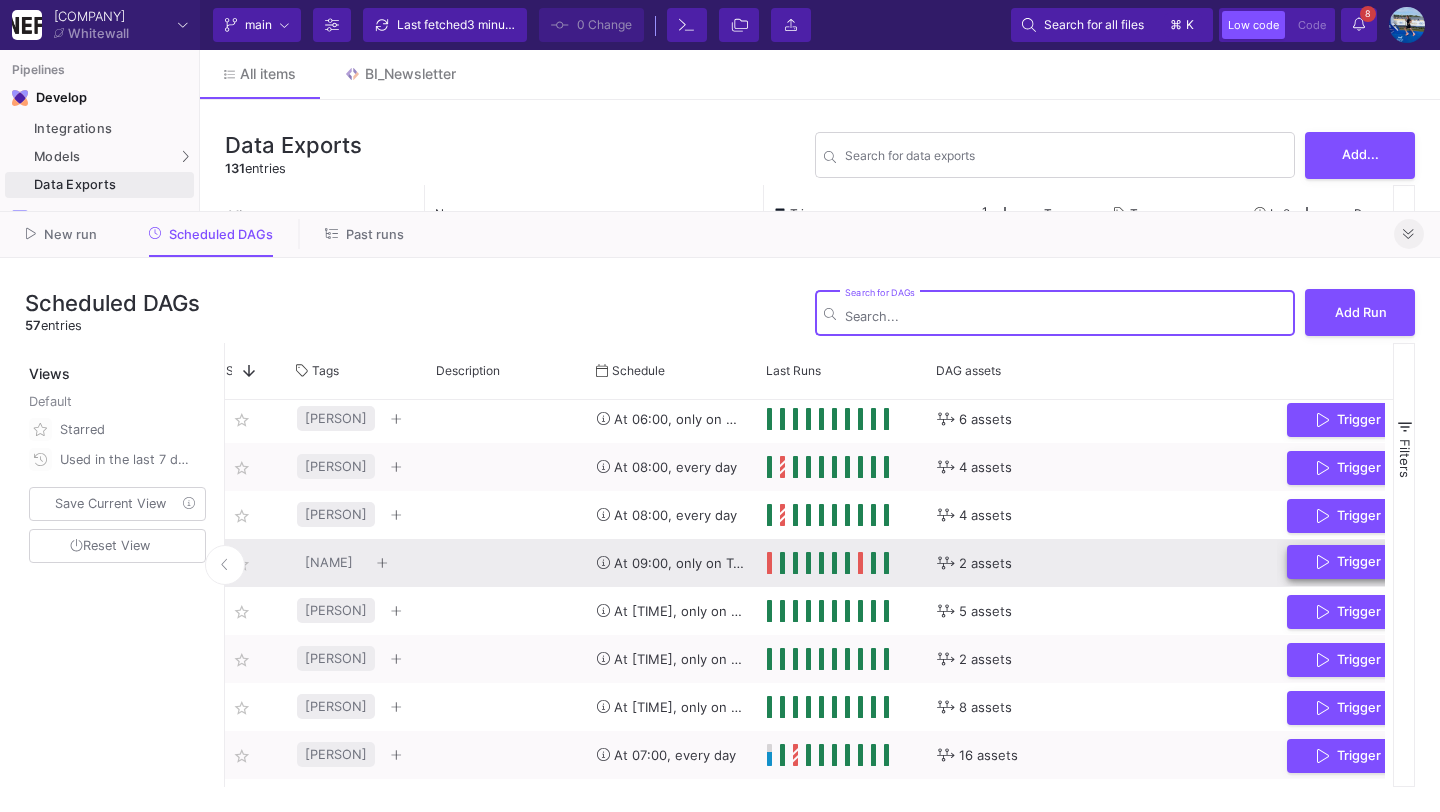 click on "Trigger Run" at bounding box center (1362, 562) 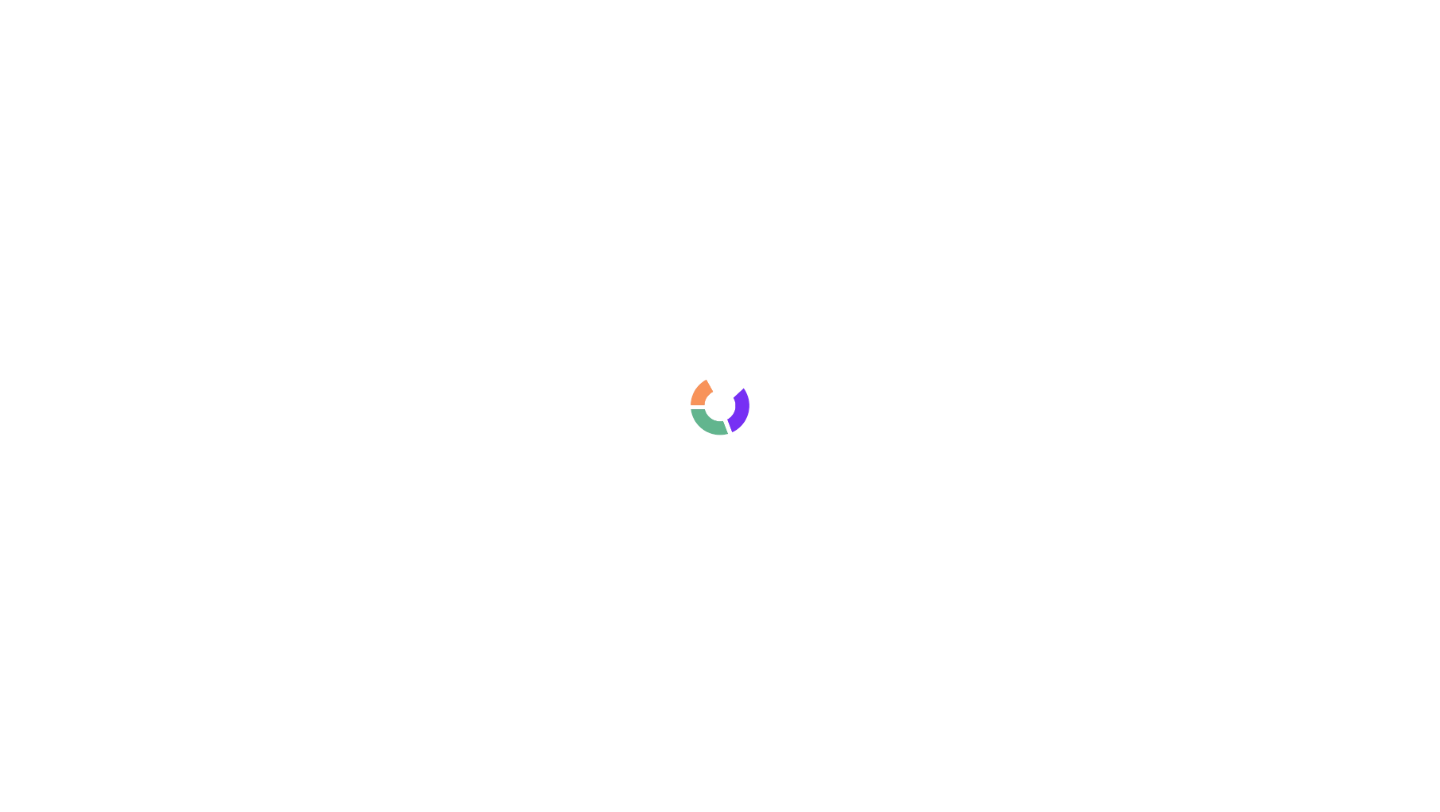 scroll, scrollTop: 0, scrollLeft: 0, axis: both 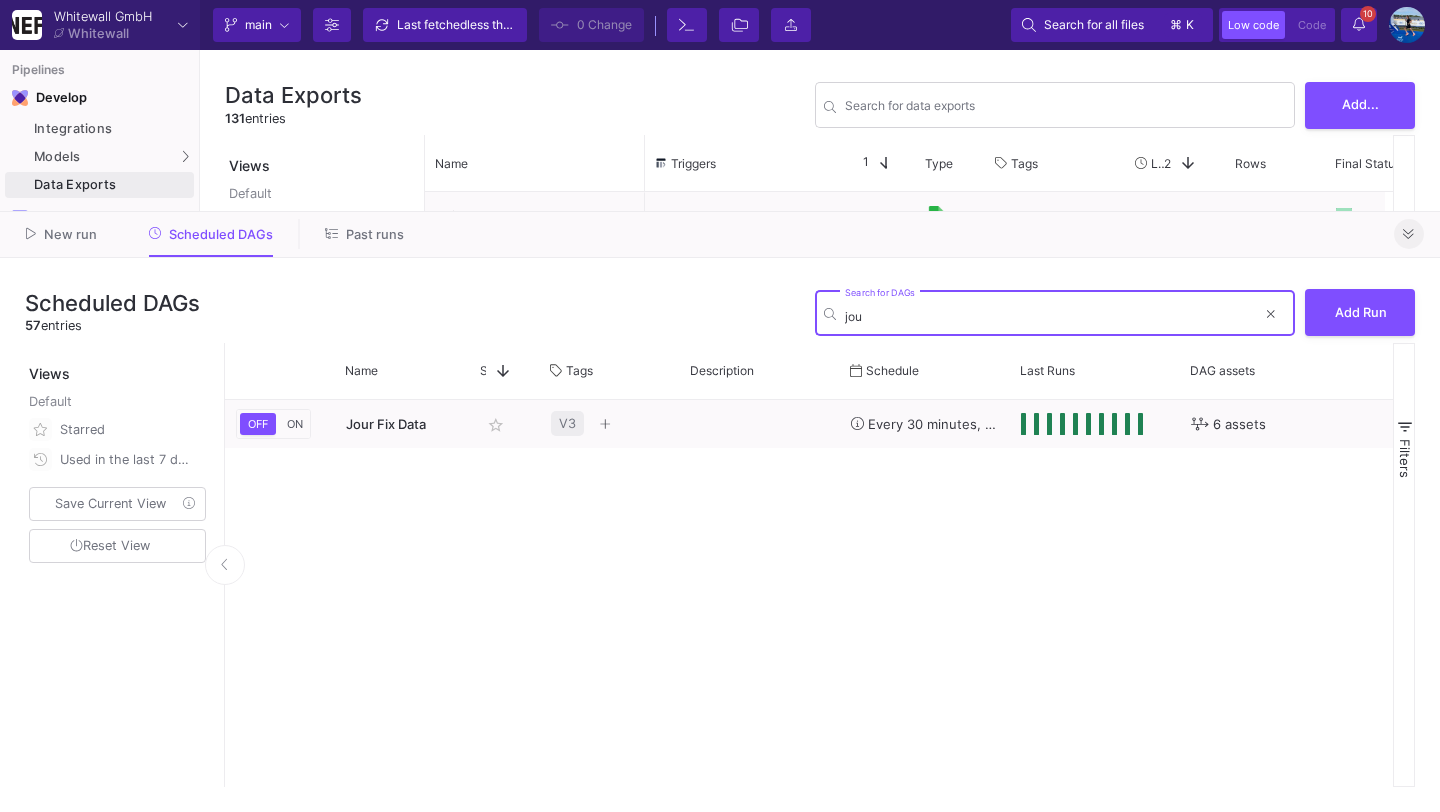 type on "jou" 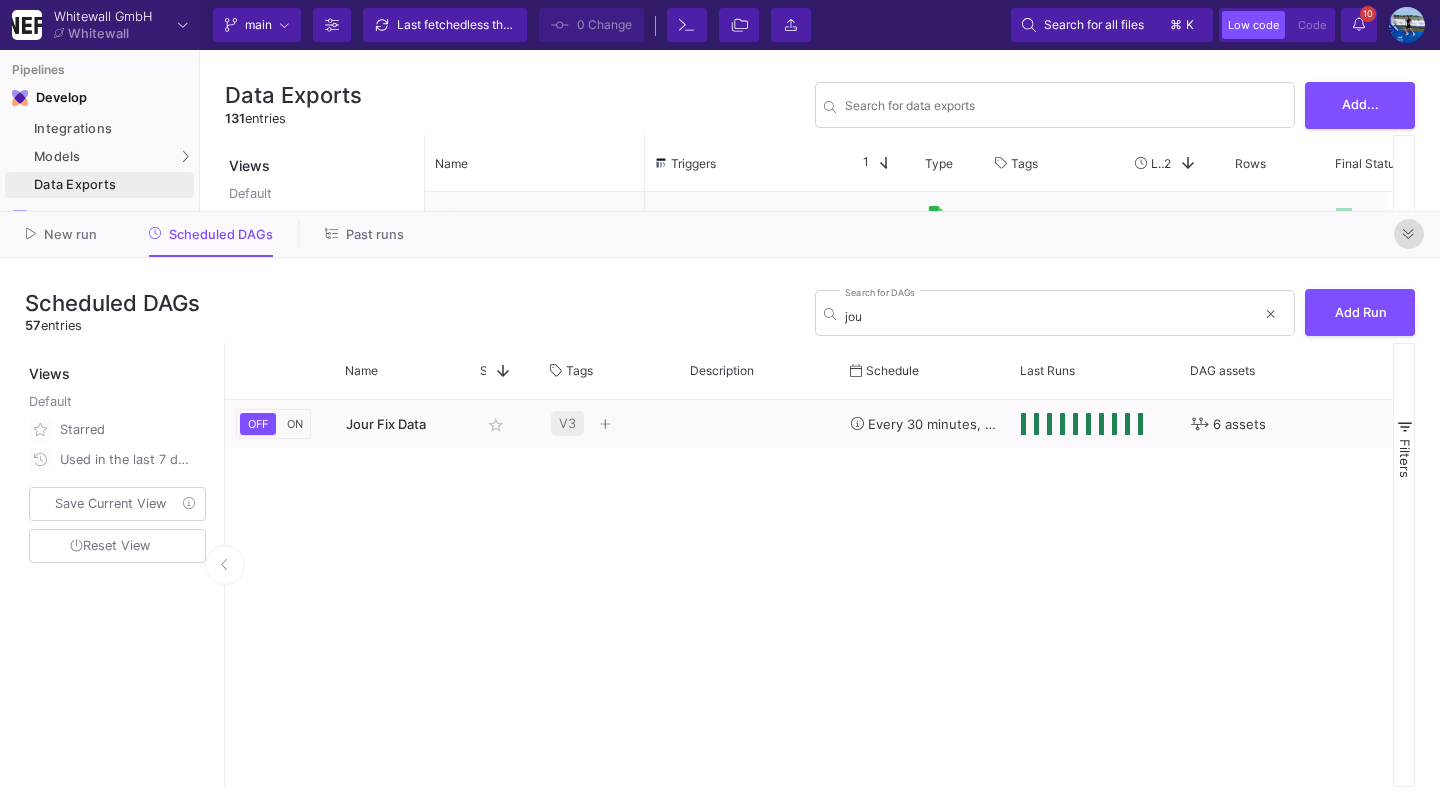 click 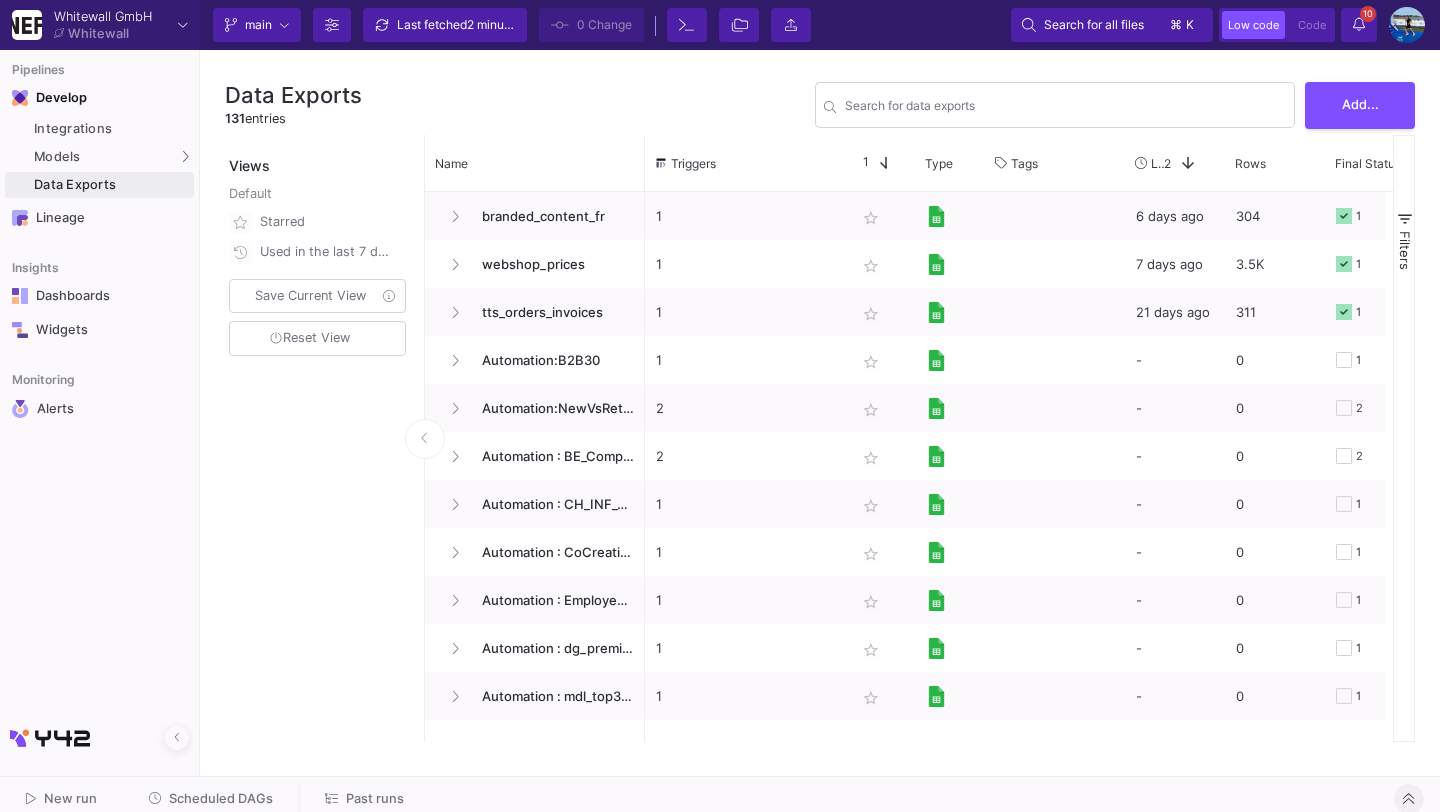 click on "Scheduled DAGs" 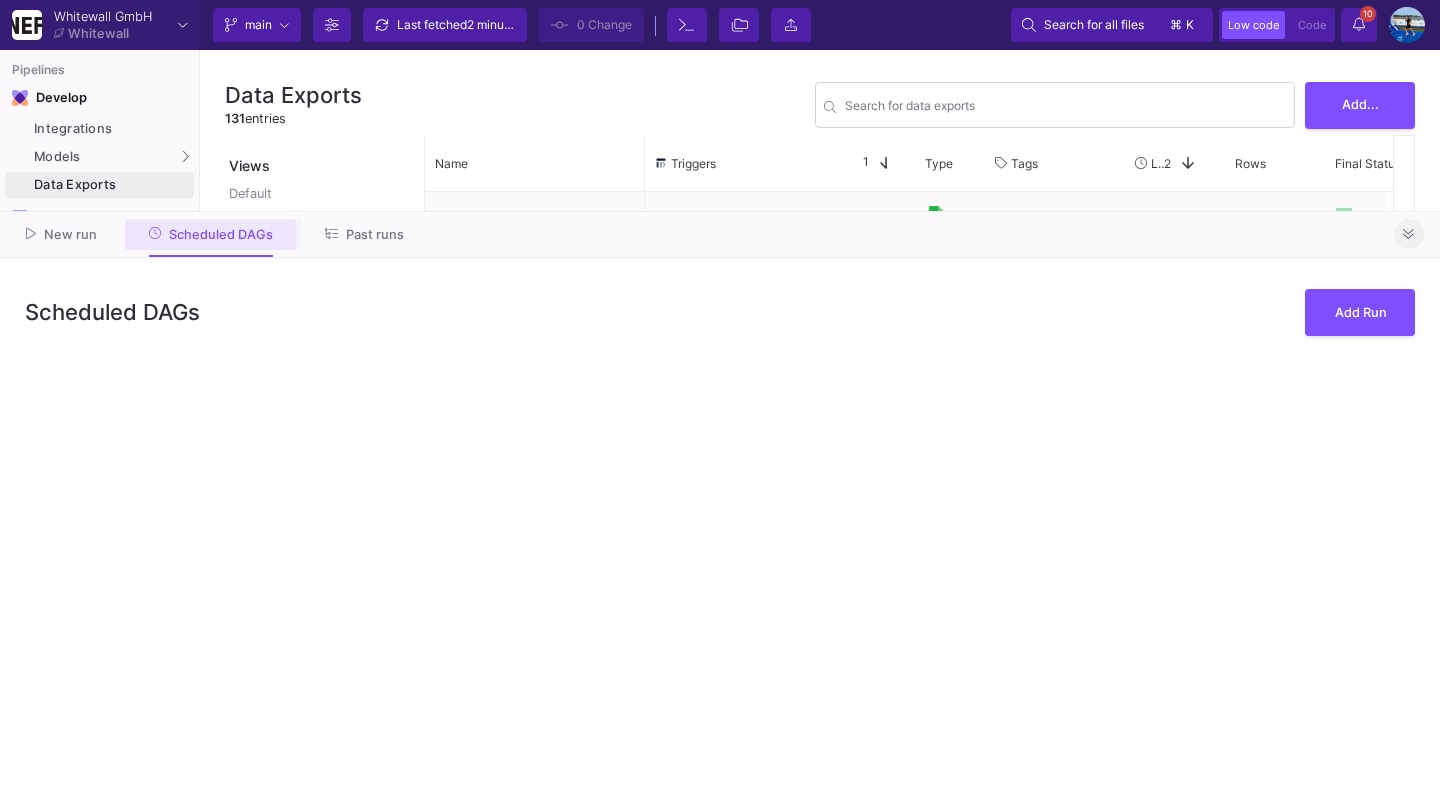 scroll, scrollTop: 0, scrollLeft: 0, axis: both 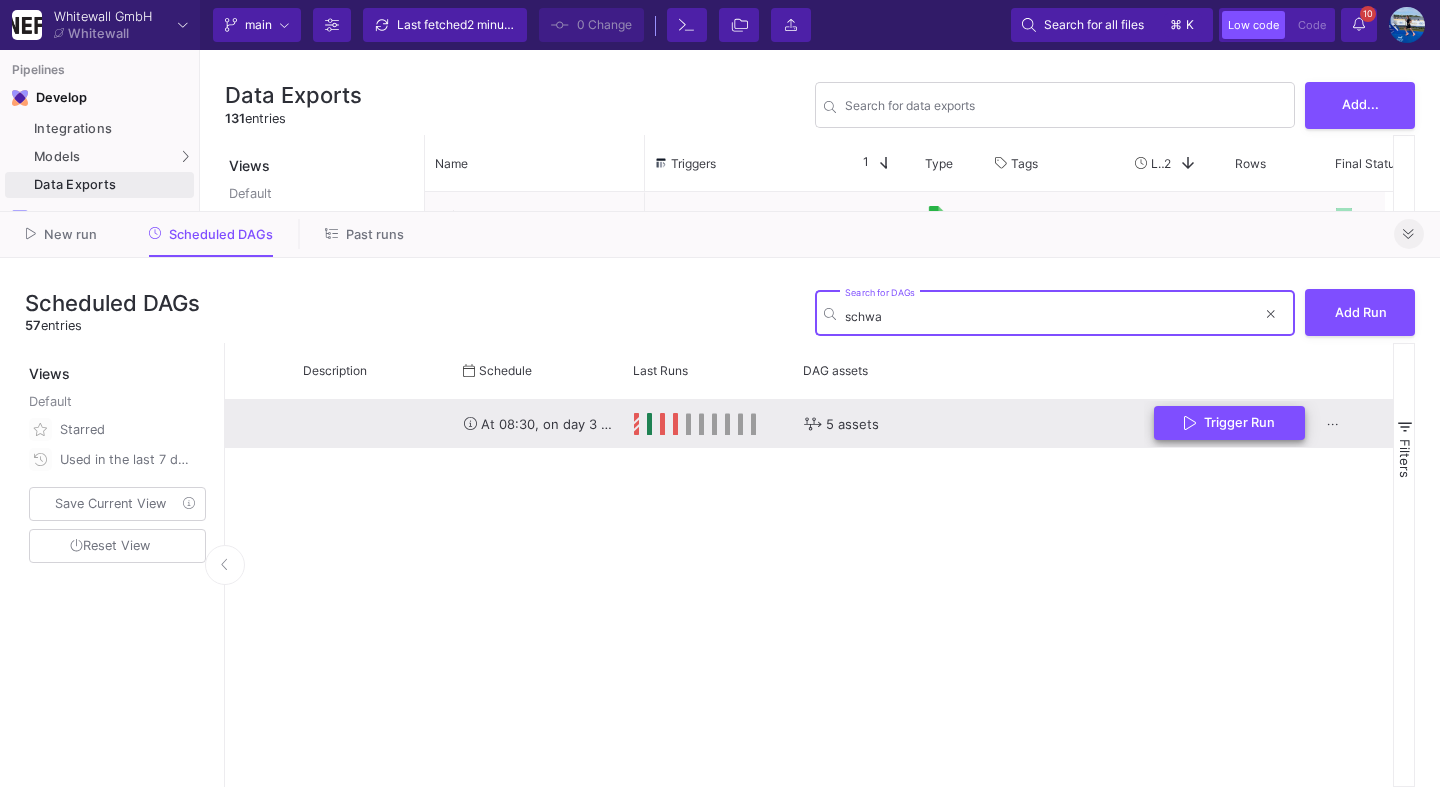 type on "schwa" 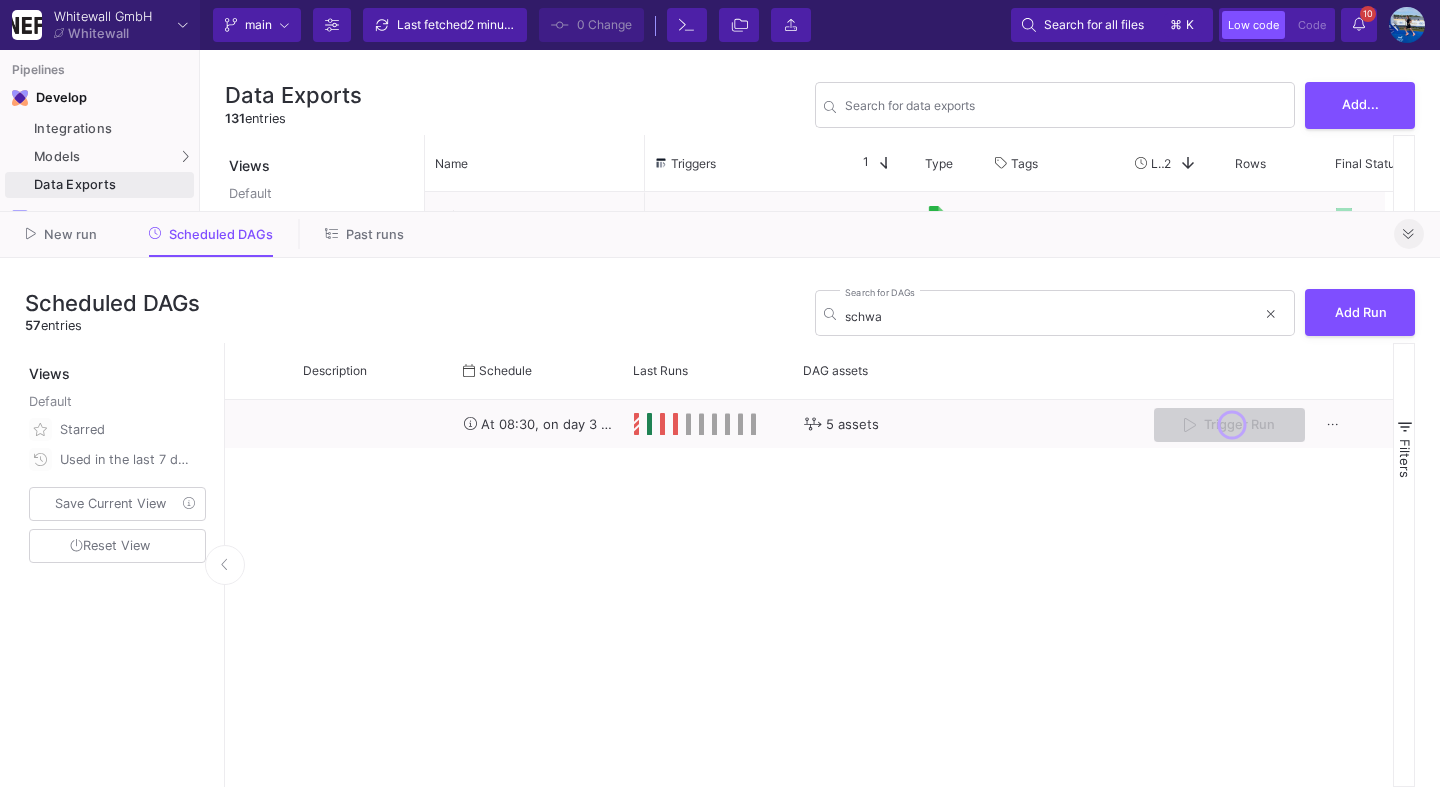 scroll, scrollTop: 0, scrollLeft: 262, axis: horizontal 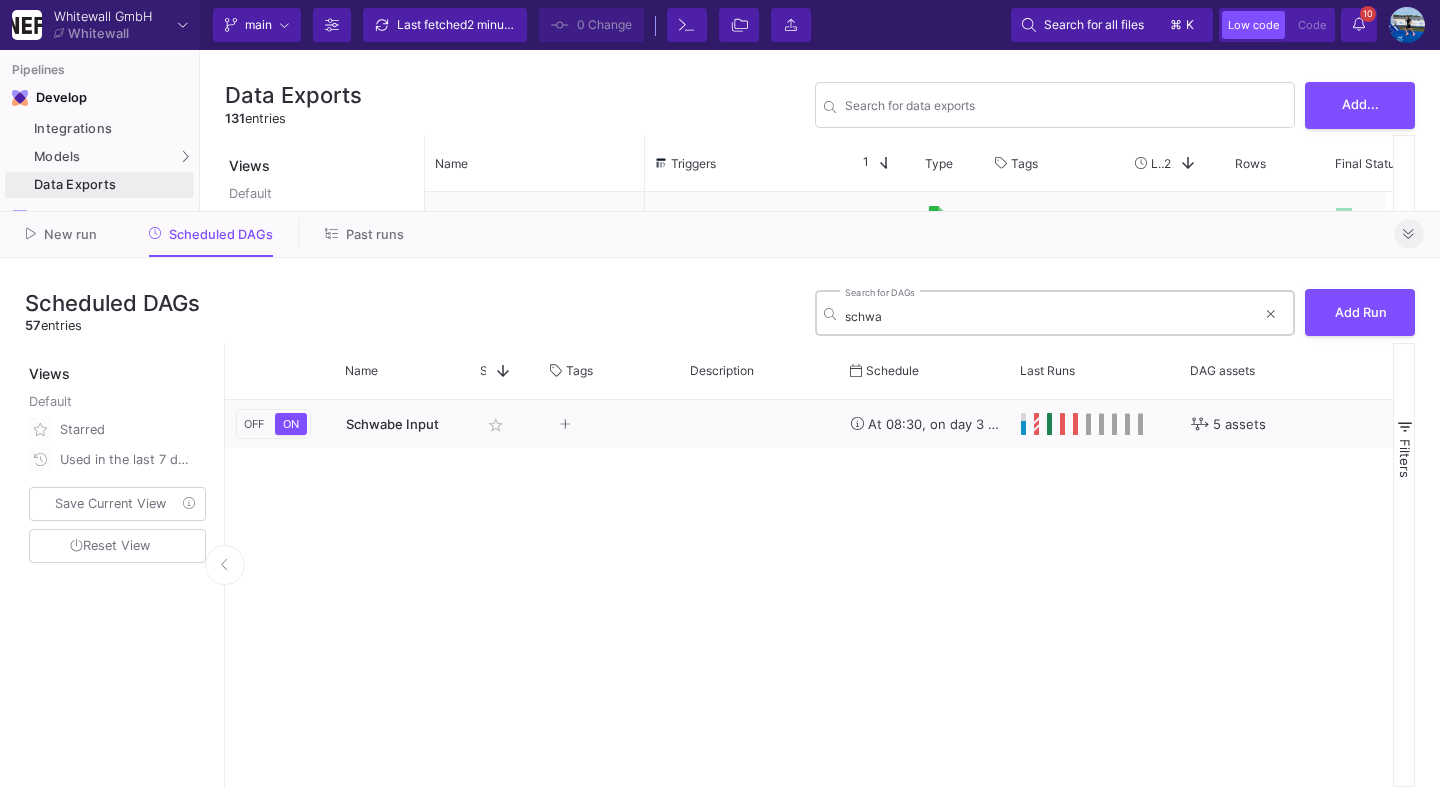 click on "schwa Search for DAGs" 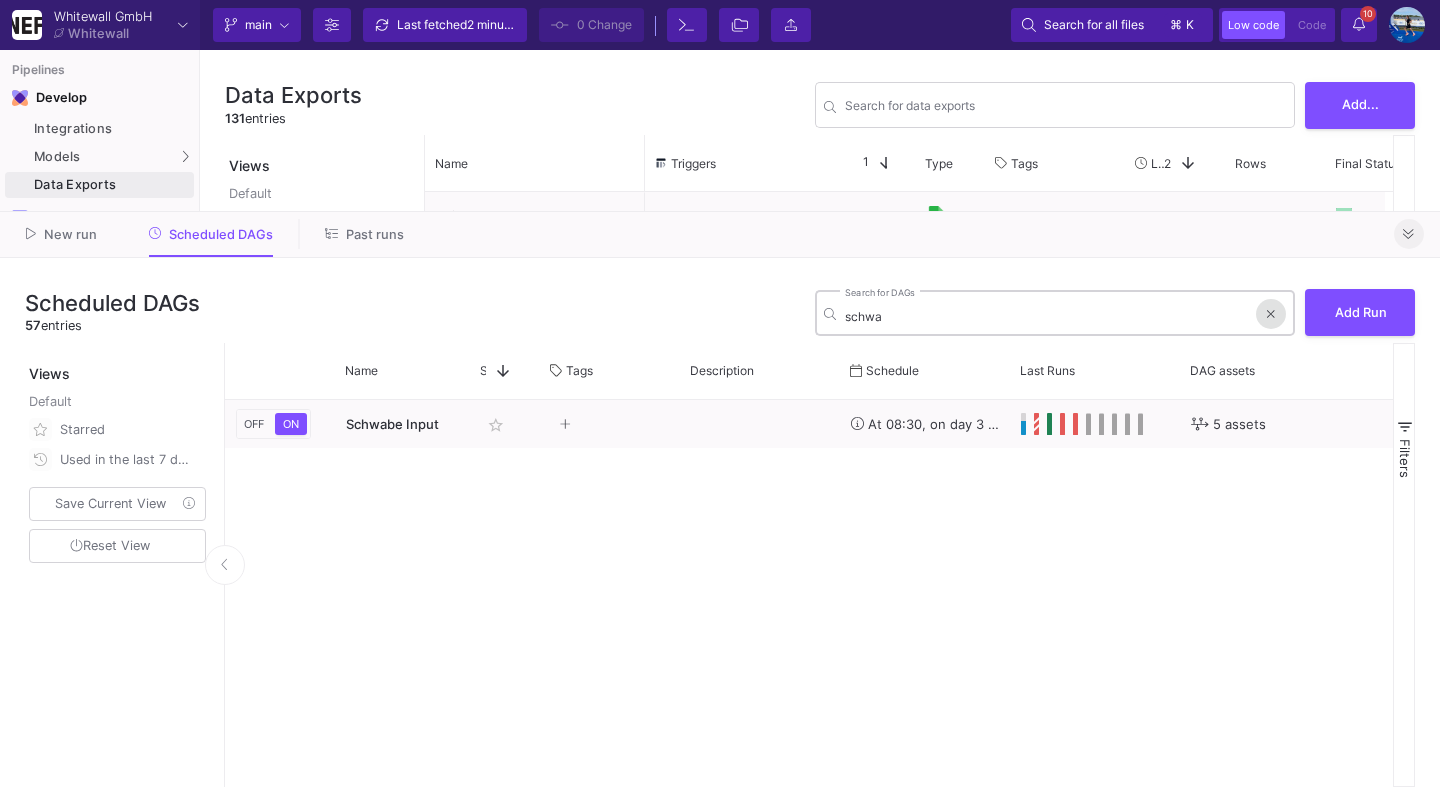 click 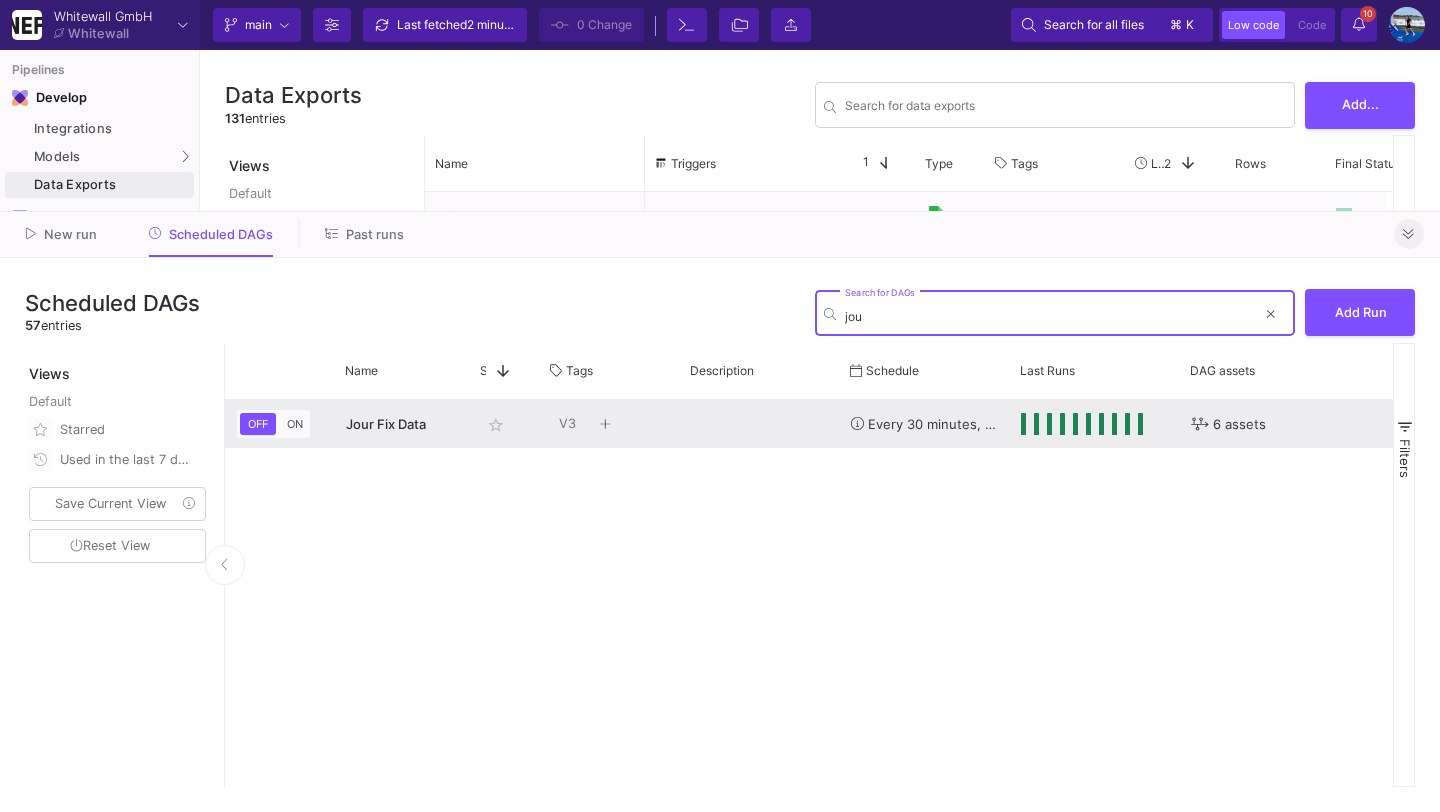 type on "jou" 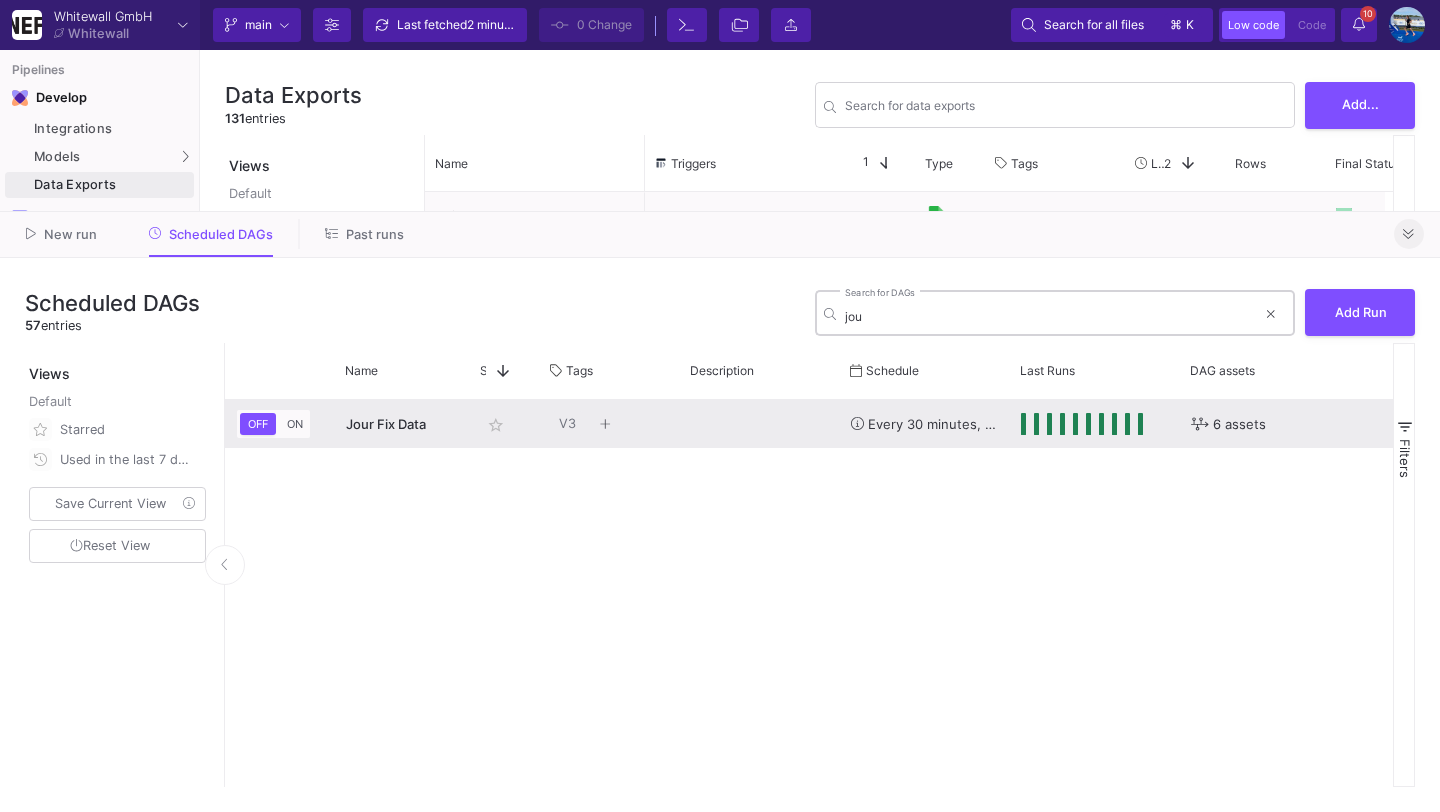 click on "Jour Fix Data" 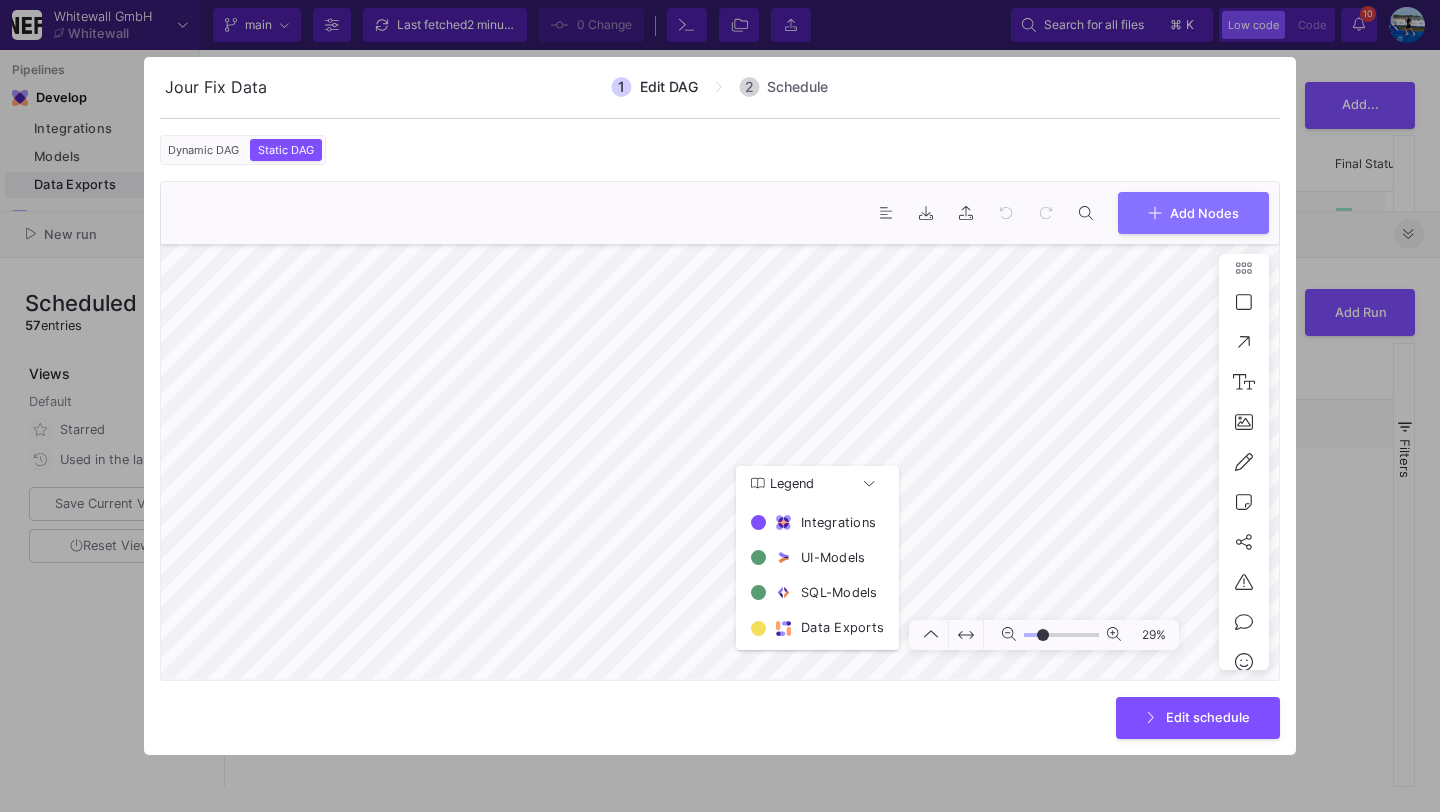 type on "-4" 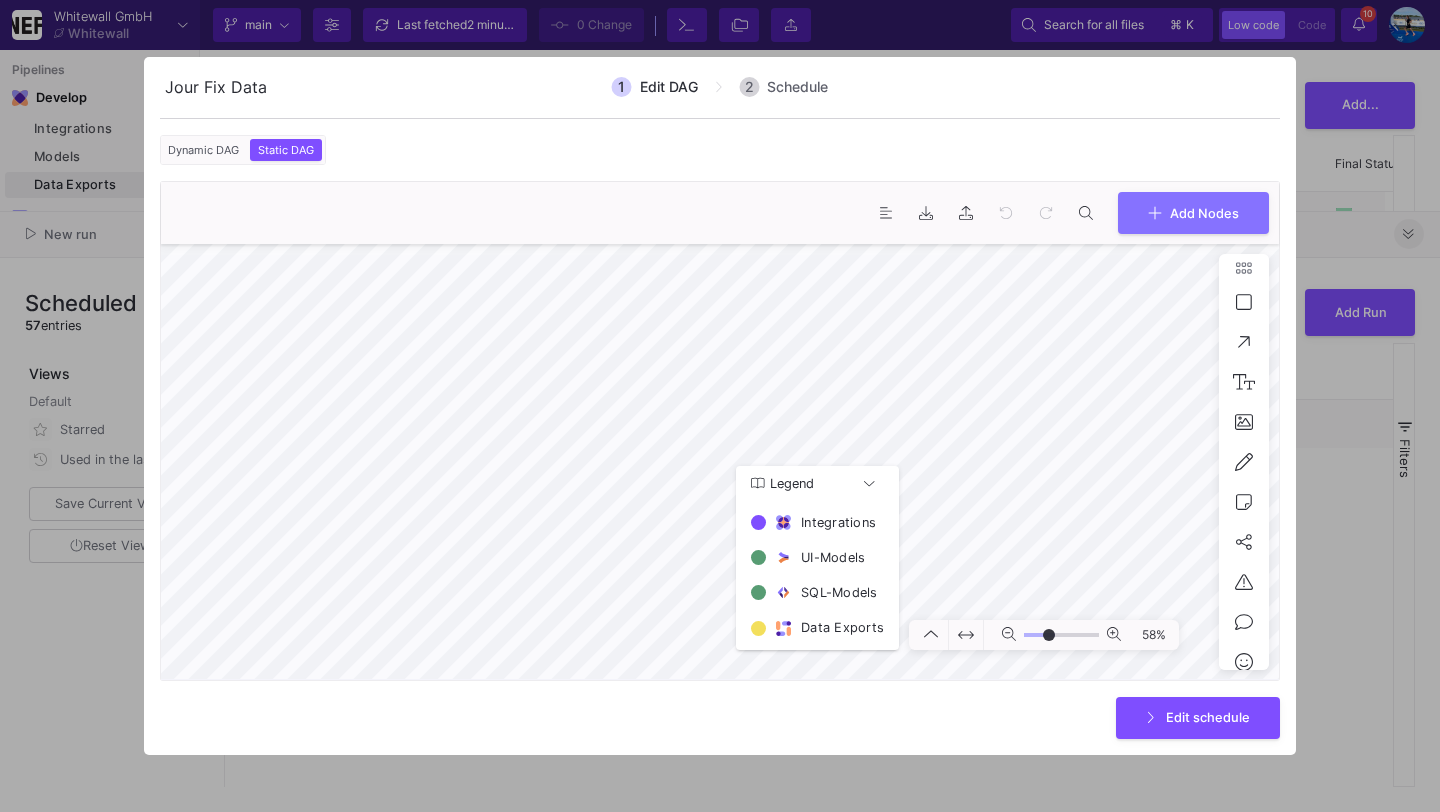 click at bounding box center (720, 406) 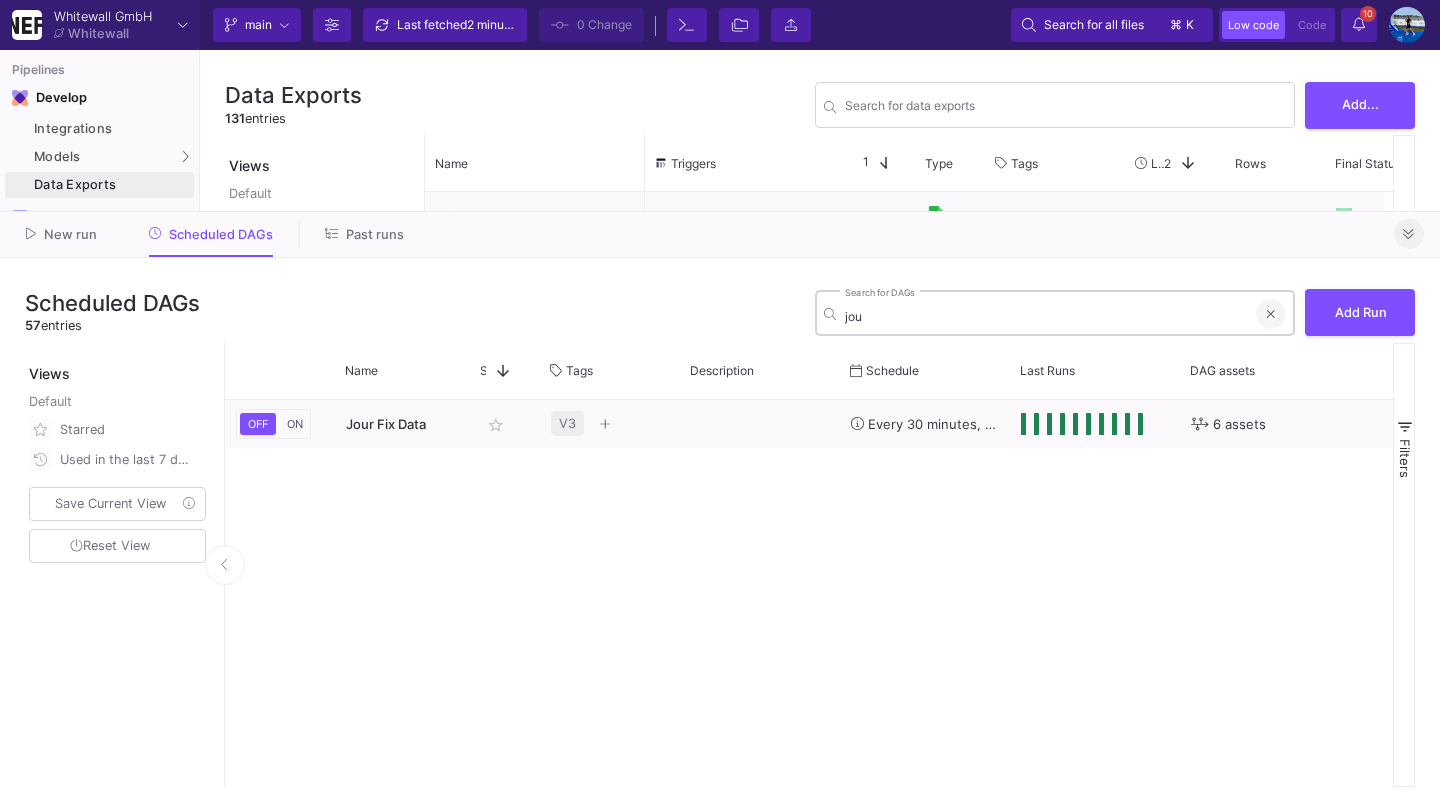 click 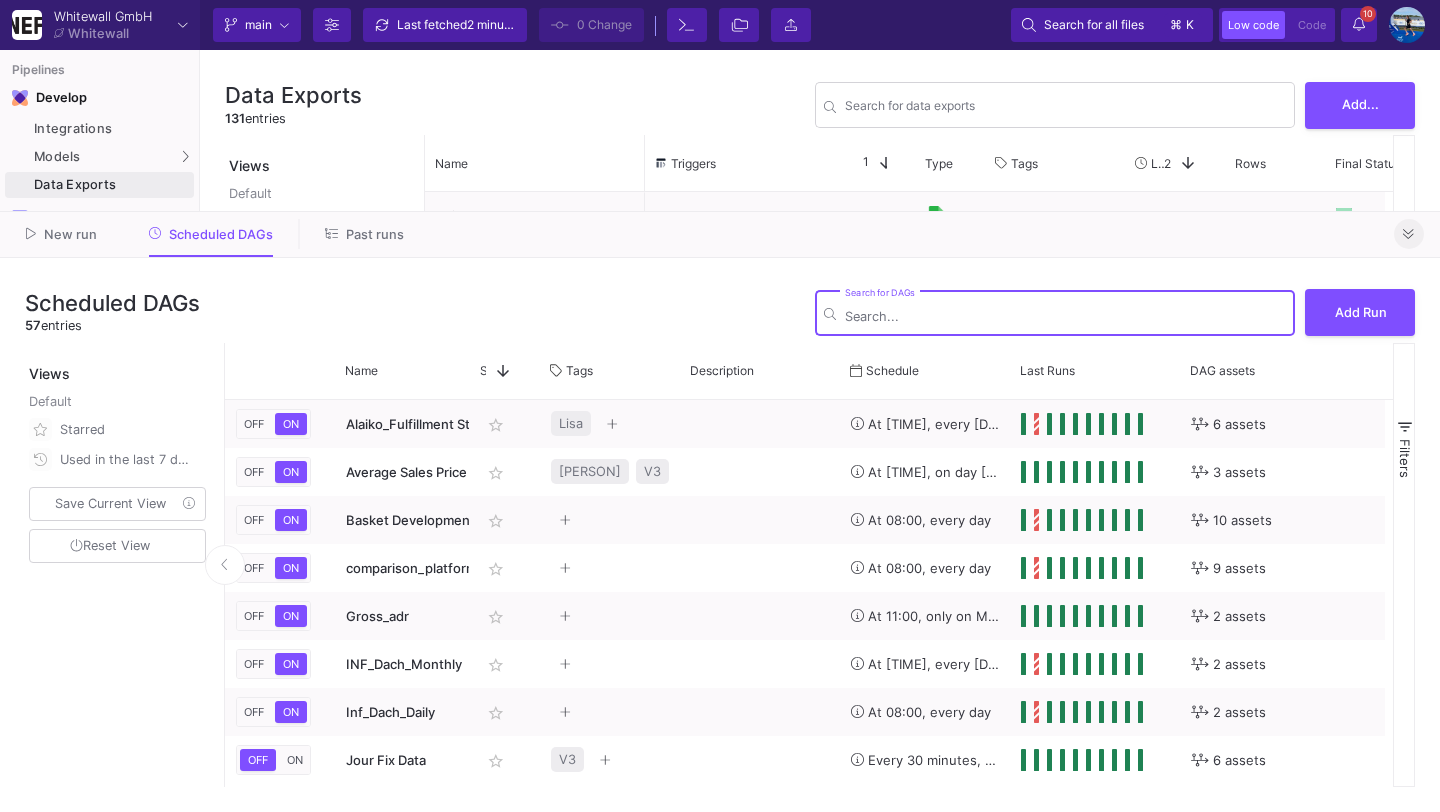 click 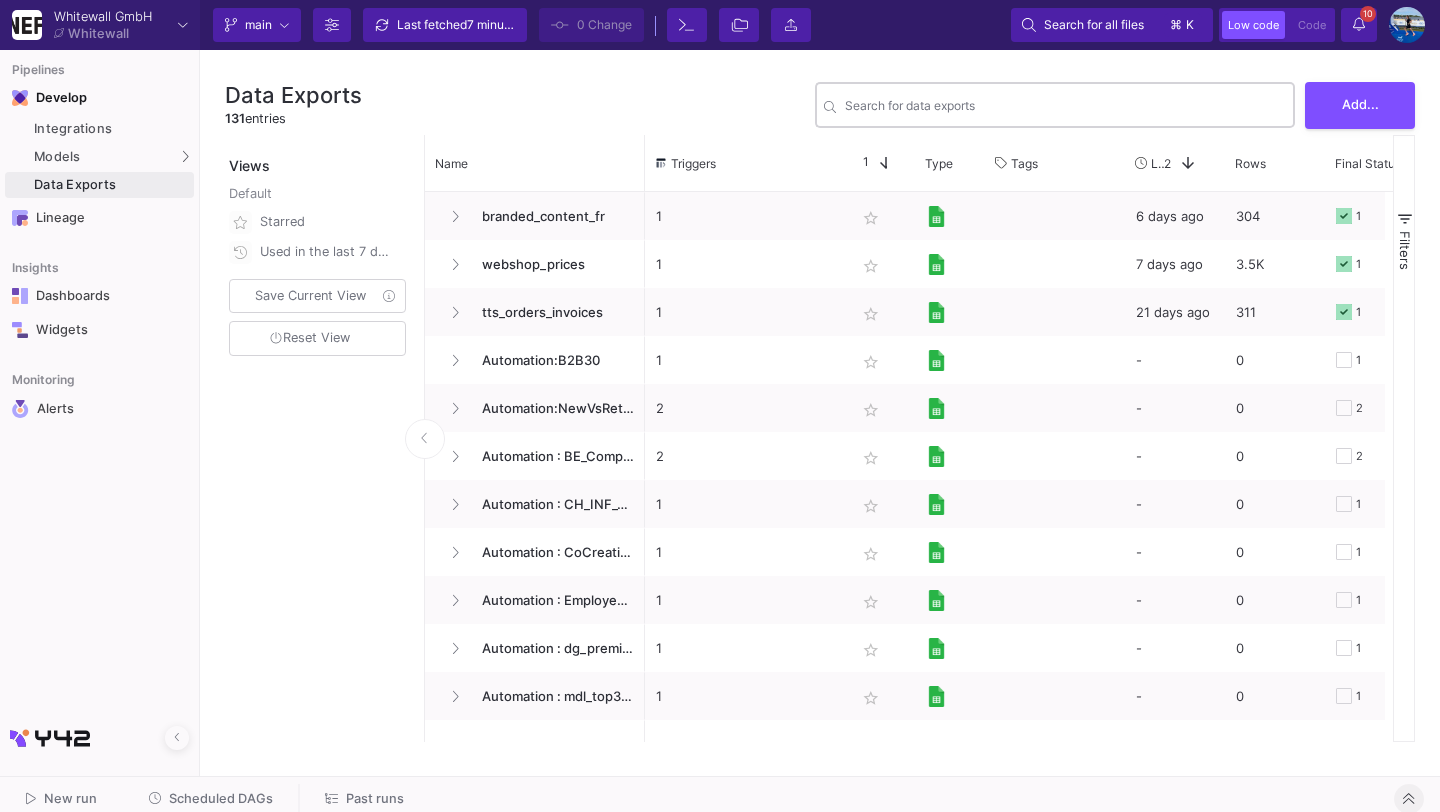 click on "Search for data exports" at bounding box center (1065, 108) 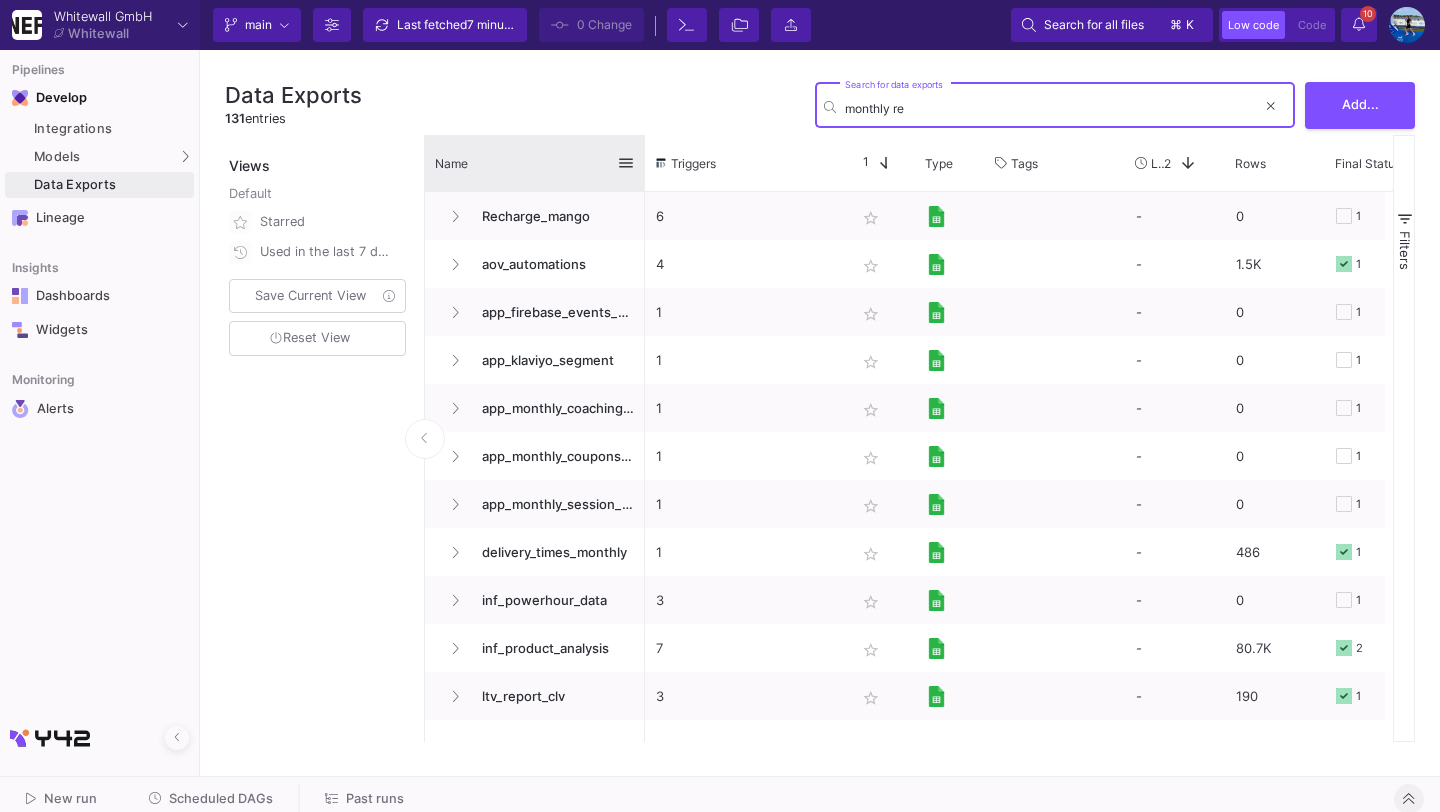 type on "monthly re" 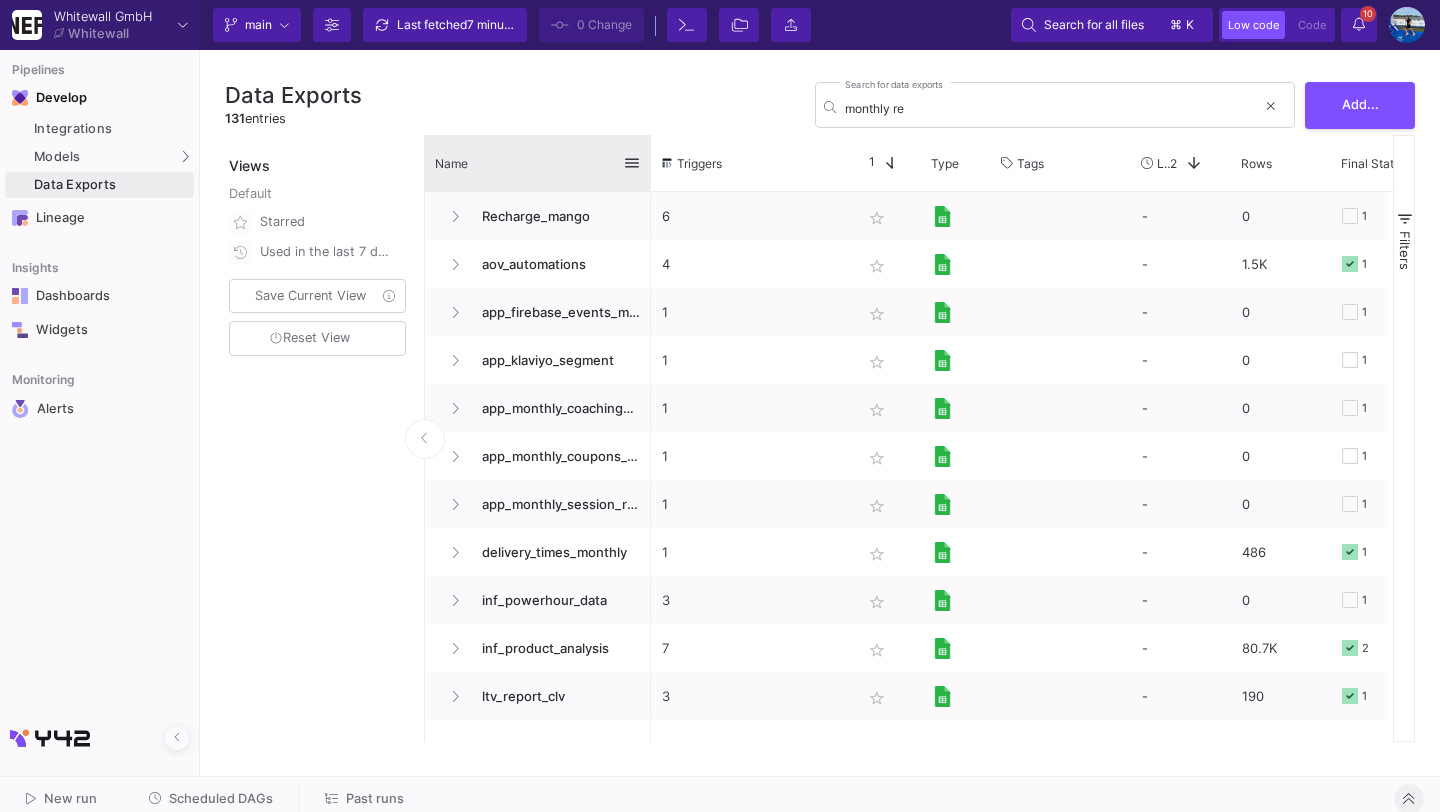 drag, startPoint x: 641, startPoint y: 169, endPoint x: 718, endPoint y: 173, distance: 77.10383 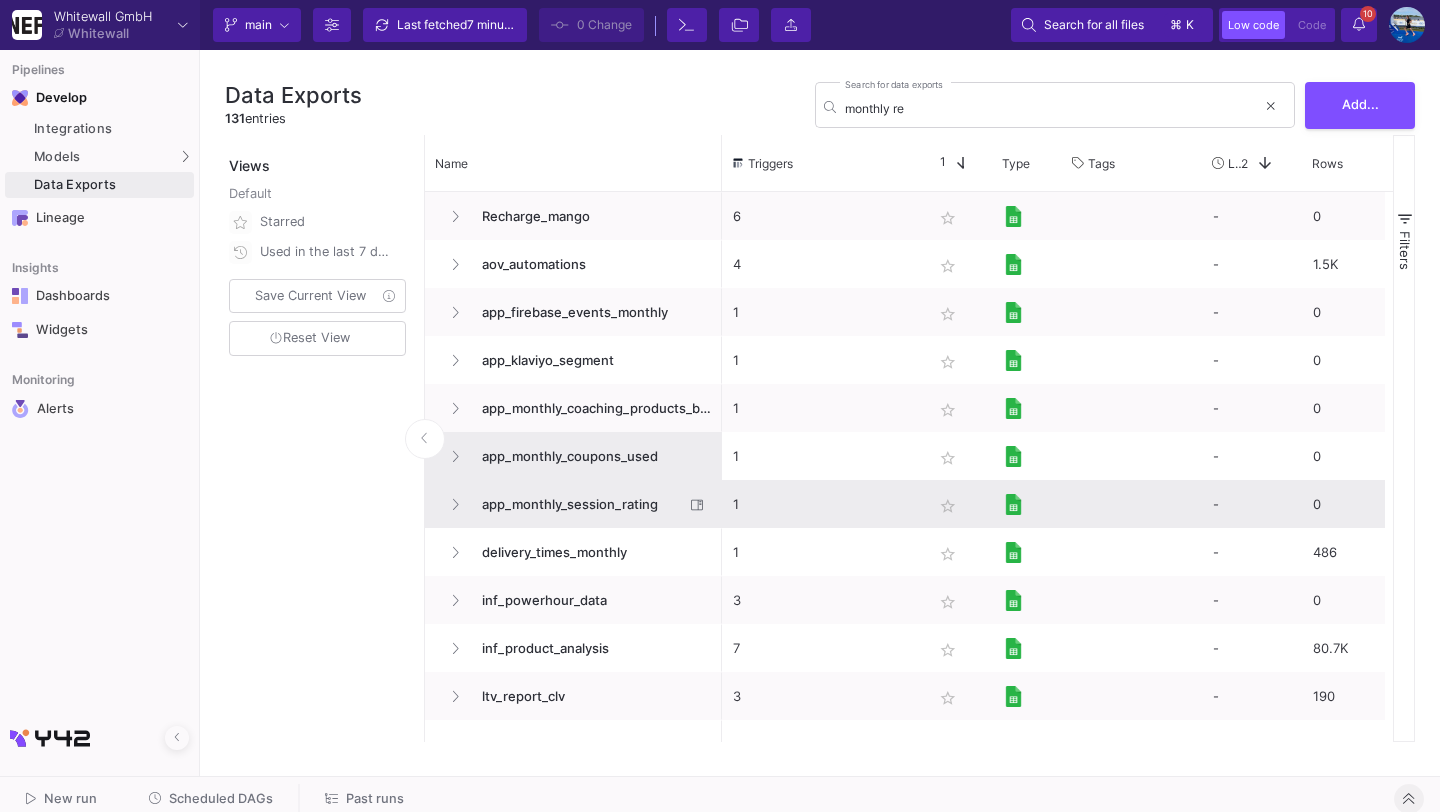 scroll, scrollTop: 48, scrollLeft: 0, axis: vertical 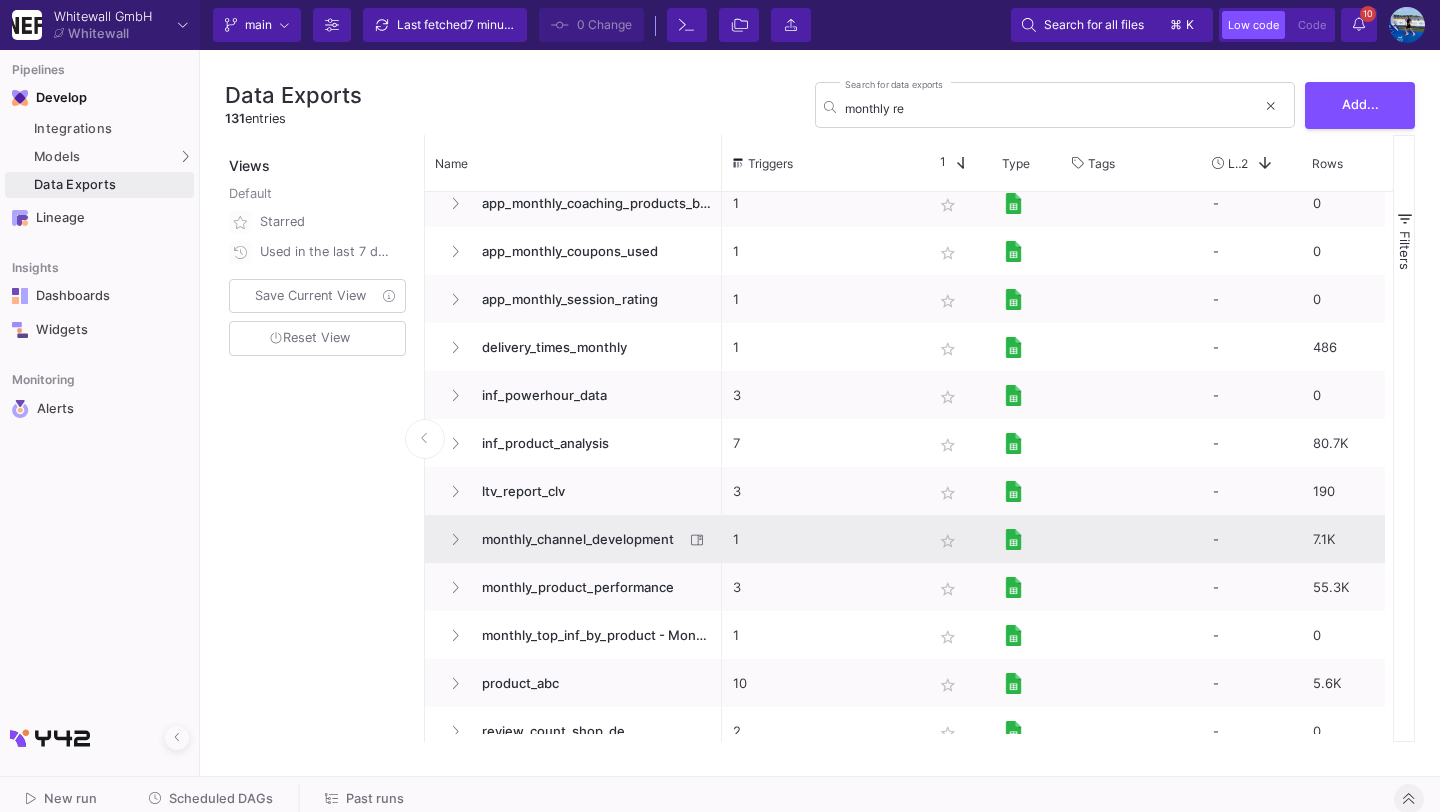 click on "monthly_channel_development" 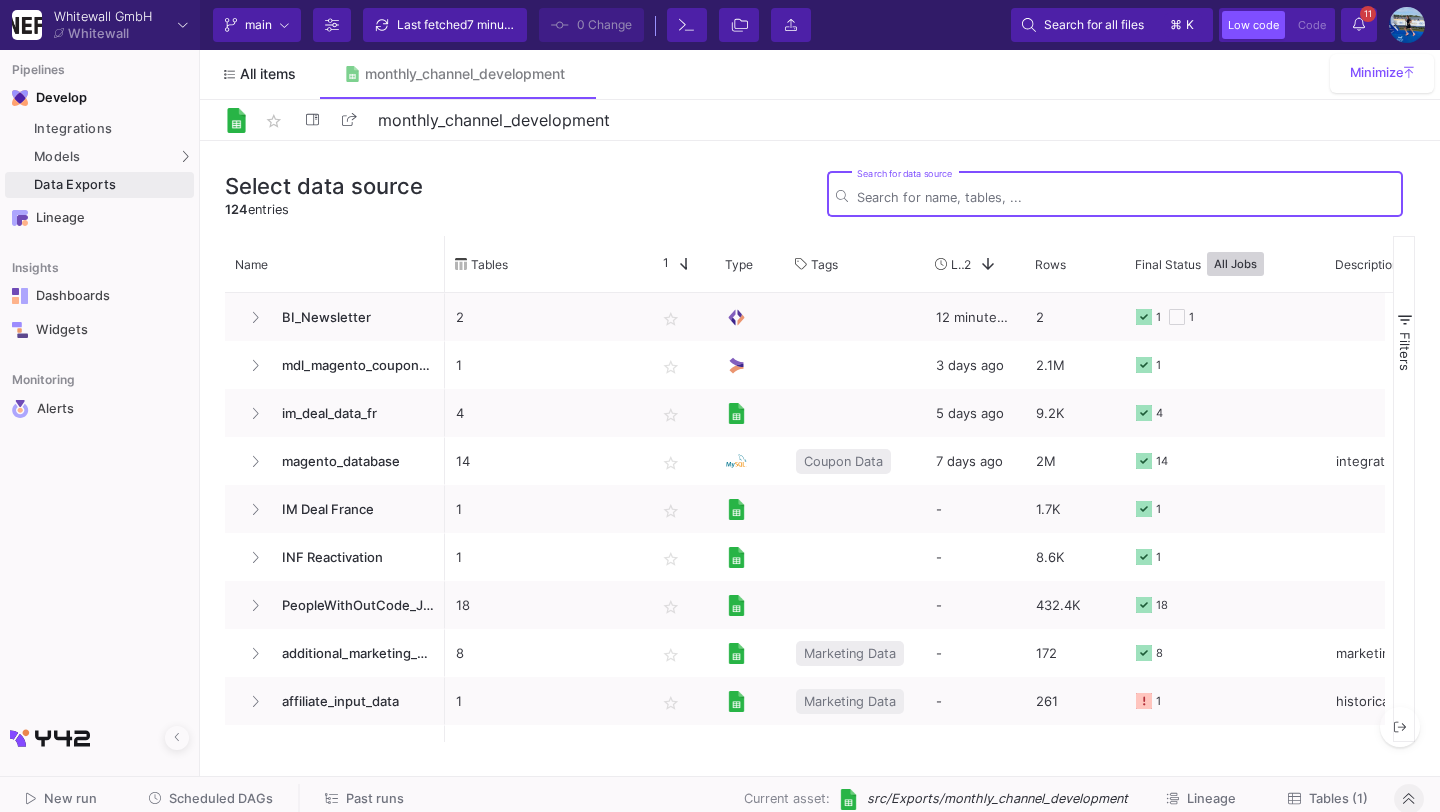 click on "All items" at bounding box center (260, 74) 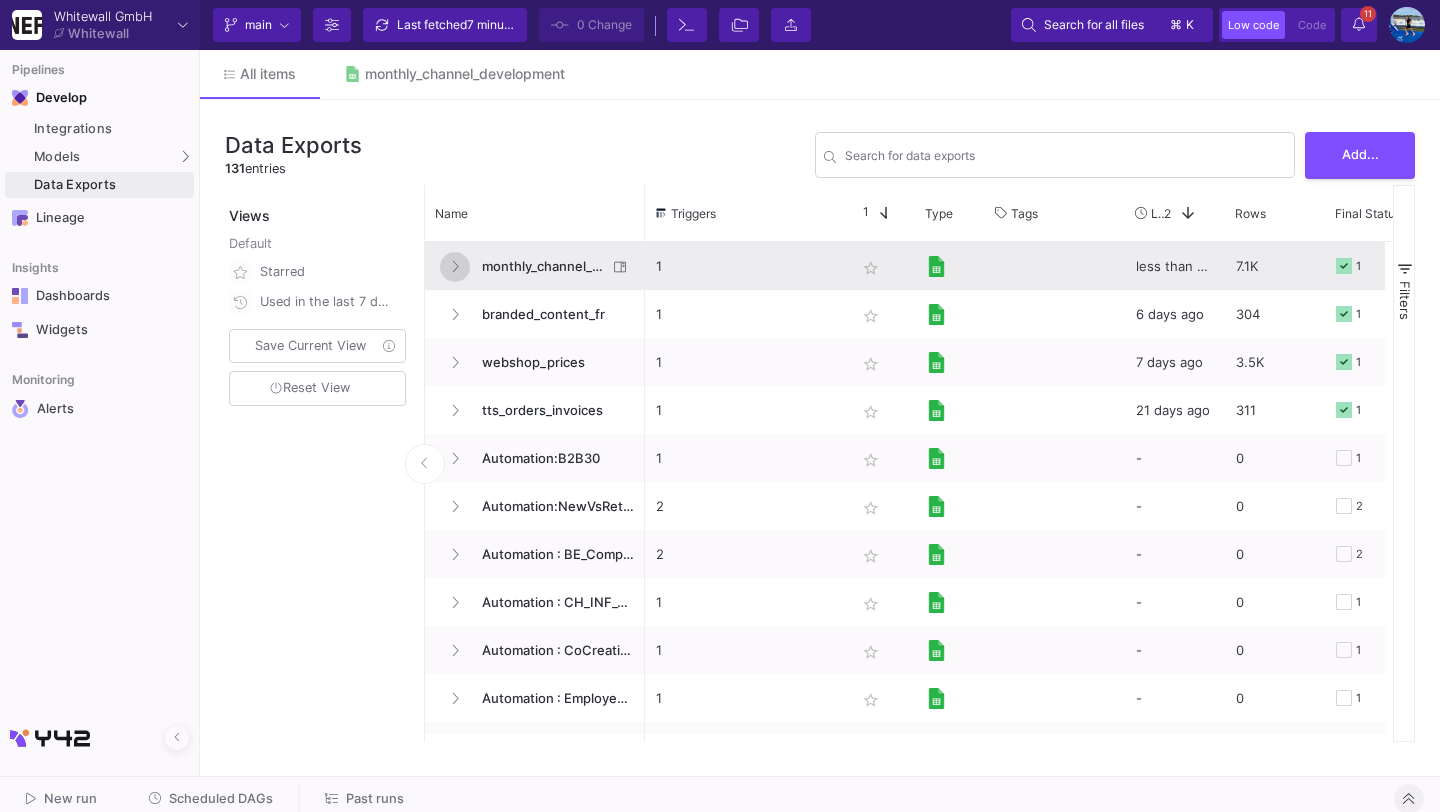 click 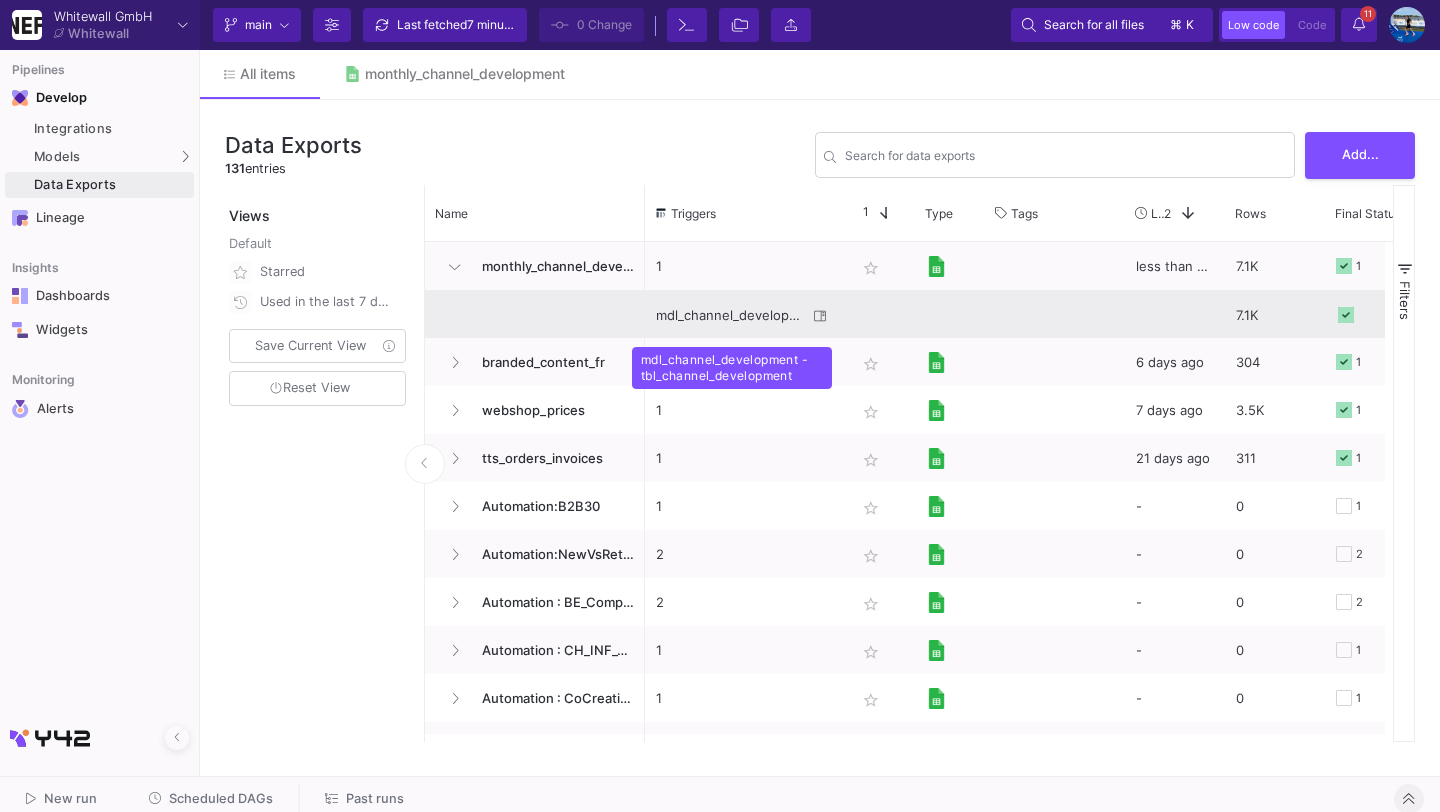 click on "mdl_channel_development - tbl_channel_development" 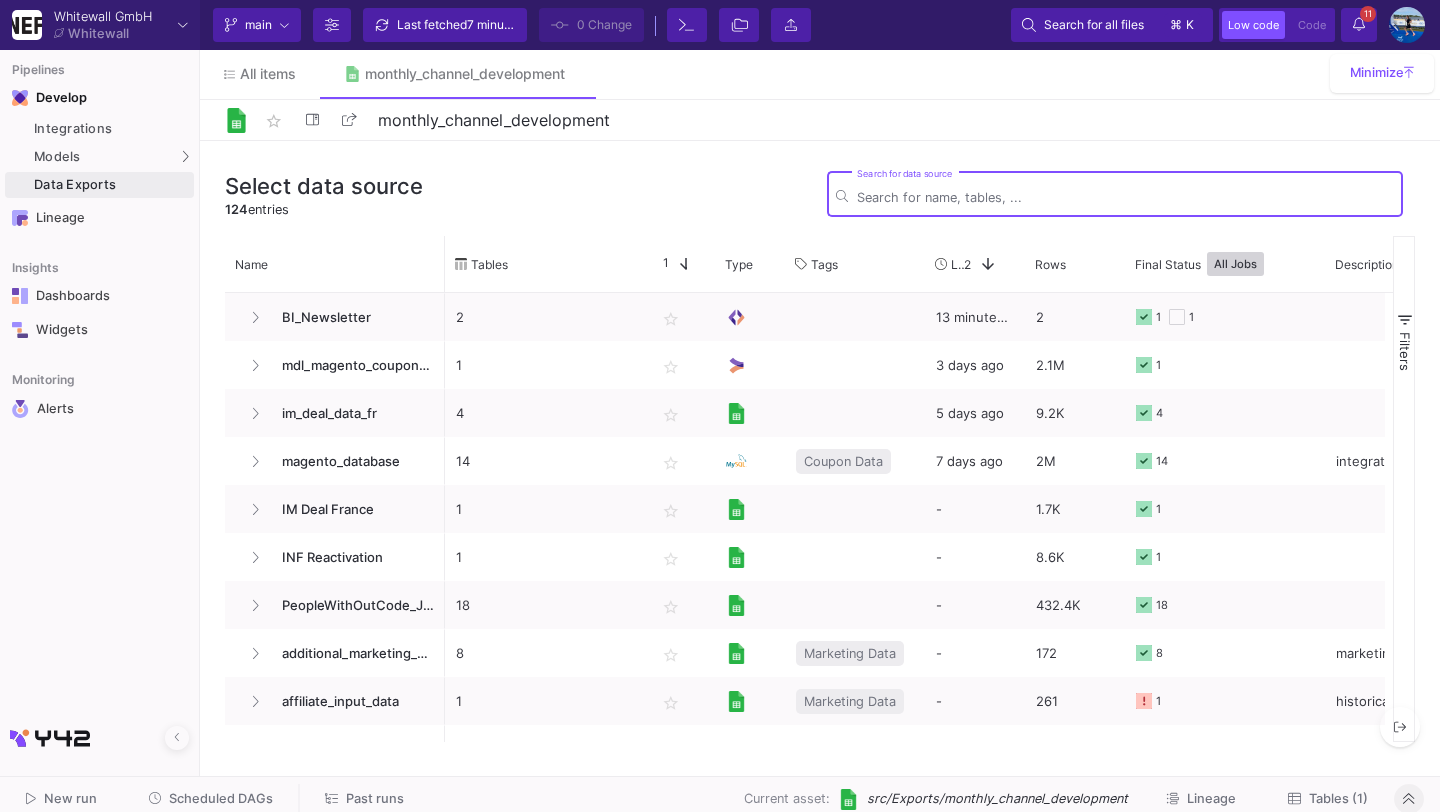 click on "Tables (1)" 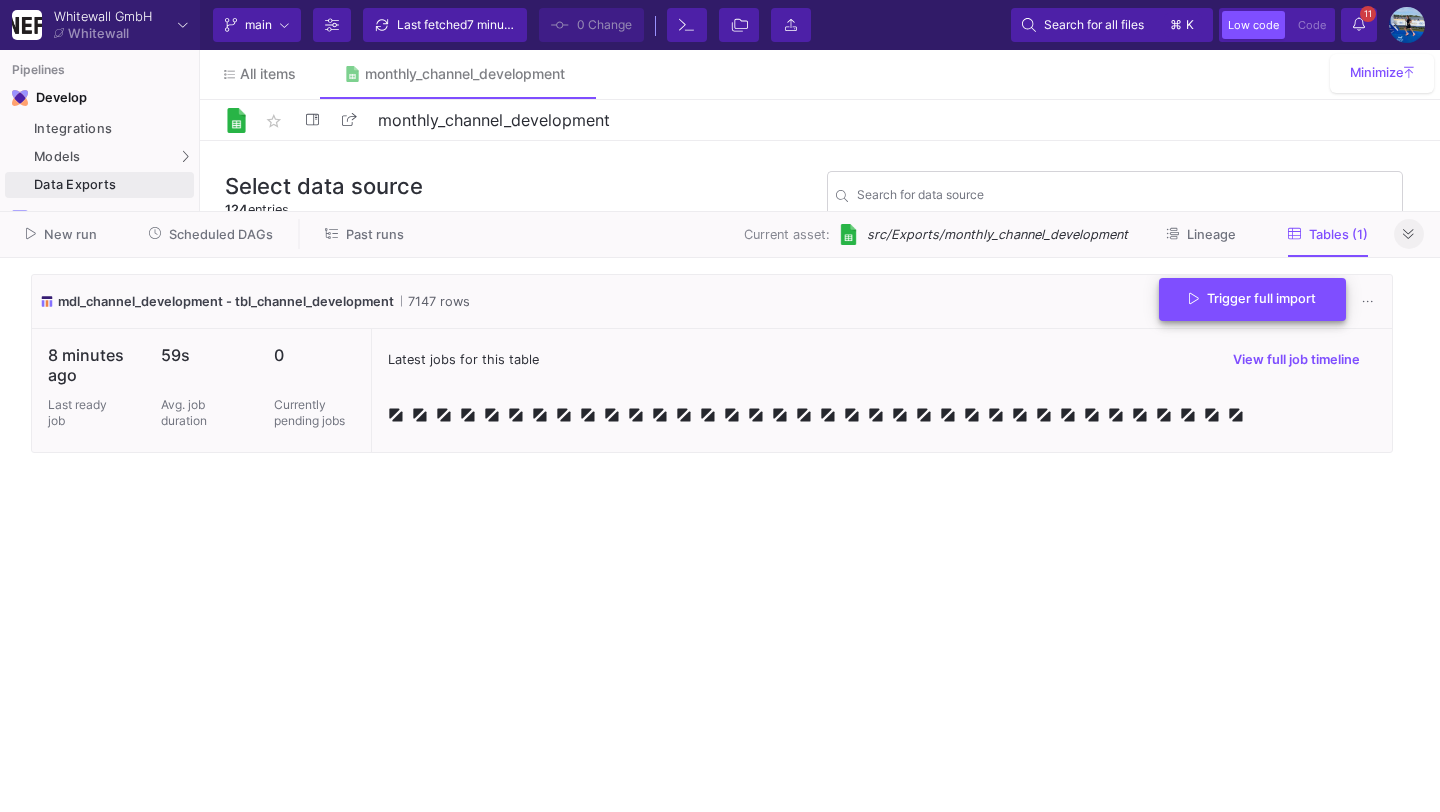 click on "Trigger full import" 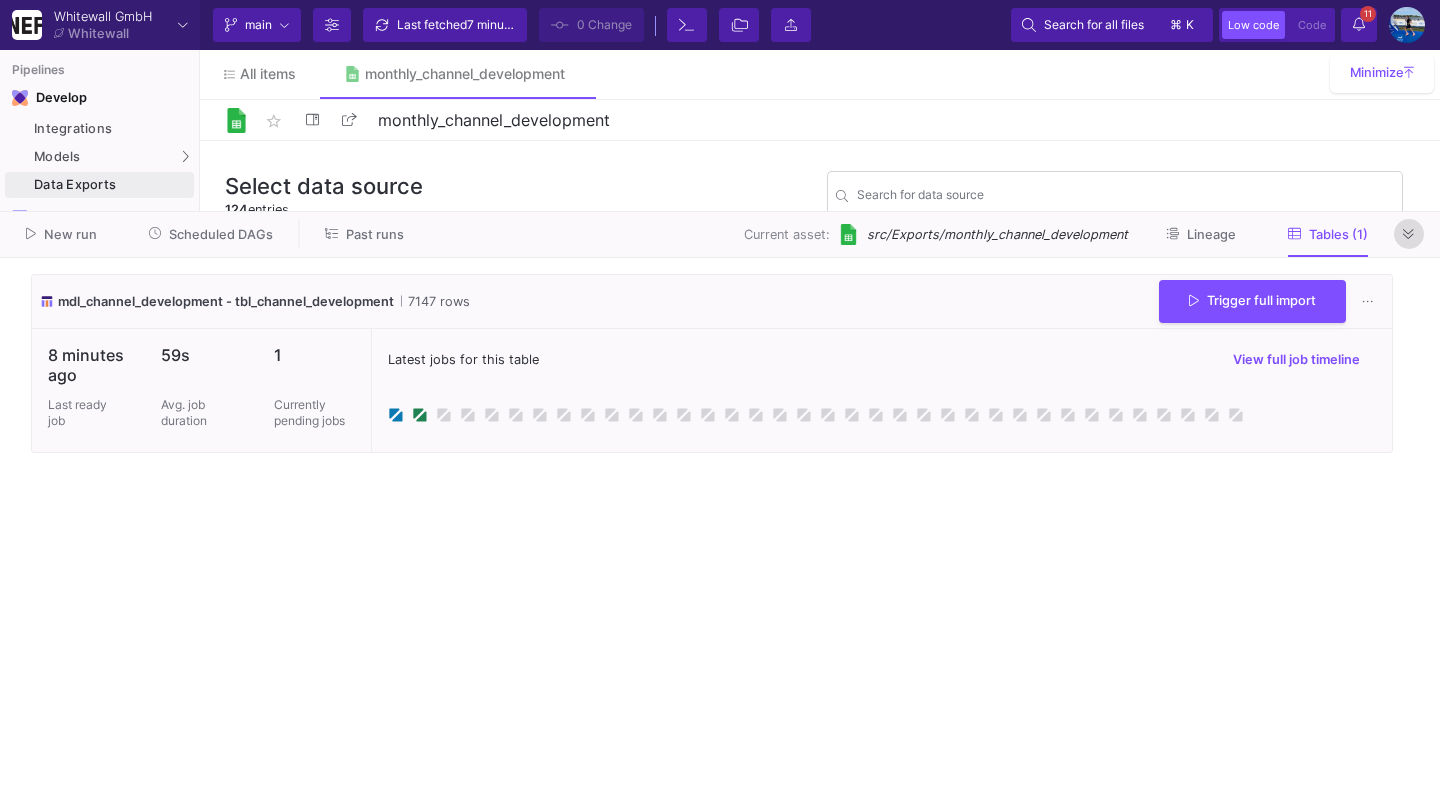 click 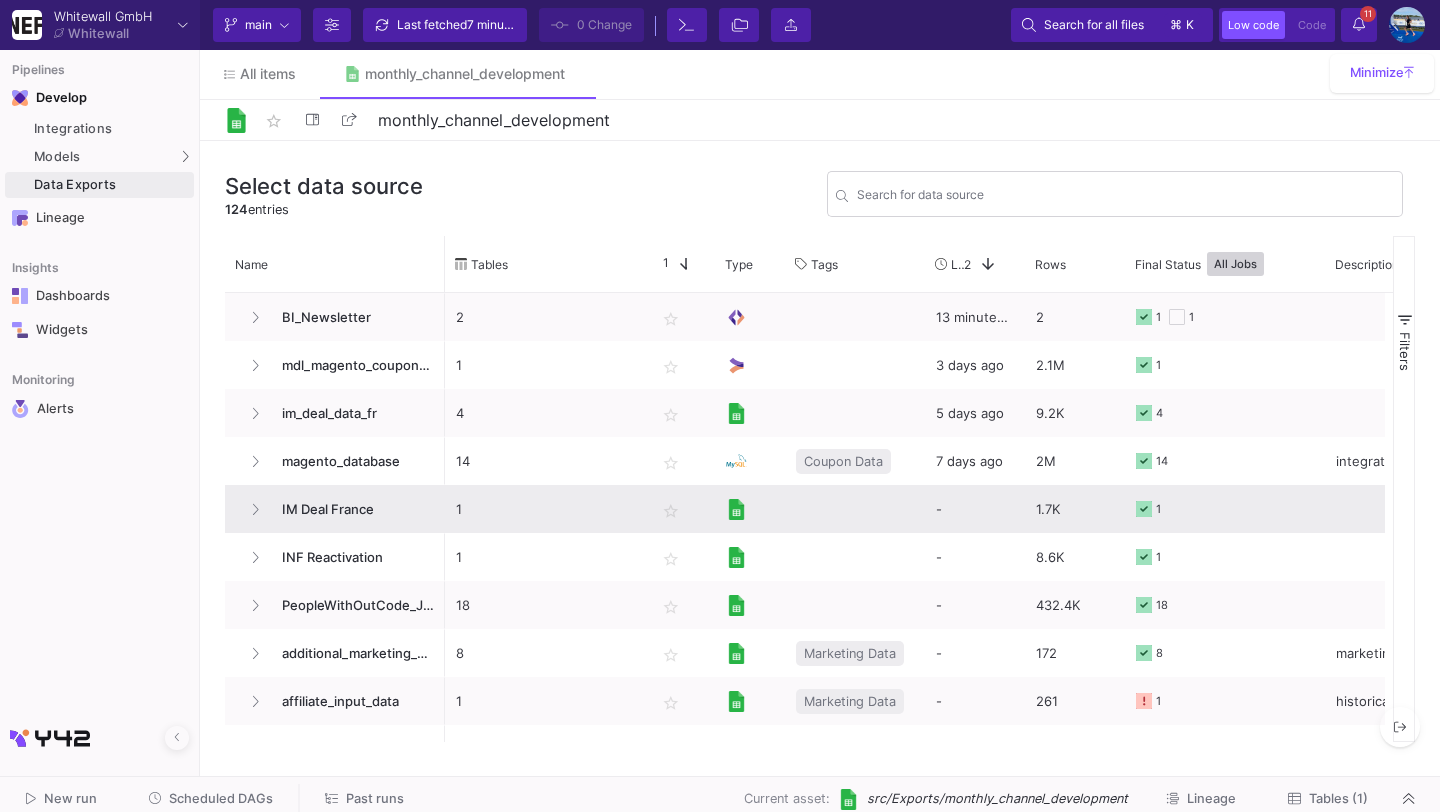 scroll, scrollTop: 66, scrollLeft: 0, axis: vertical 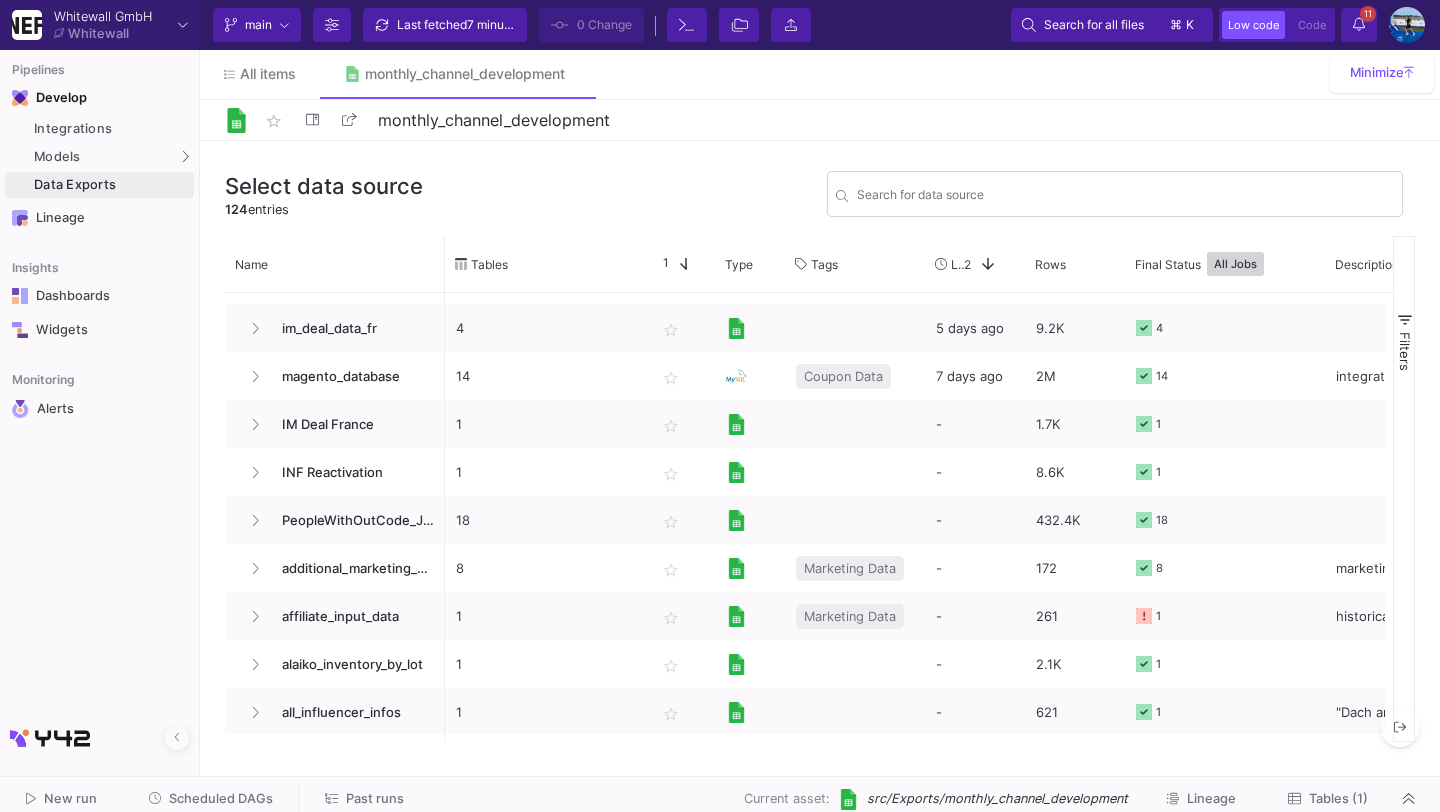 click on "Name" 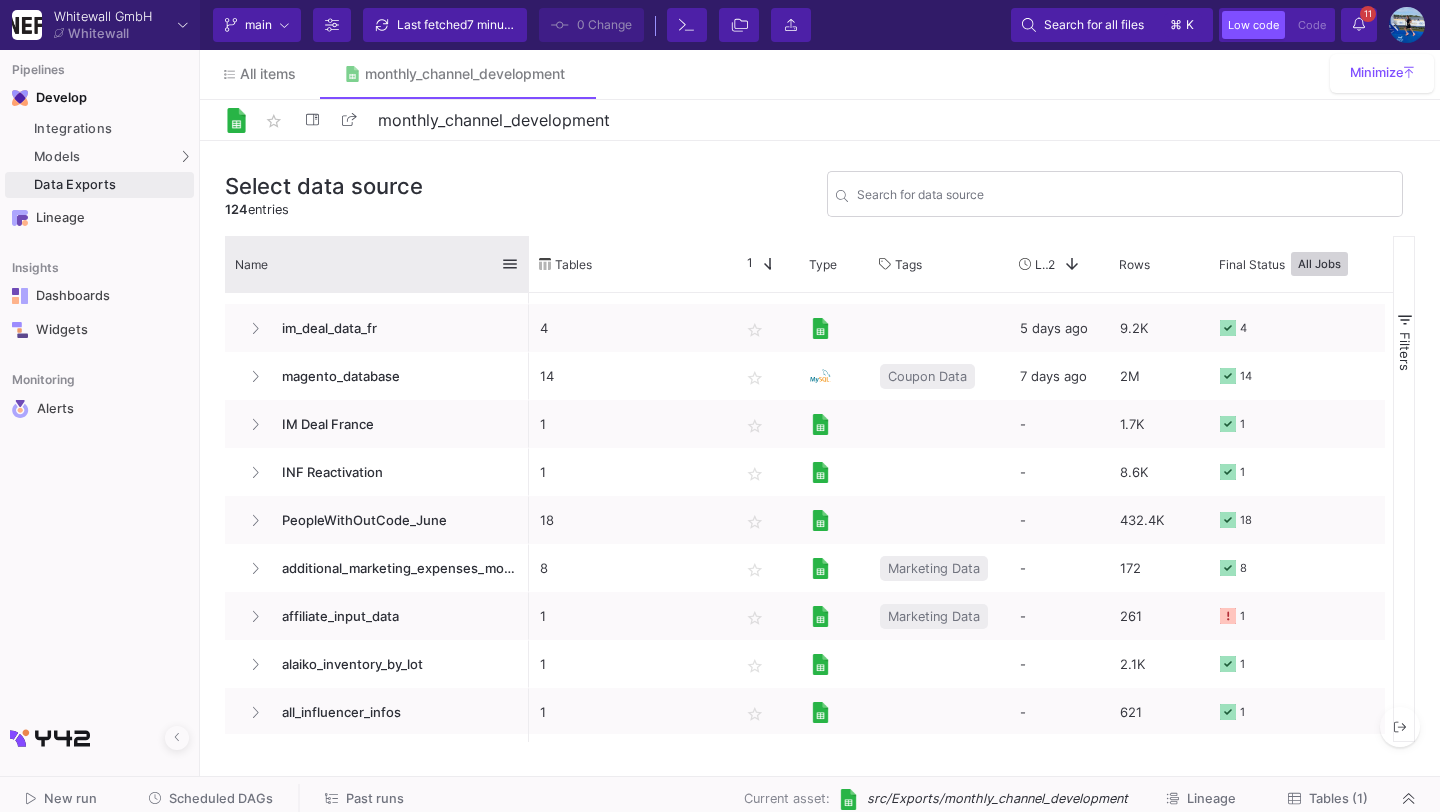drag, startPoint x: 442, startPoint y: 244, endPoint x: 535, endPoint y: 252, distance: 93.34345 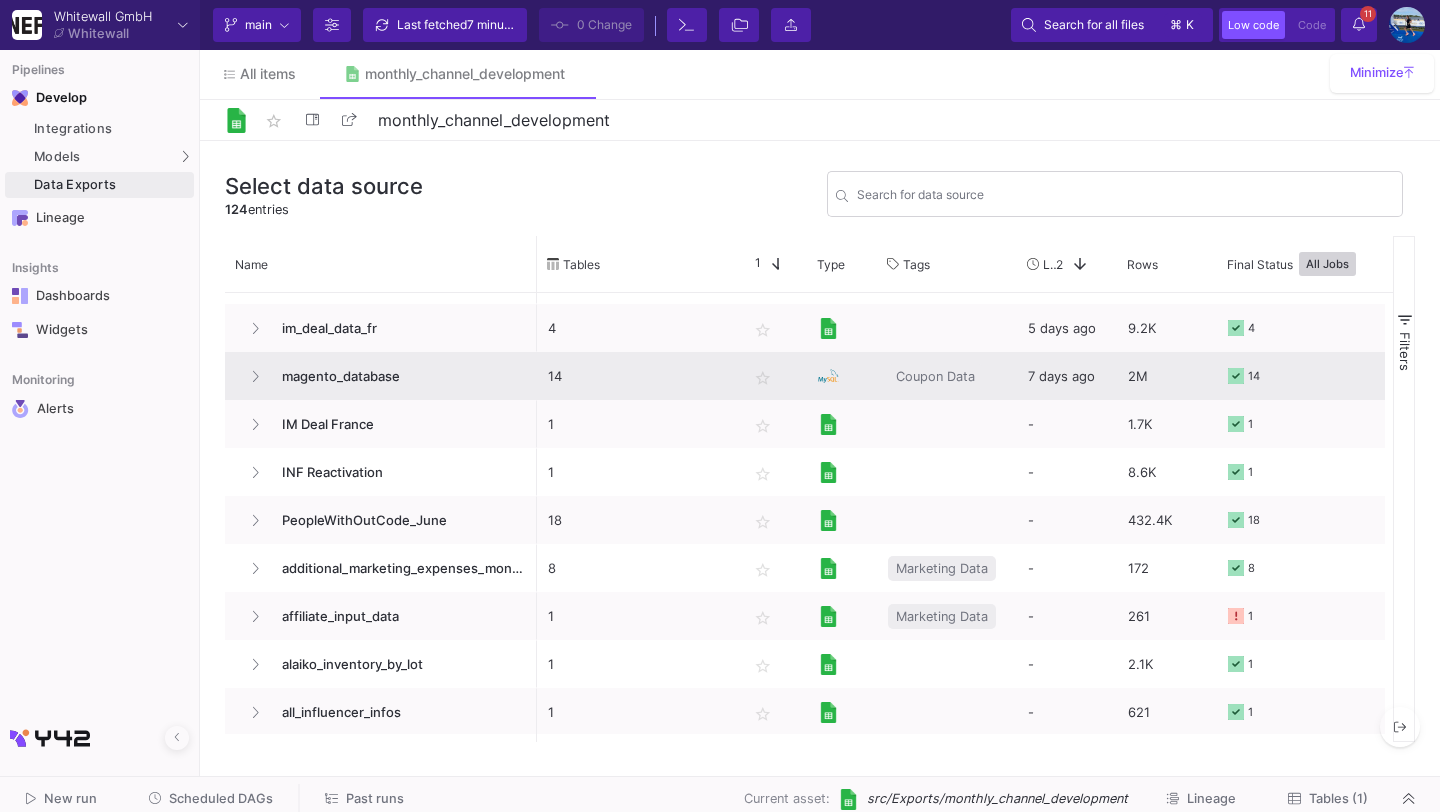 scroll, scrollTop: 134, scrollLeft: 0, axis: vertical 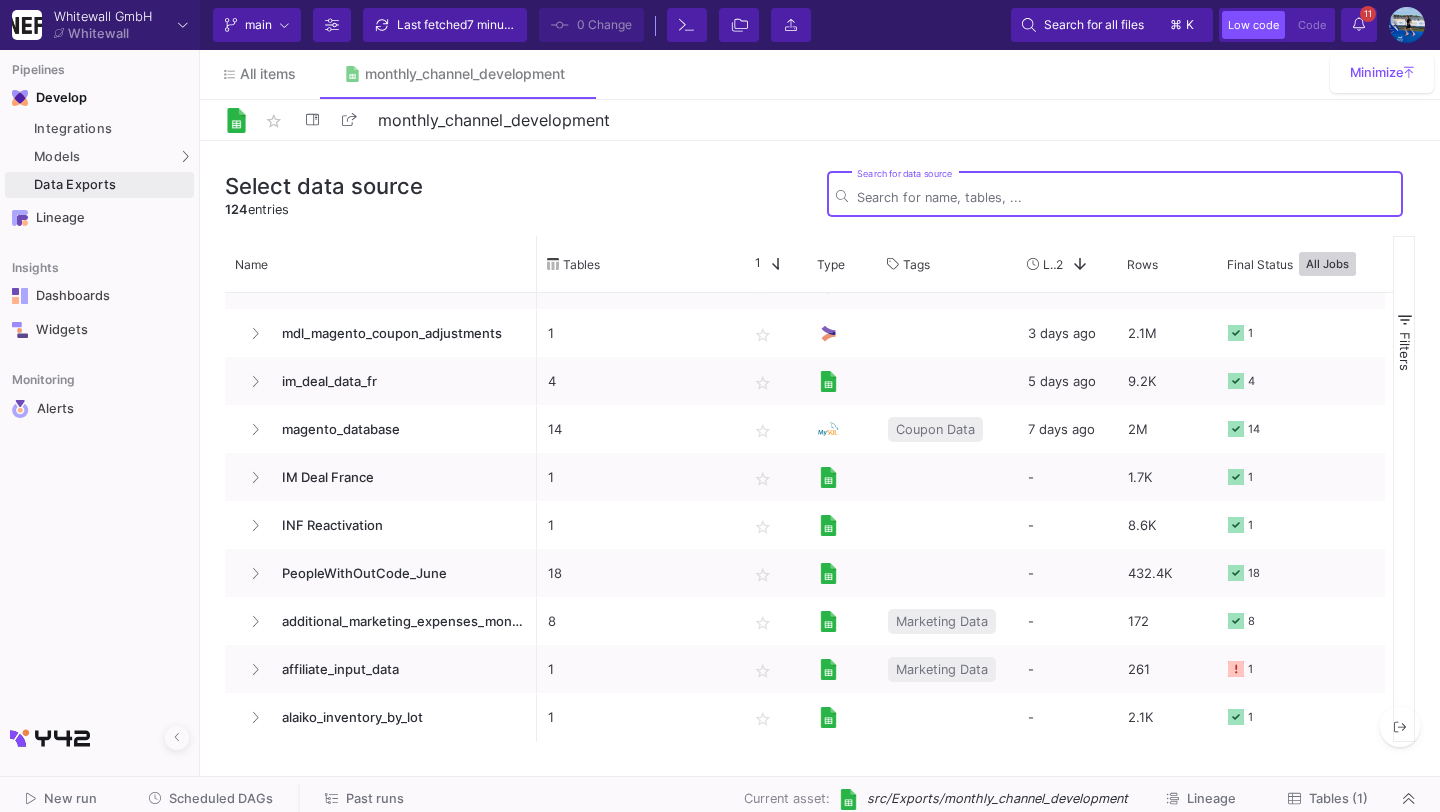 click on "Search for data source" at bounding box center (1125, 197) 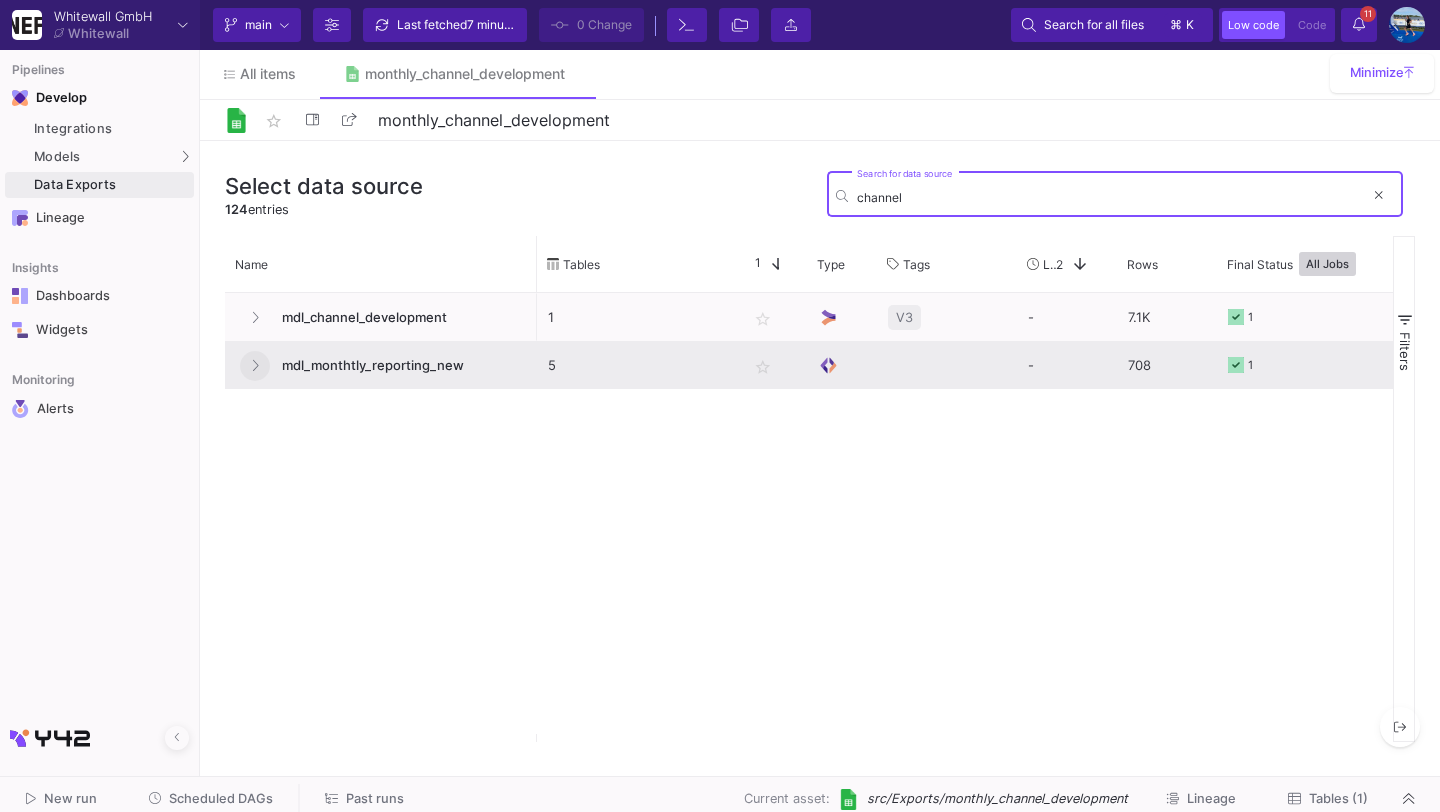 click 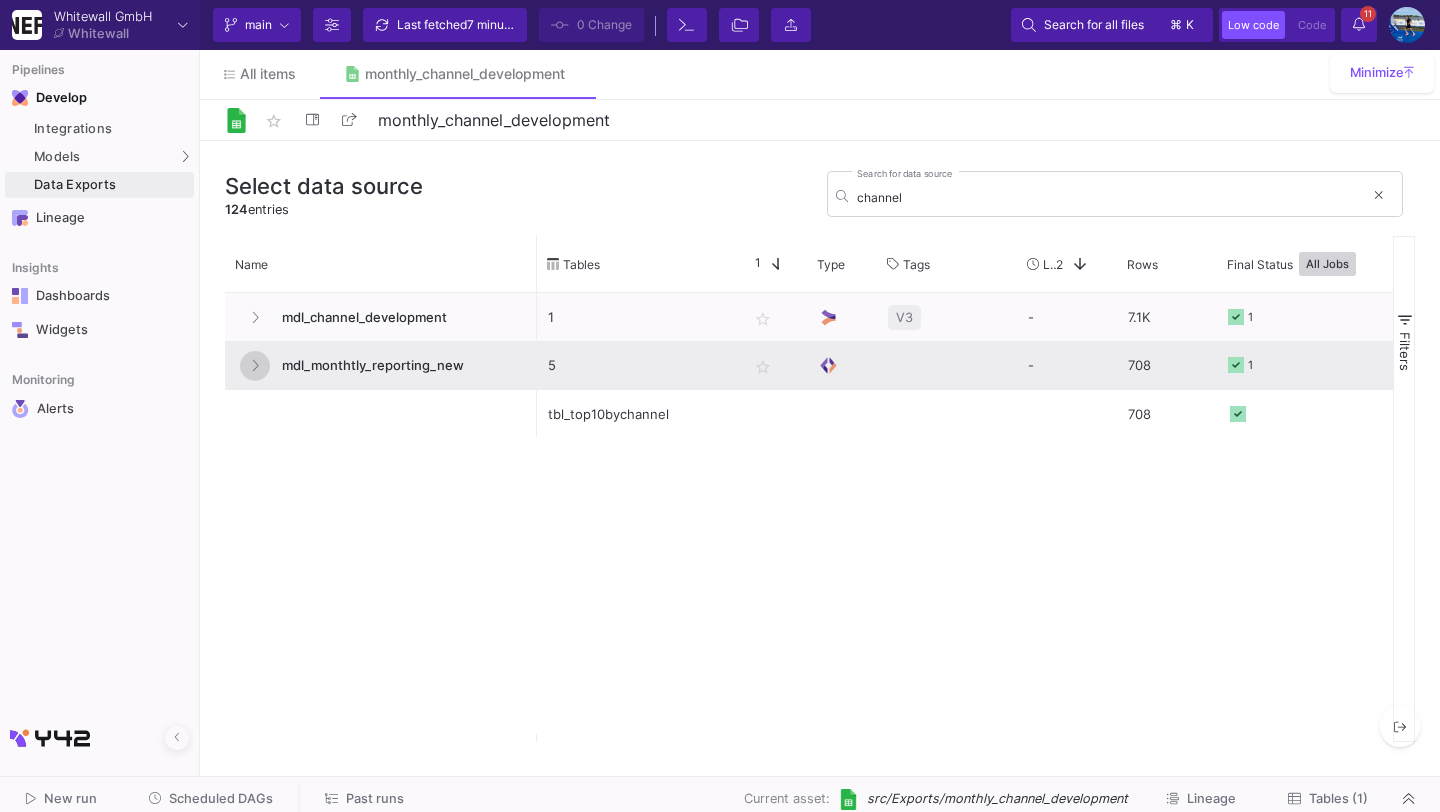 click 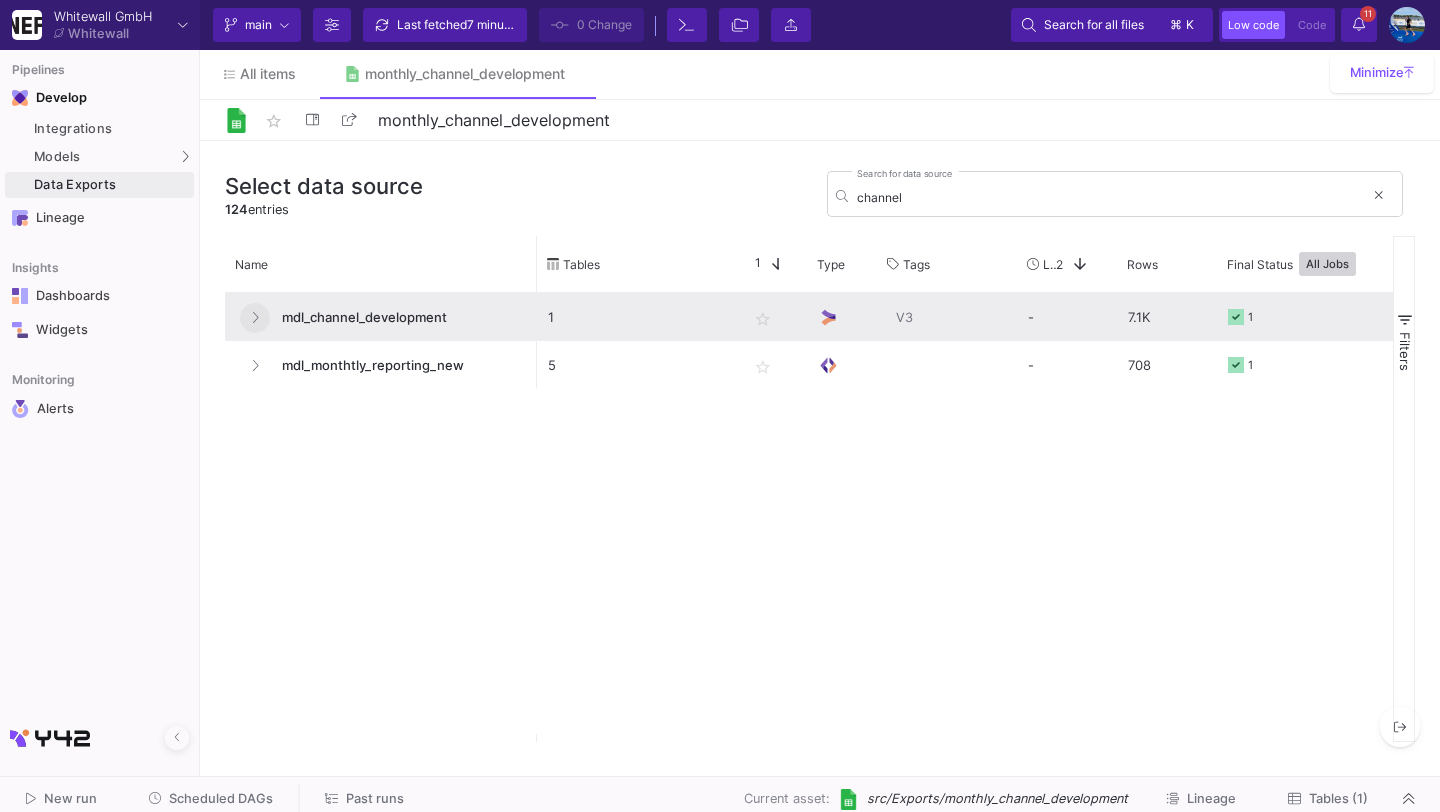 click 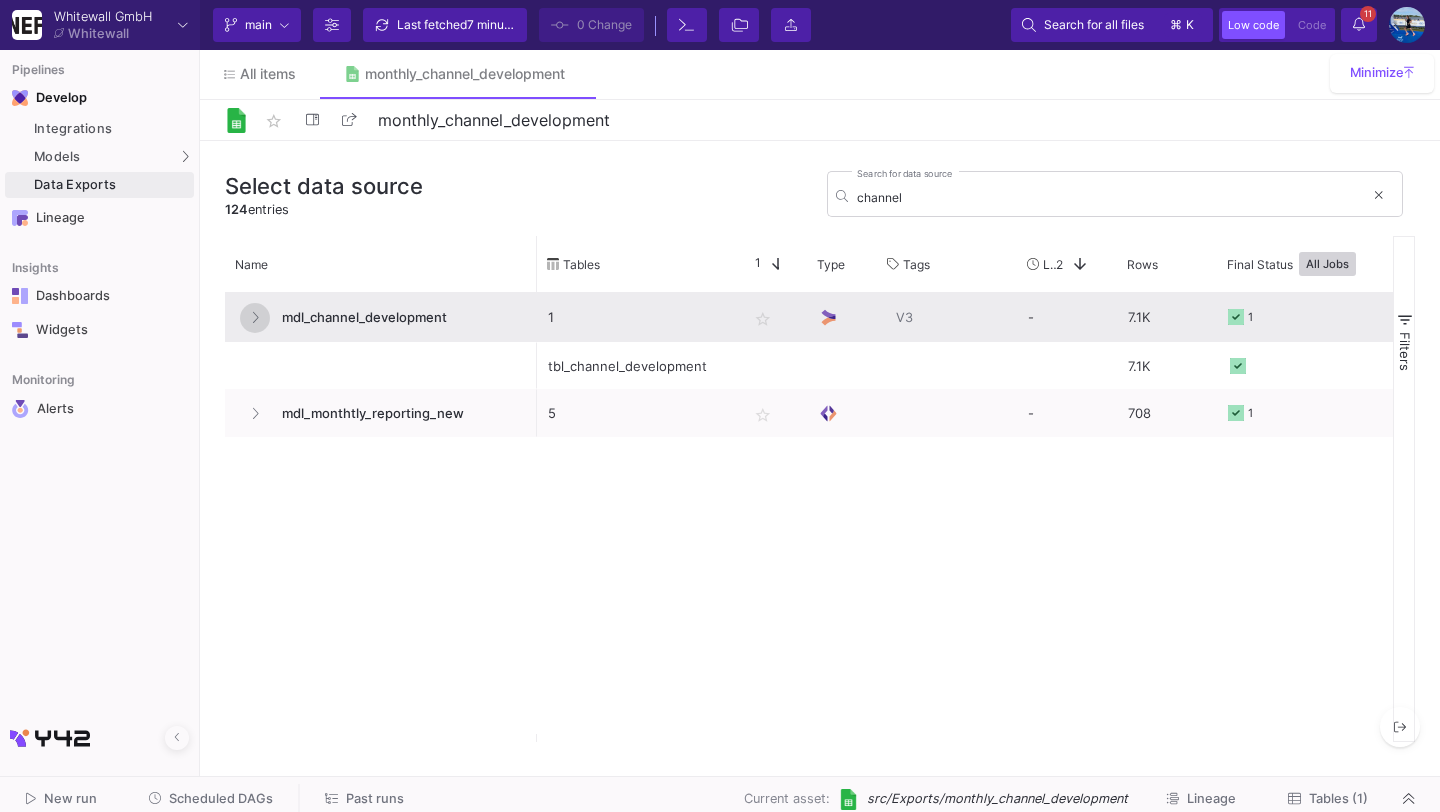 click 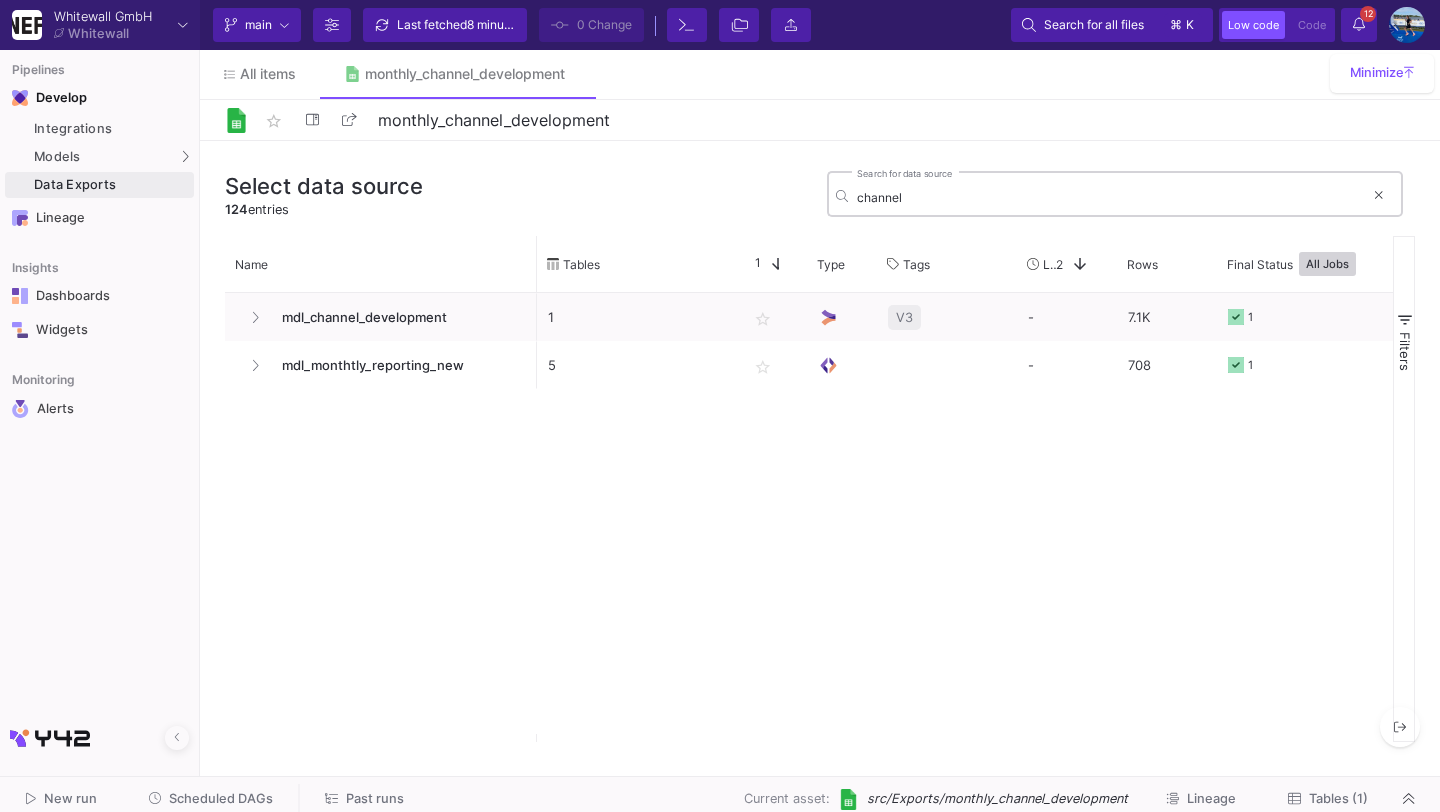 click on "channel Search for data source" 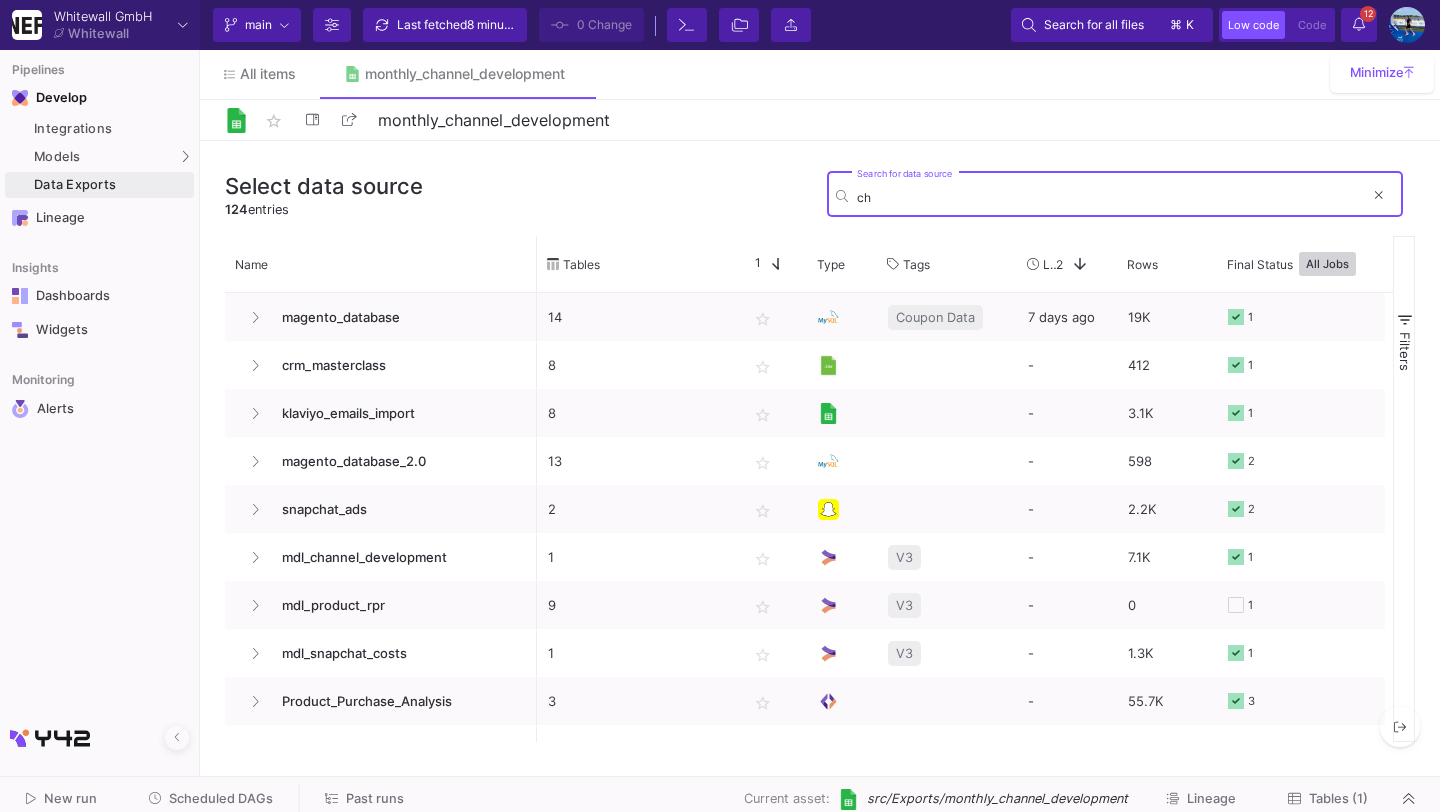 type on "c" 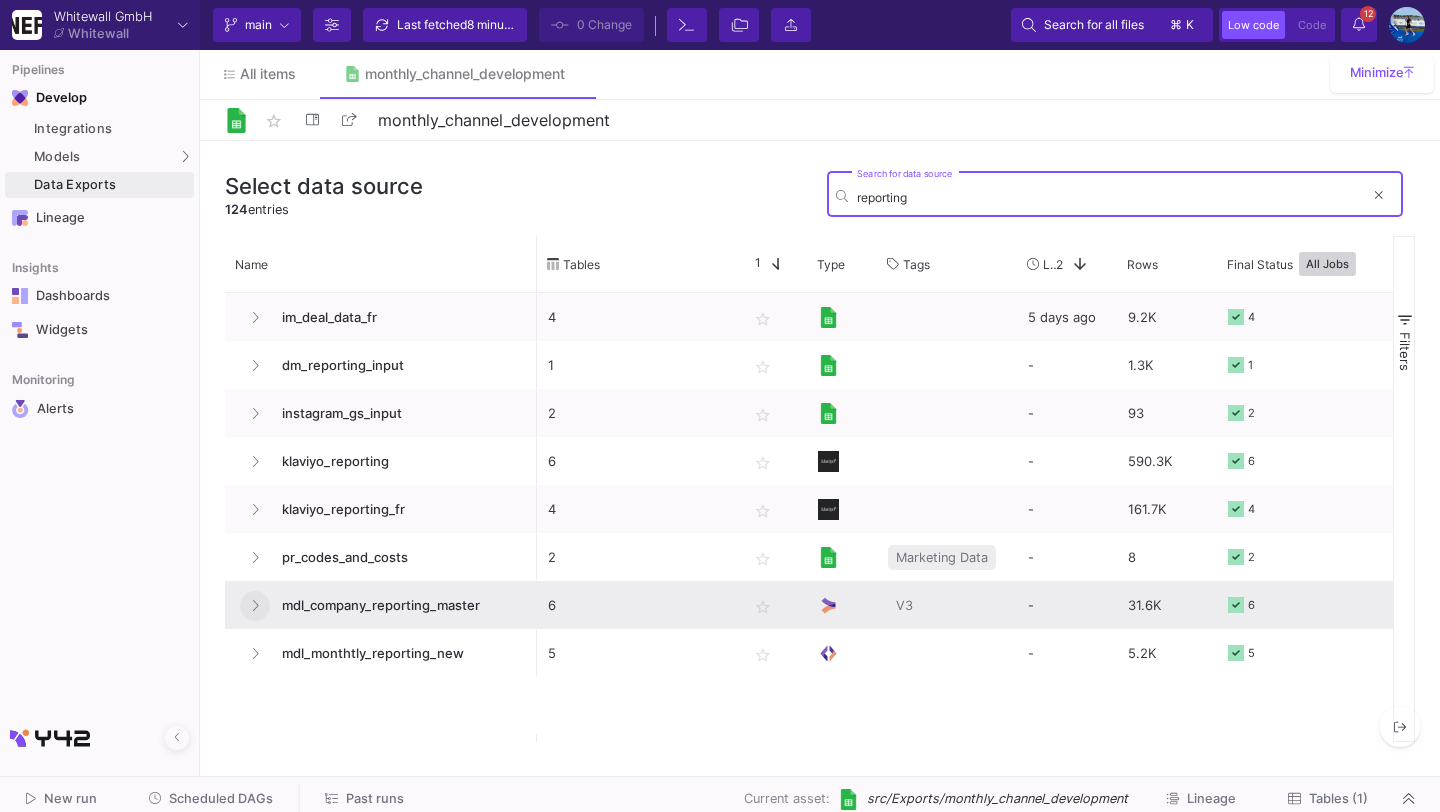 type on "reporting" 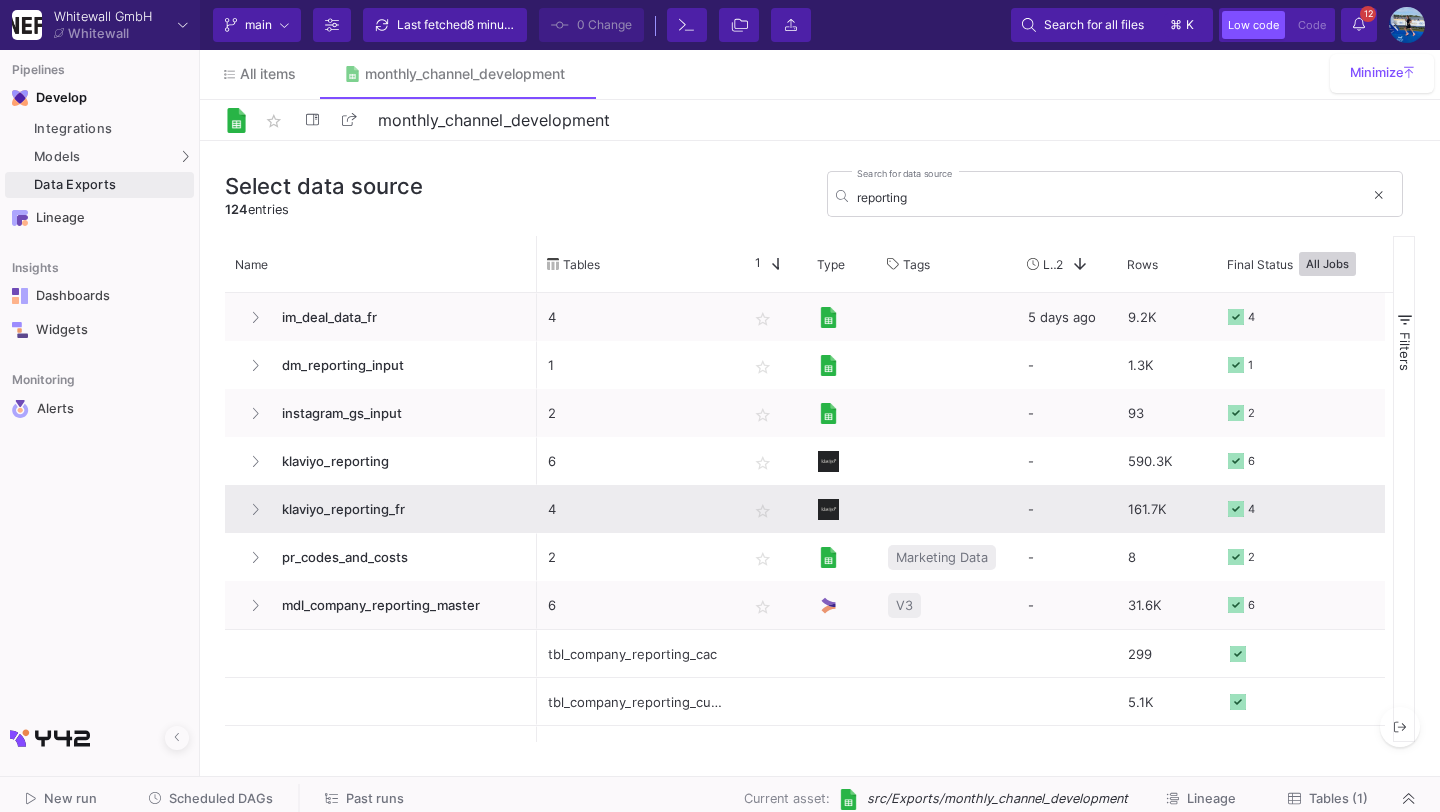 scroll, scrollTop: 102, scrollLeft: 0, axis: vertical 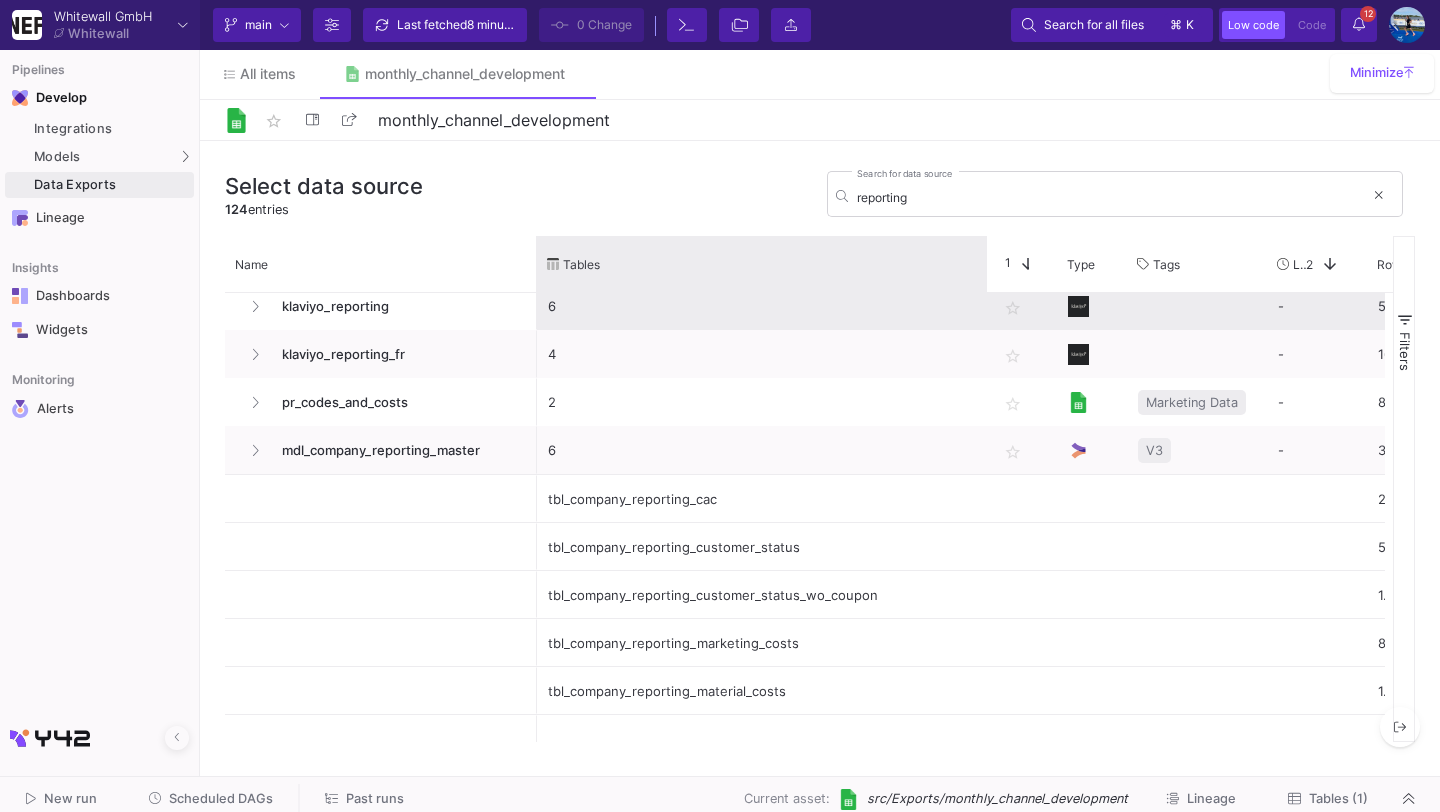 drag, startPoint x: 733, startPoint y: 264, endPoint x: 983, endPoint y: 293, distance: 251.67638 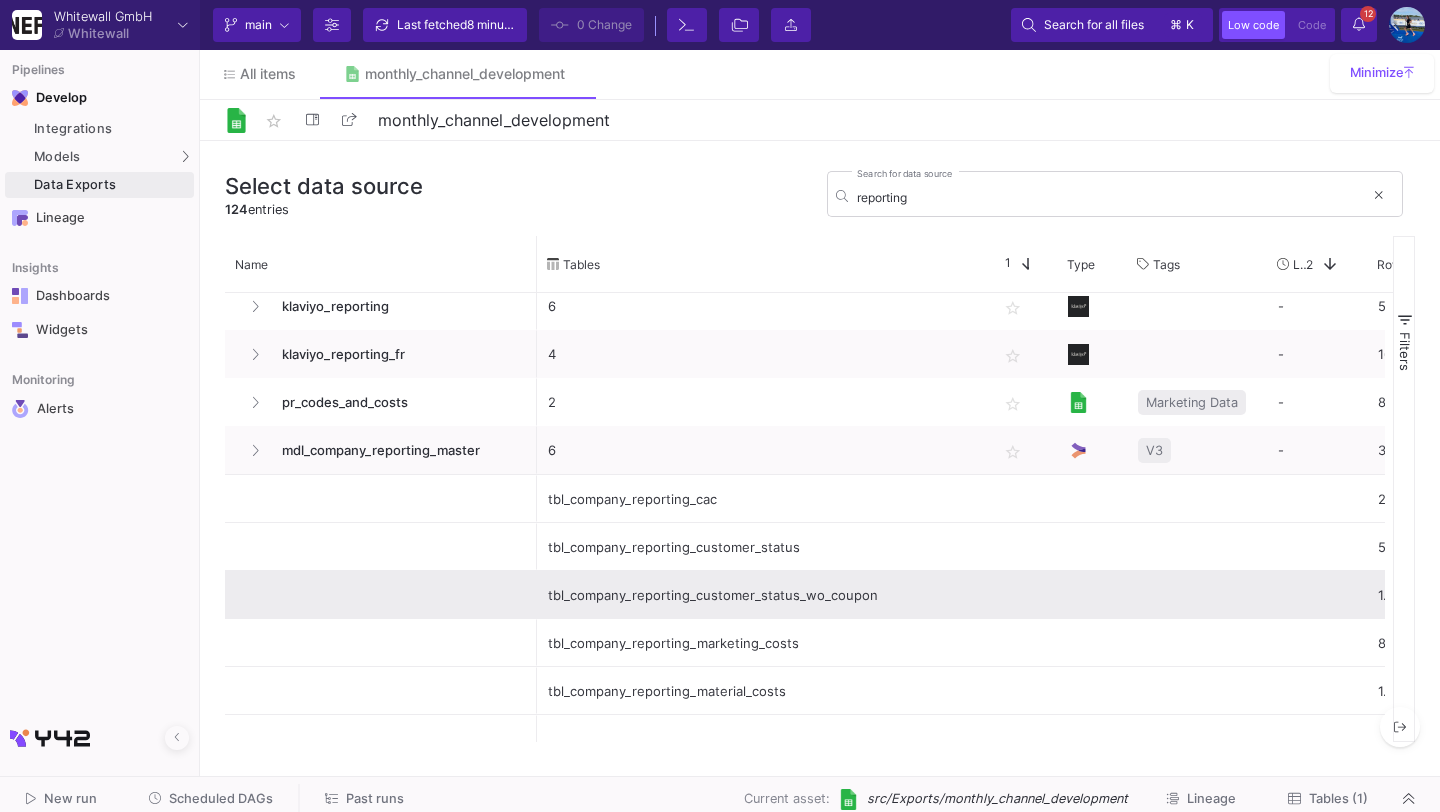 scroll, scrollTop: 172, scrollLeft: 0, axis: vertical 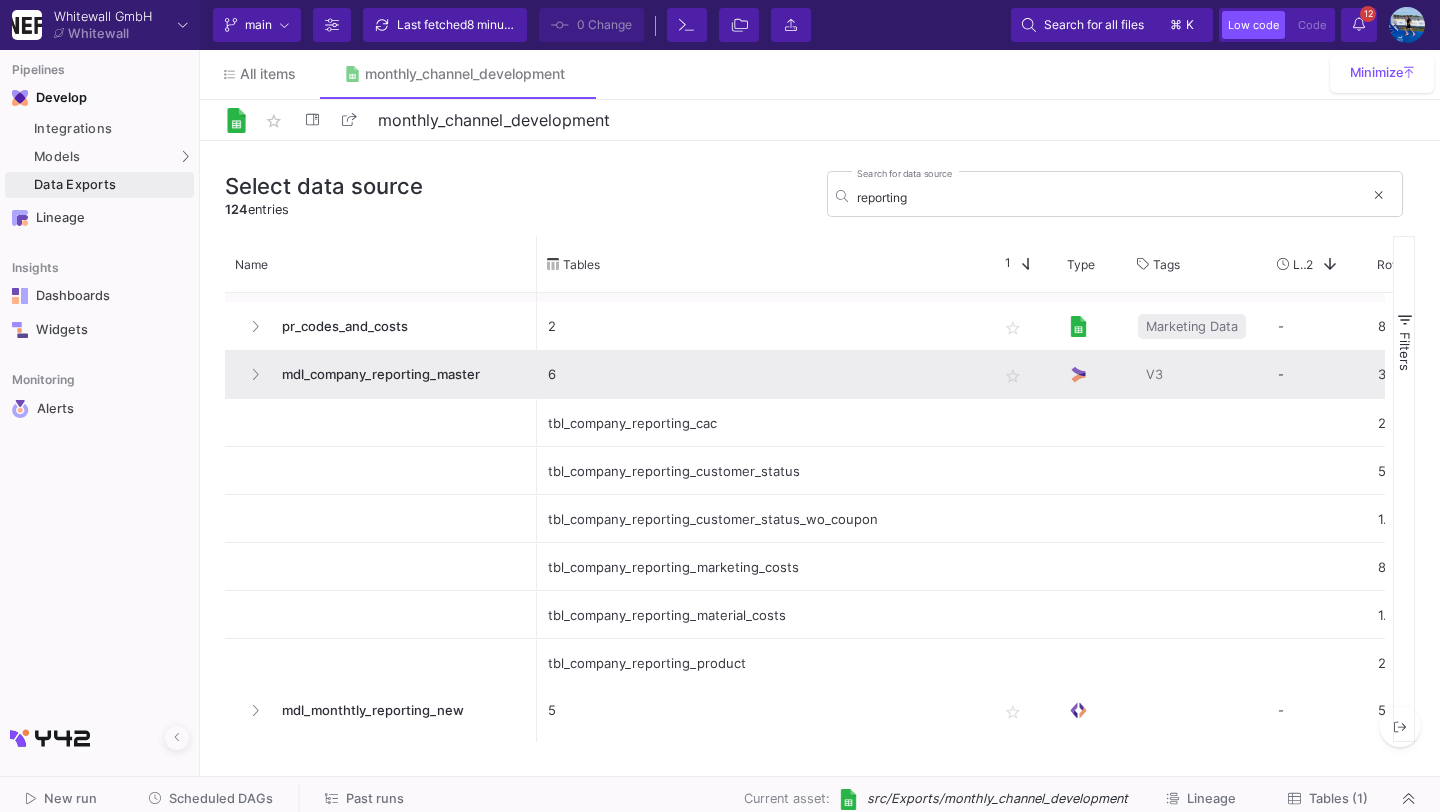 click on "mdl_company_reporting_master" 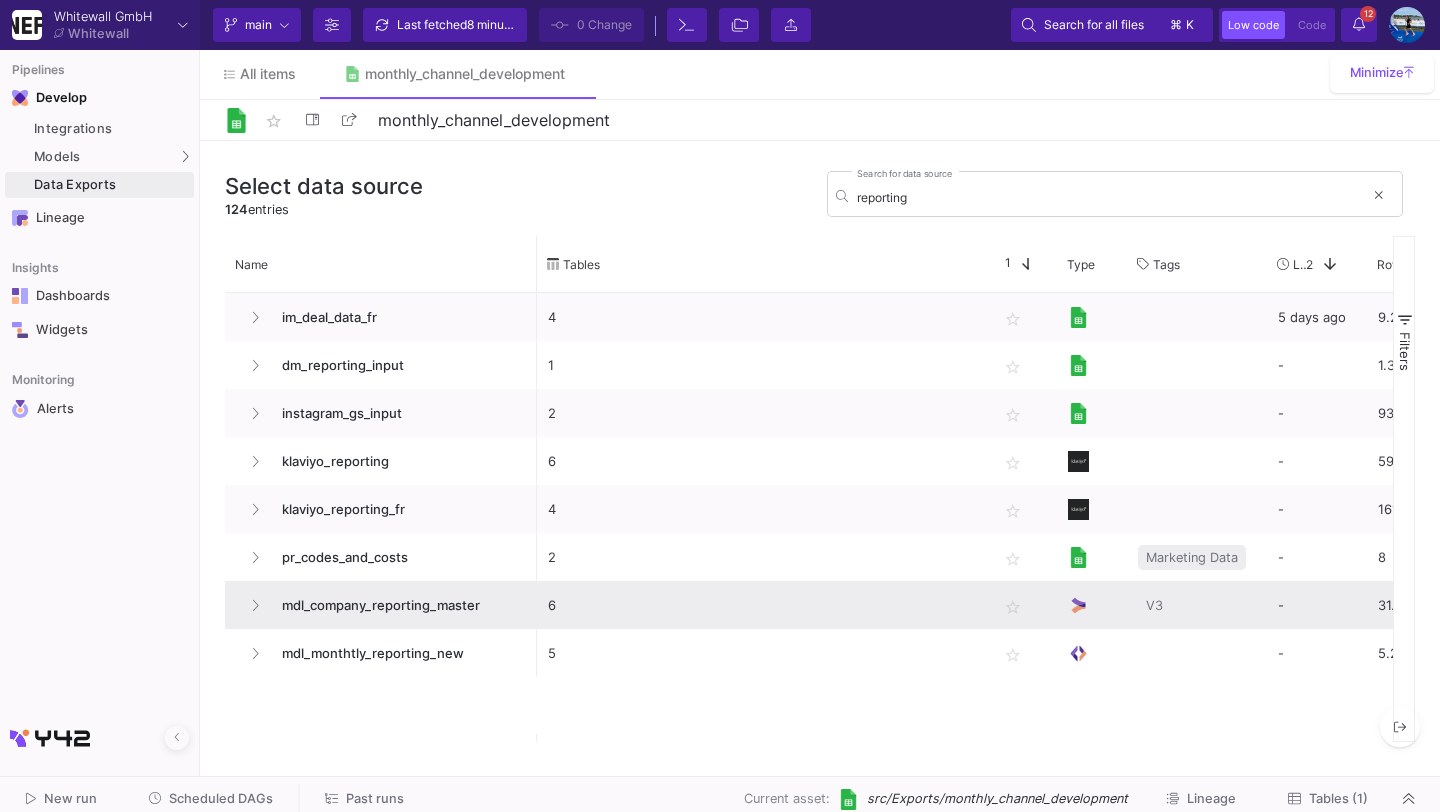 click on "mdl_company_reporting_master" 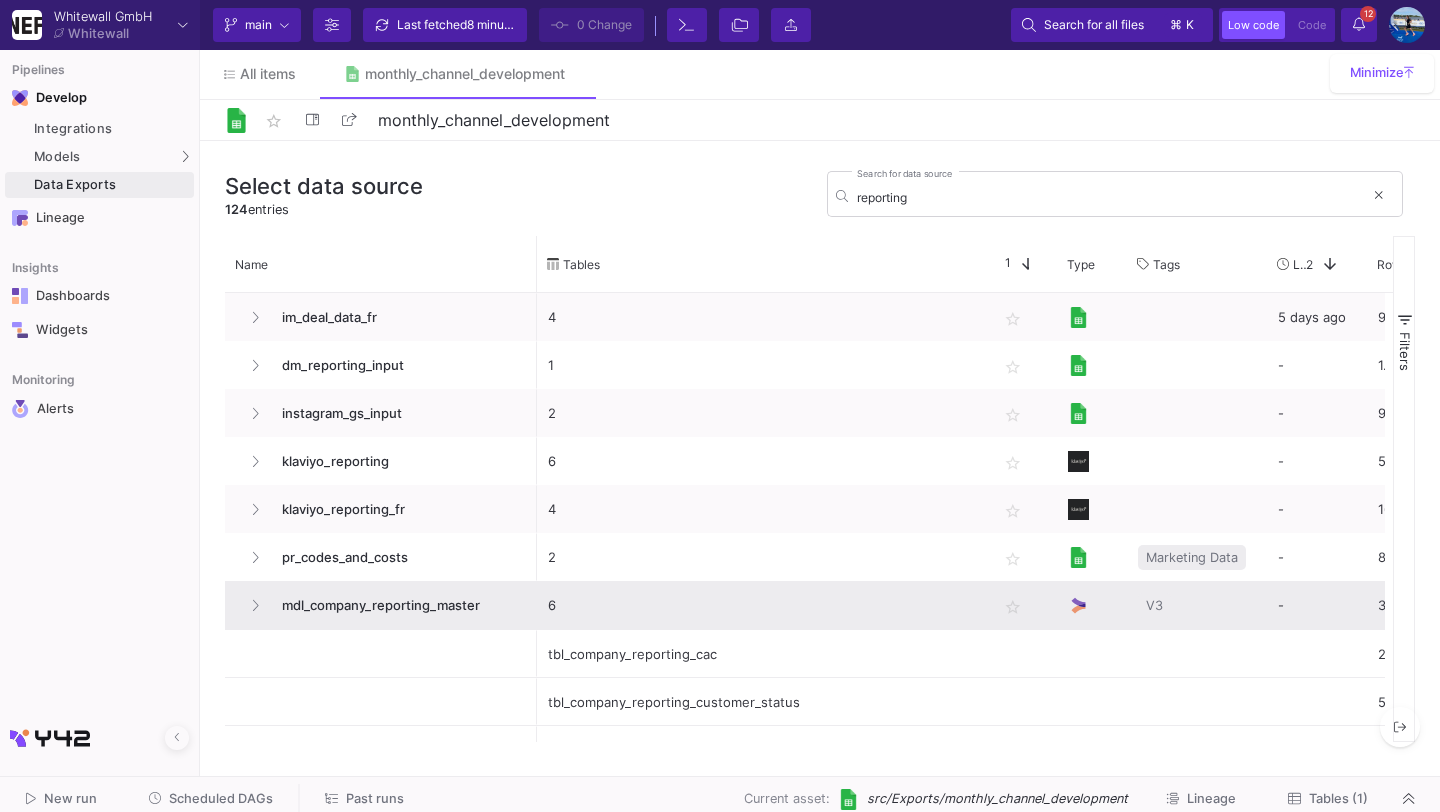scroll, scrollTop: 47, scrollLeft: 0, axis: vertical 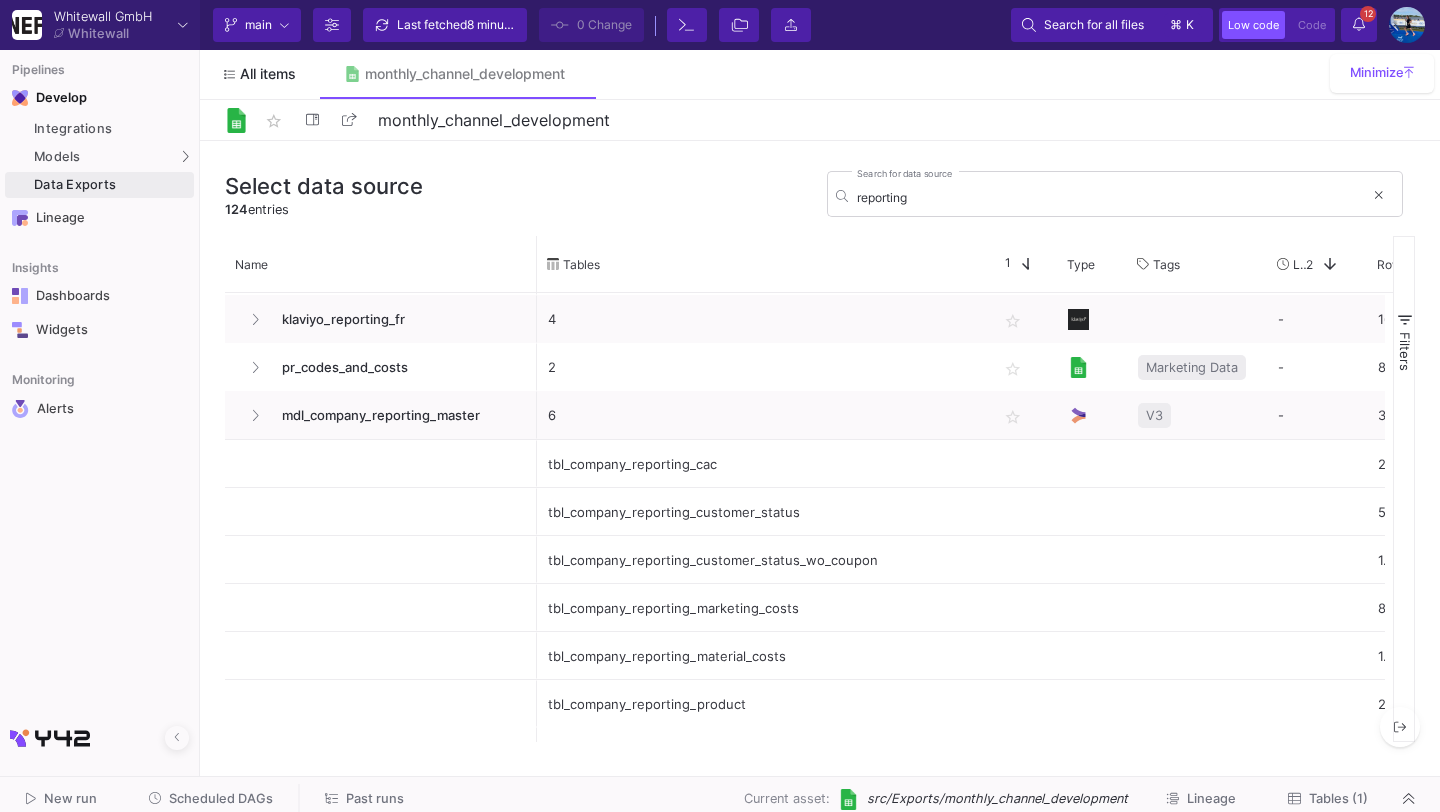click on "All items" at bounding box center (268, 74) 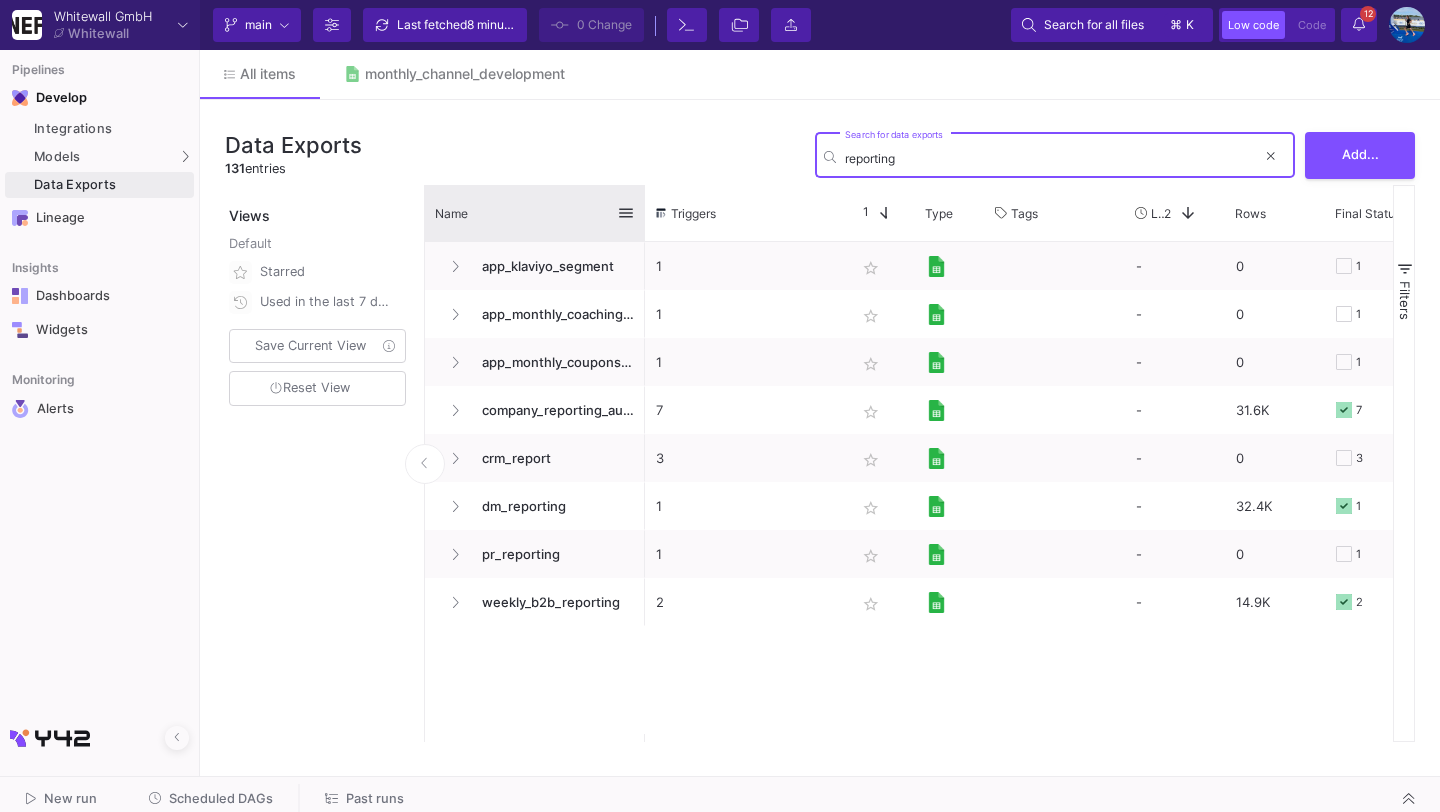 type on "reporting" 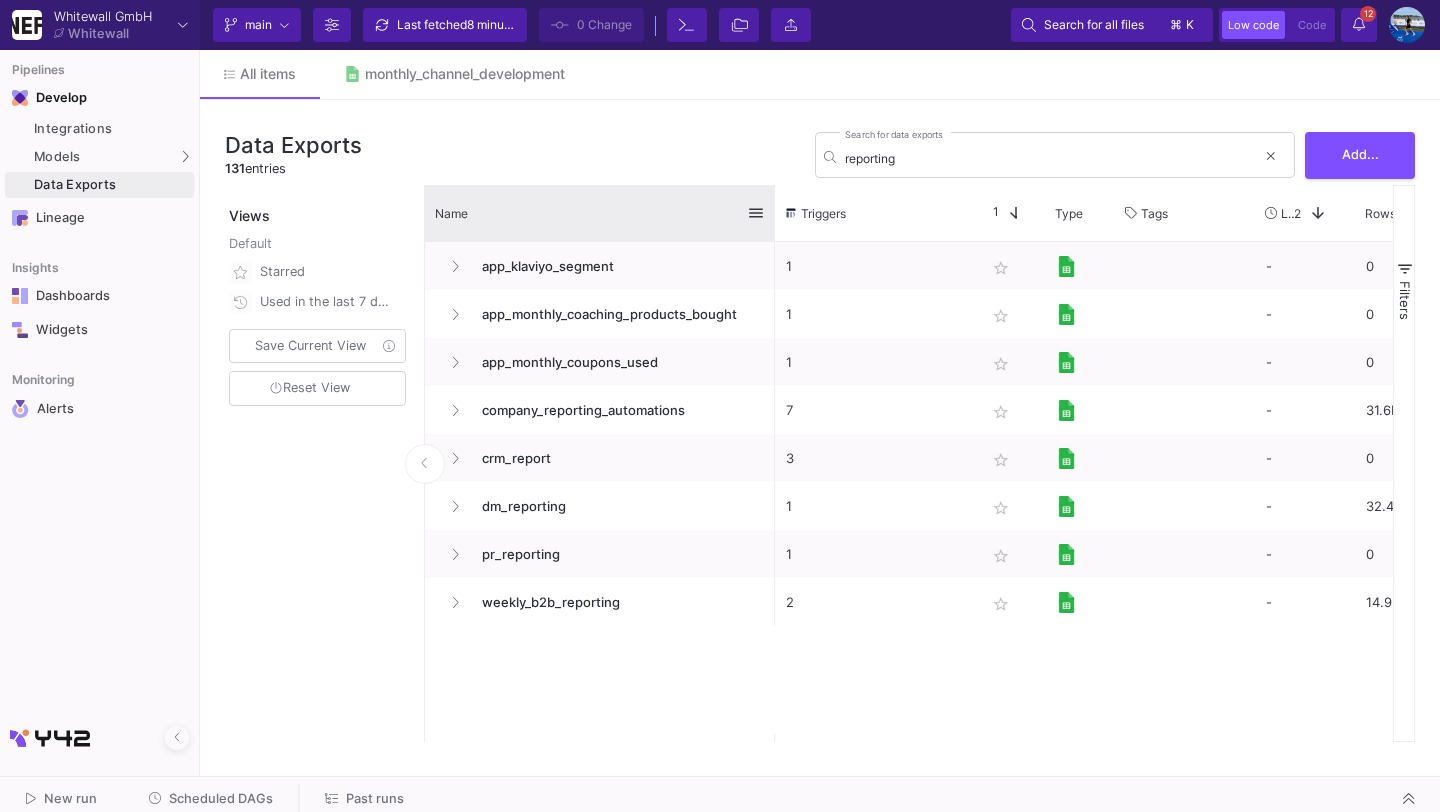 drag, startPoint x: 643, startPoint y: 221, endPoint x: 774, endPoint y: 228, distance: 131.18689 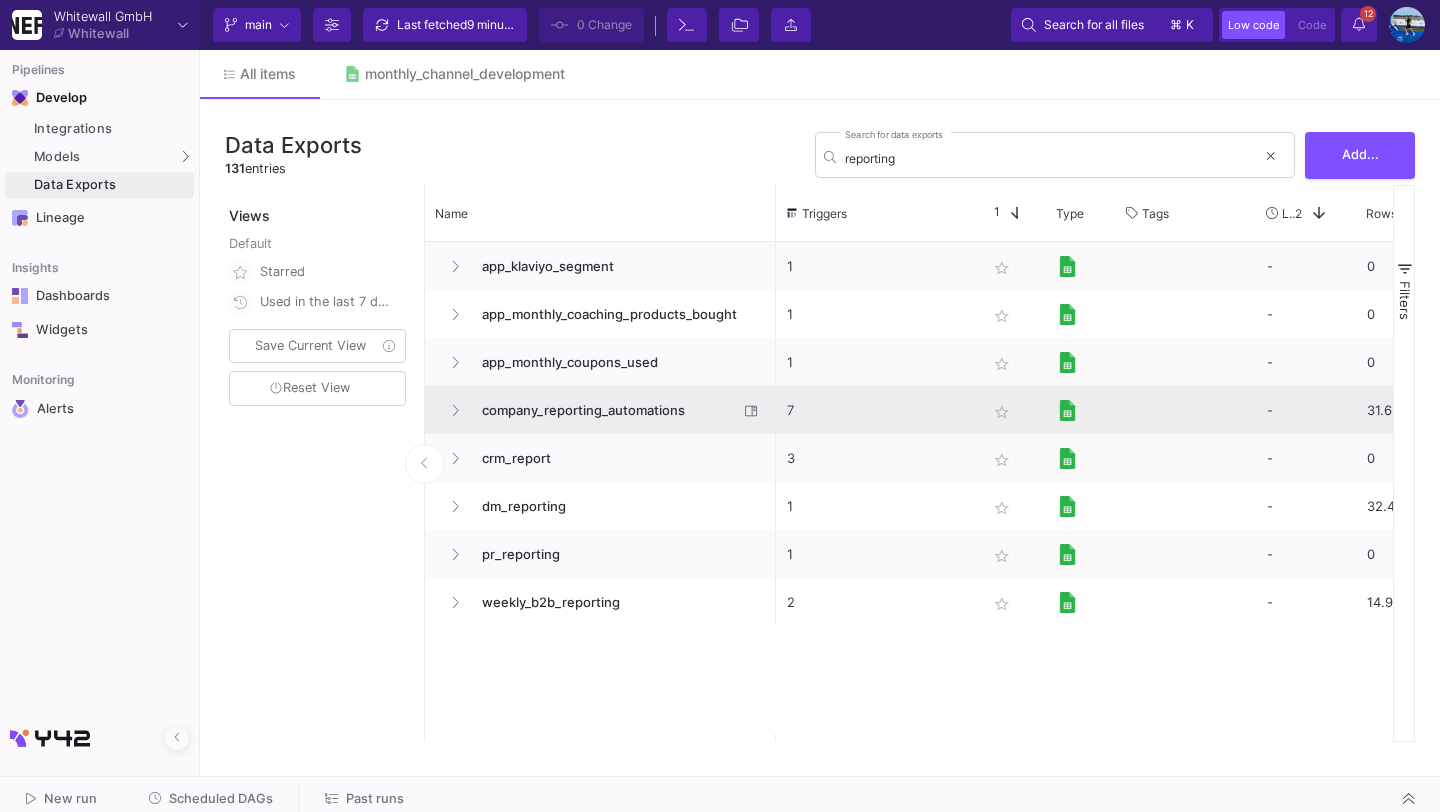 click on "company_reporting_automations" 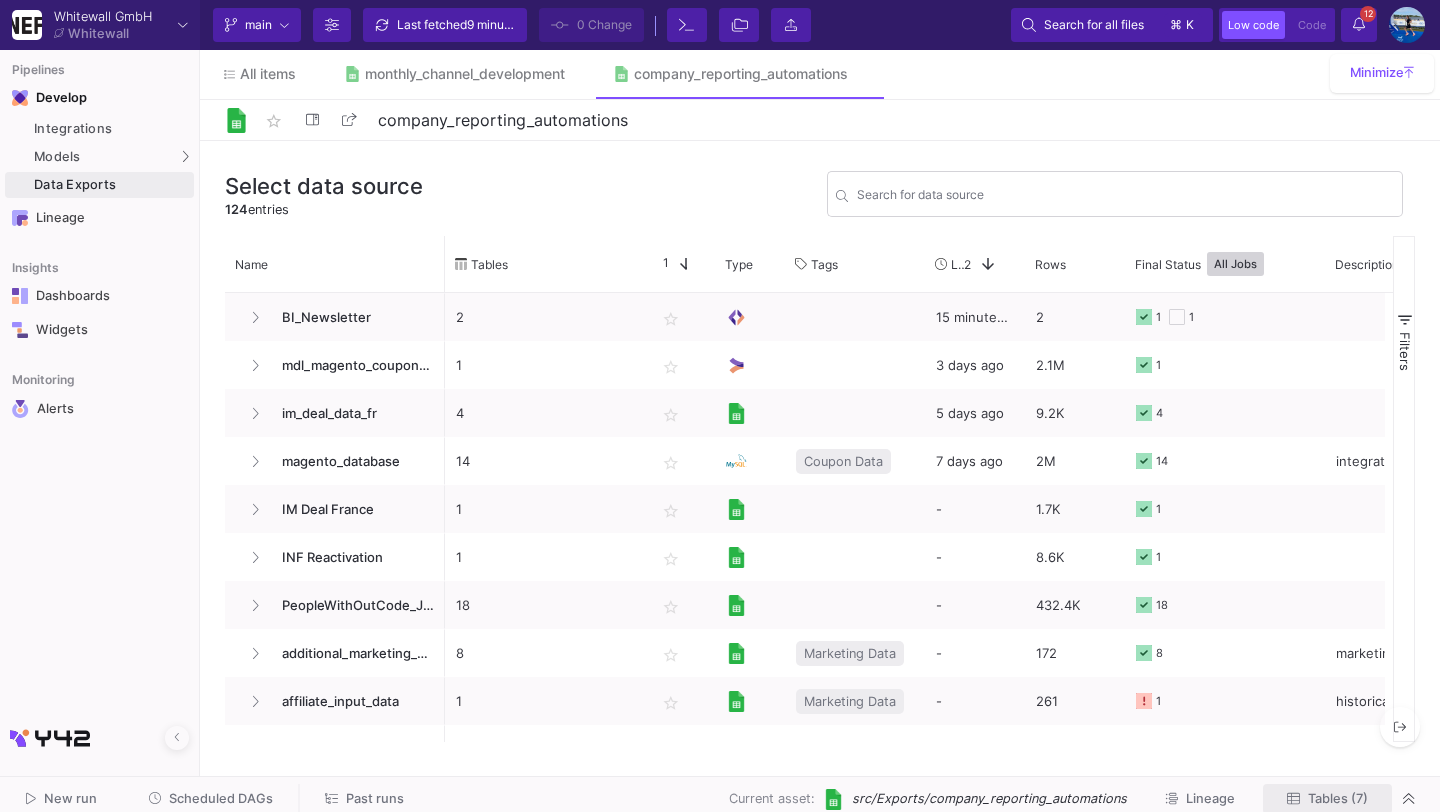 click 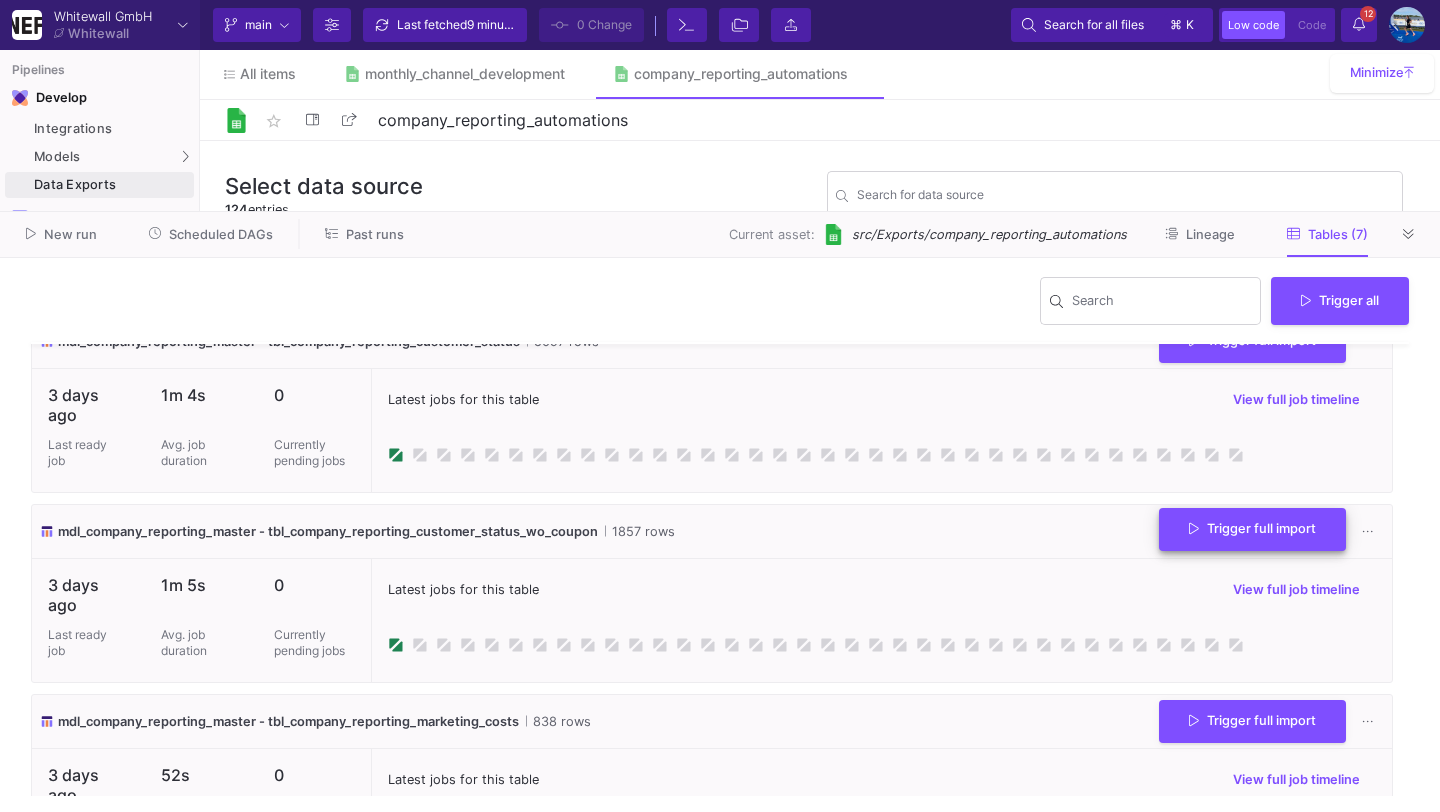 click 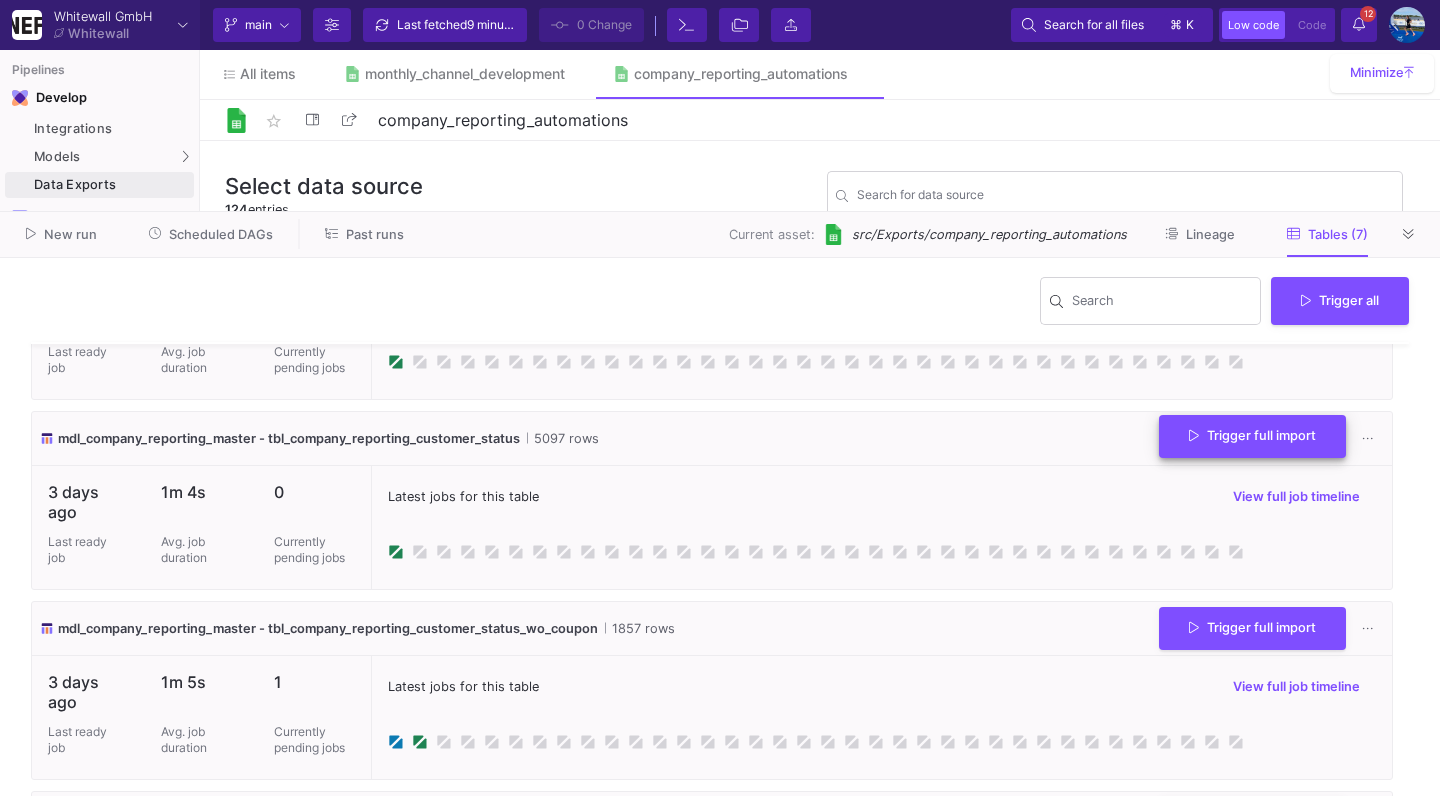 click on "Trigger full import" 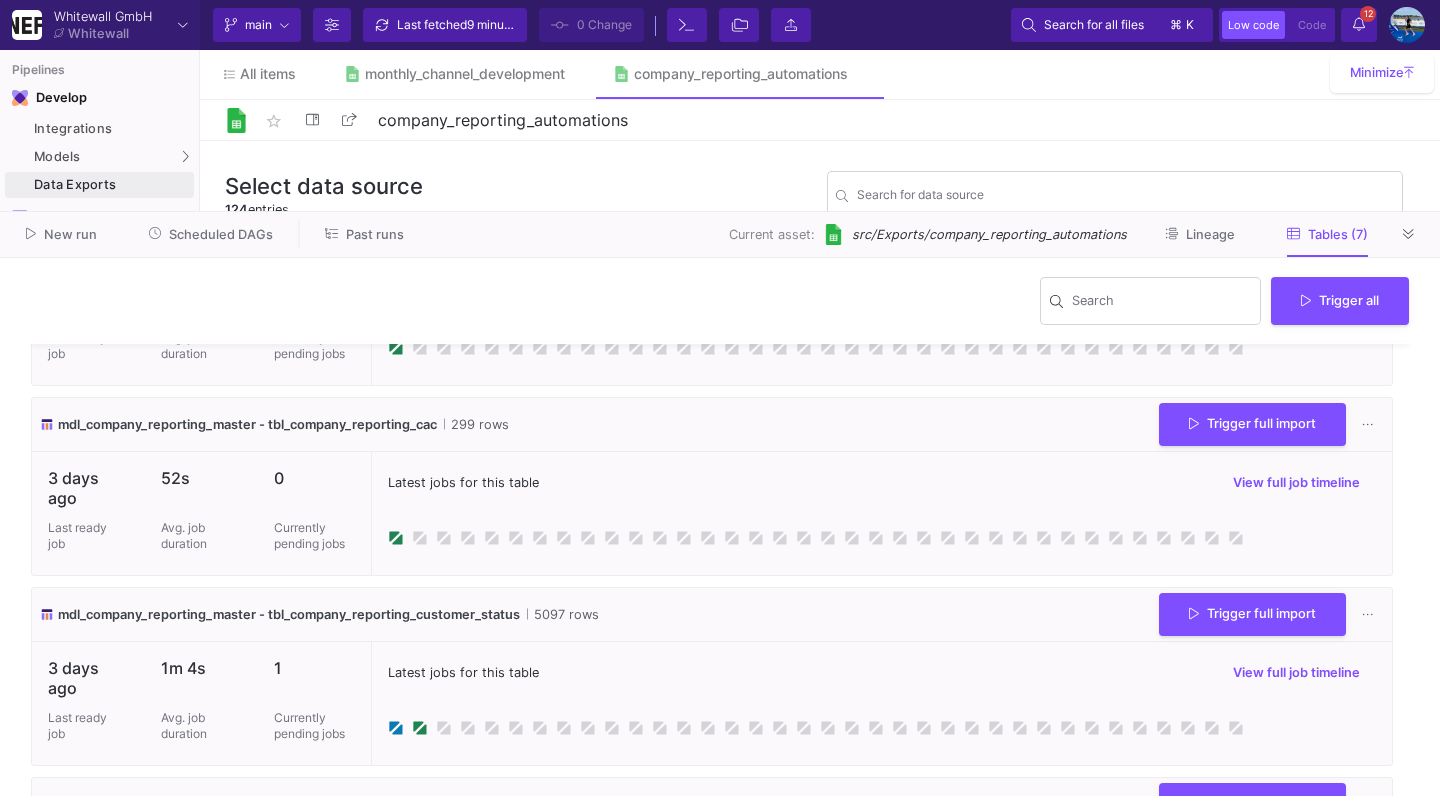 scroll, scrollTop: 0, scrollLeft: 0, axis: both 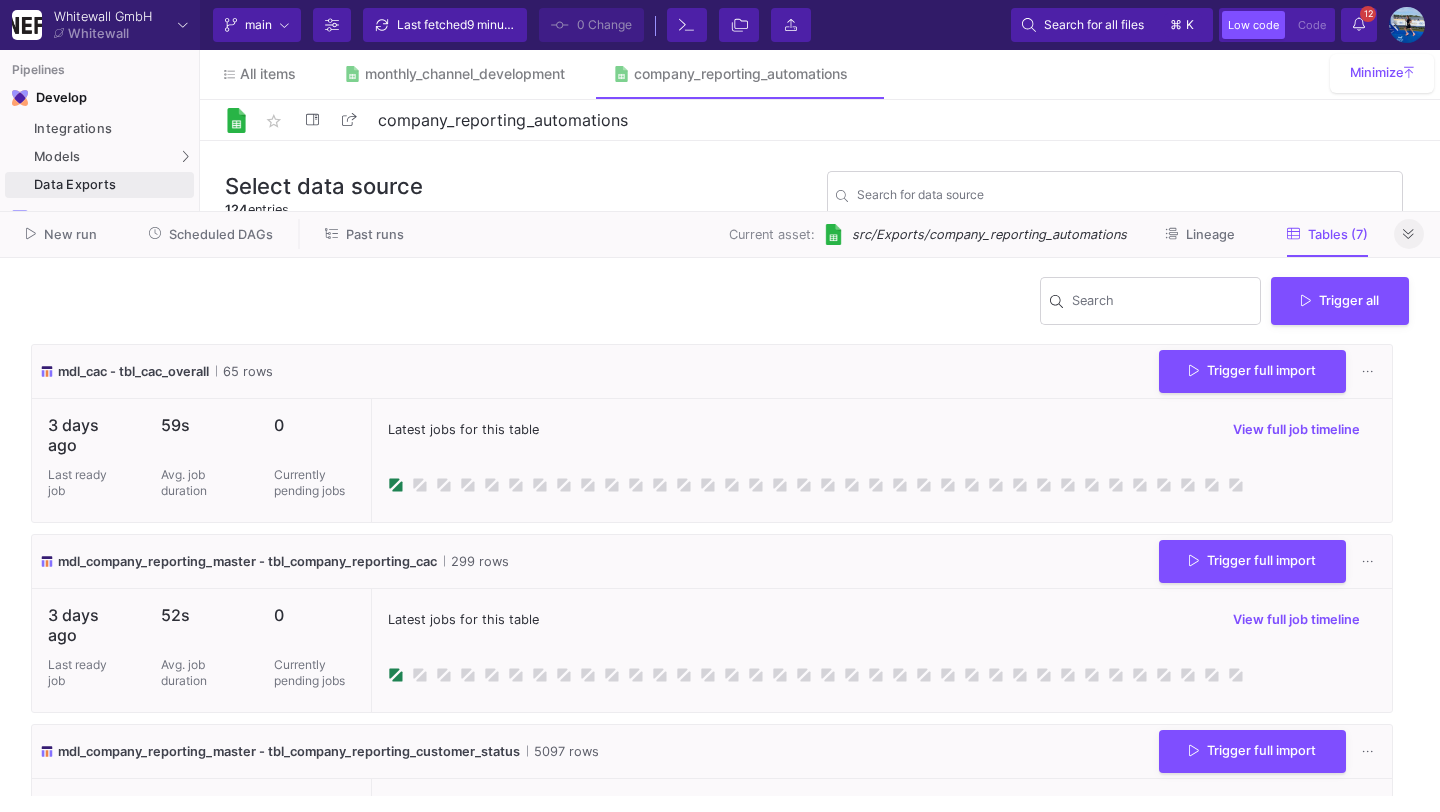 click 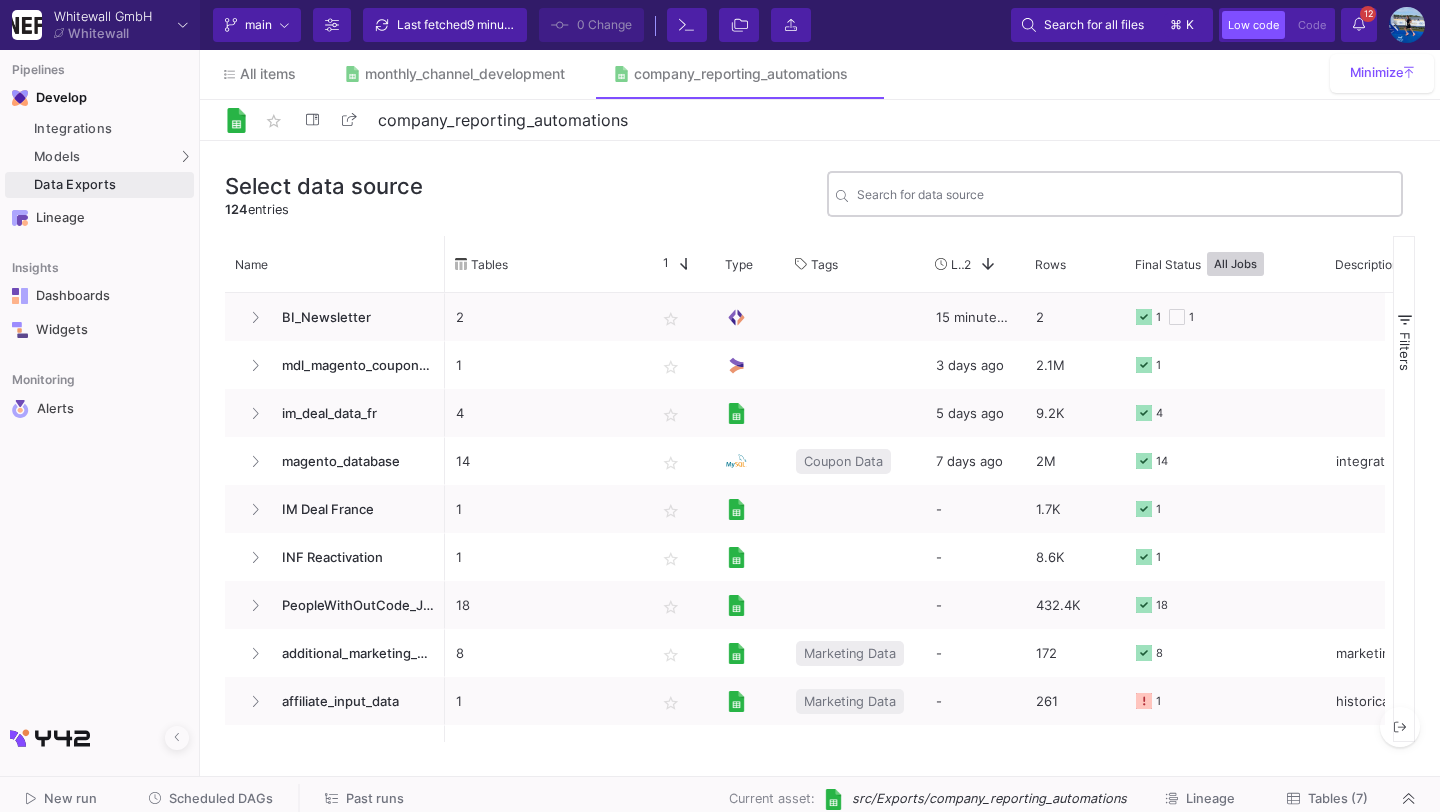 click on "Search for data source" at bounding box center [1125, 197] 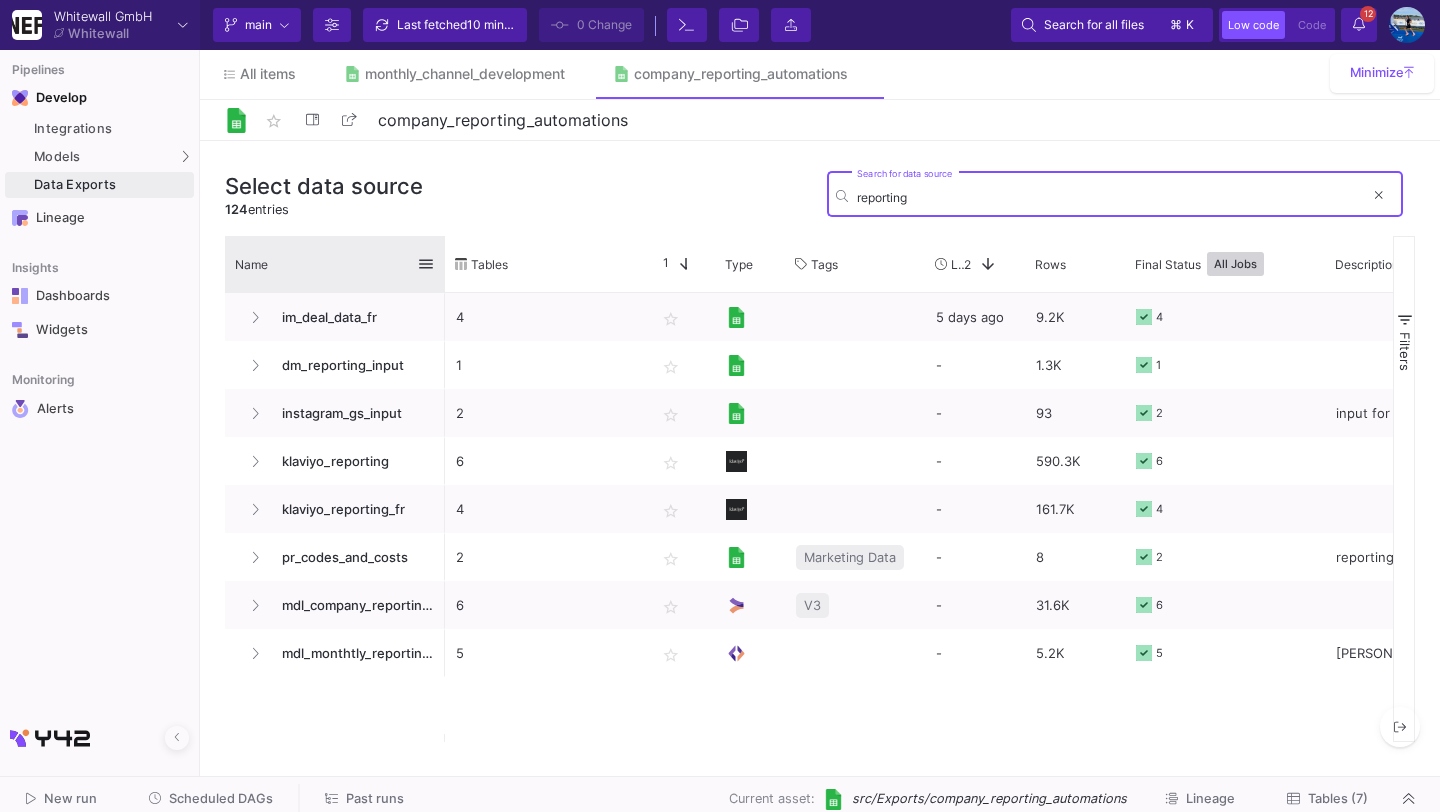 type on "reporting" 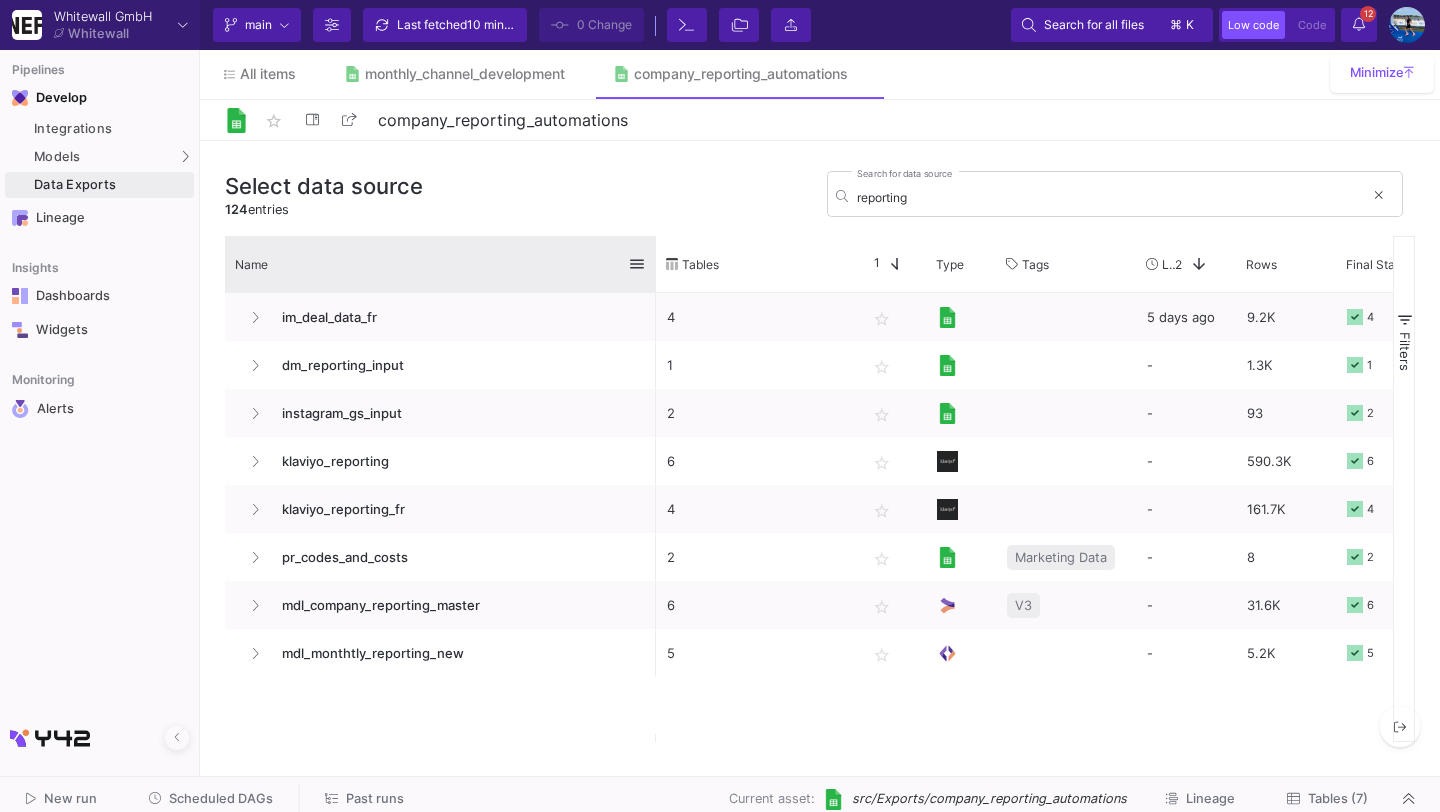 drag, startPoint x: 443, startPoint y: 278, endPoint x: 653, endPoint y: 278, distance: 210 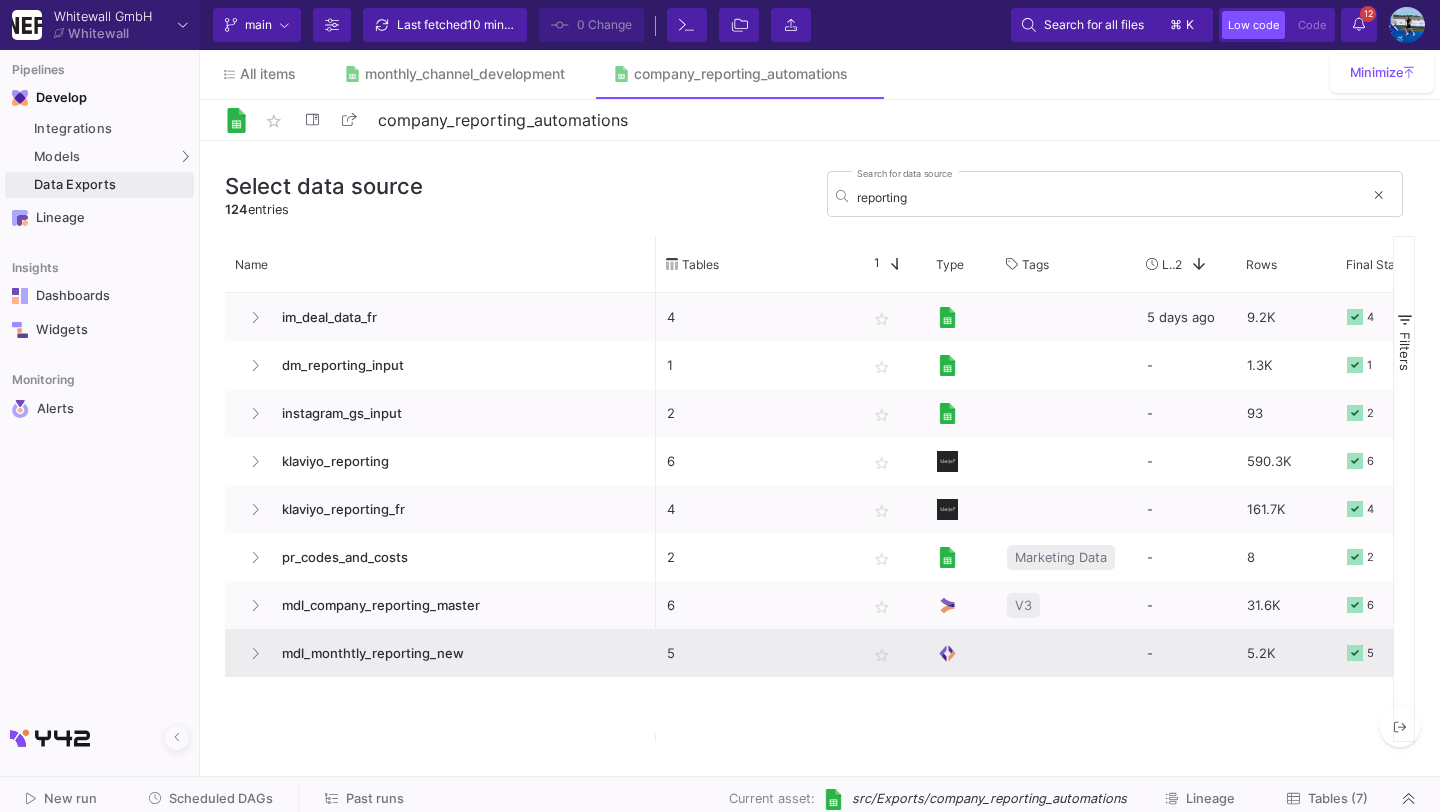 click on "mdl_monthtly_reporting_new" 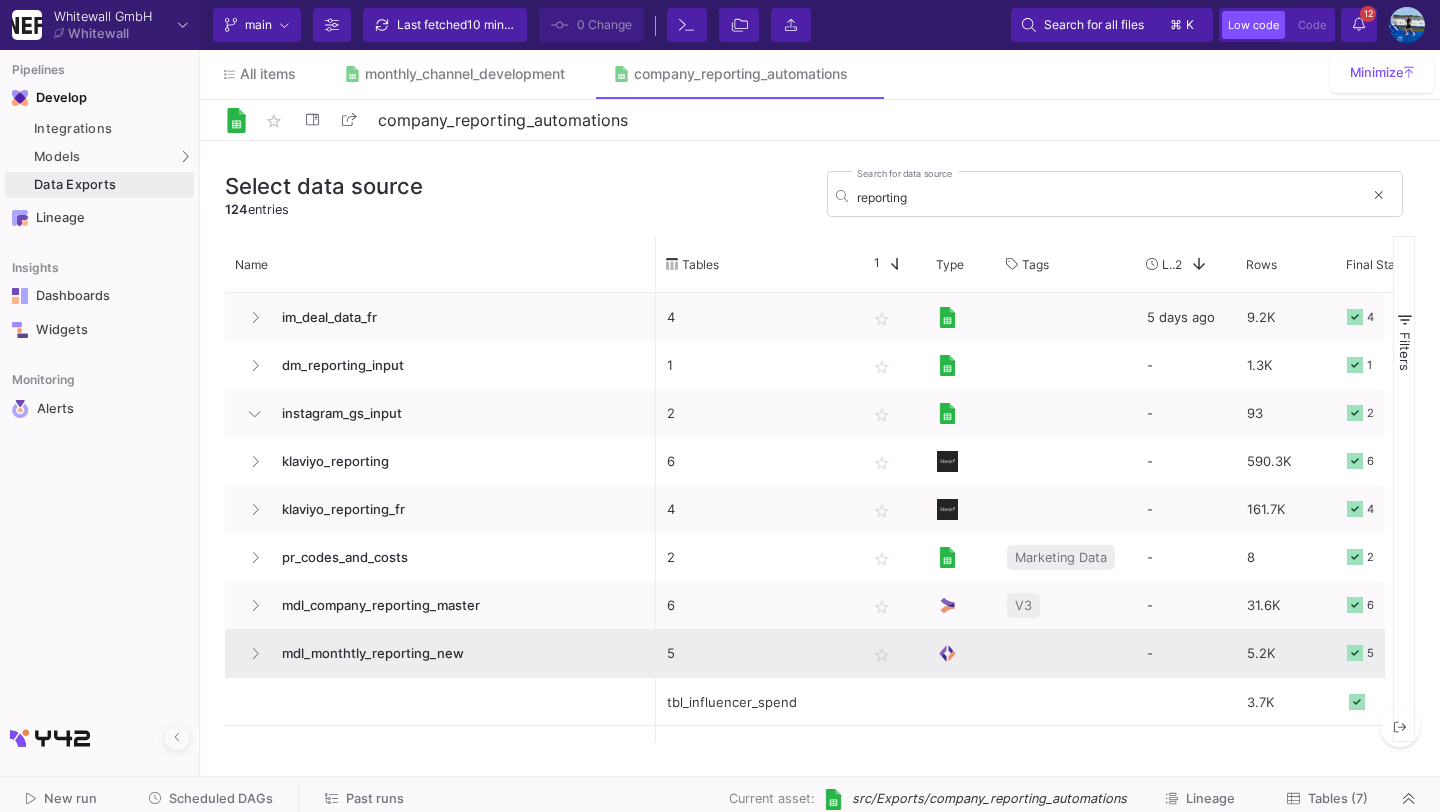 scroll, scrollTop: 119, scrollLeft: 0, axis: vertical 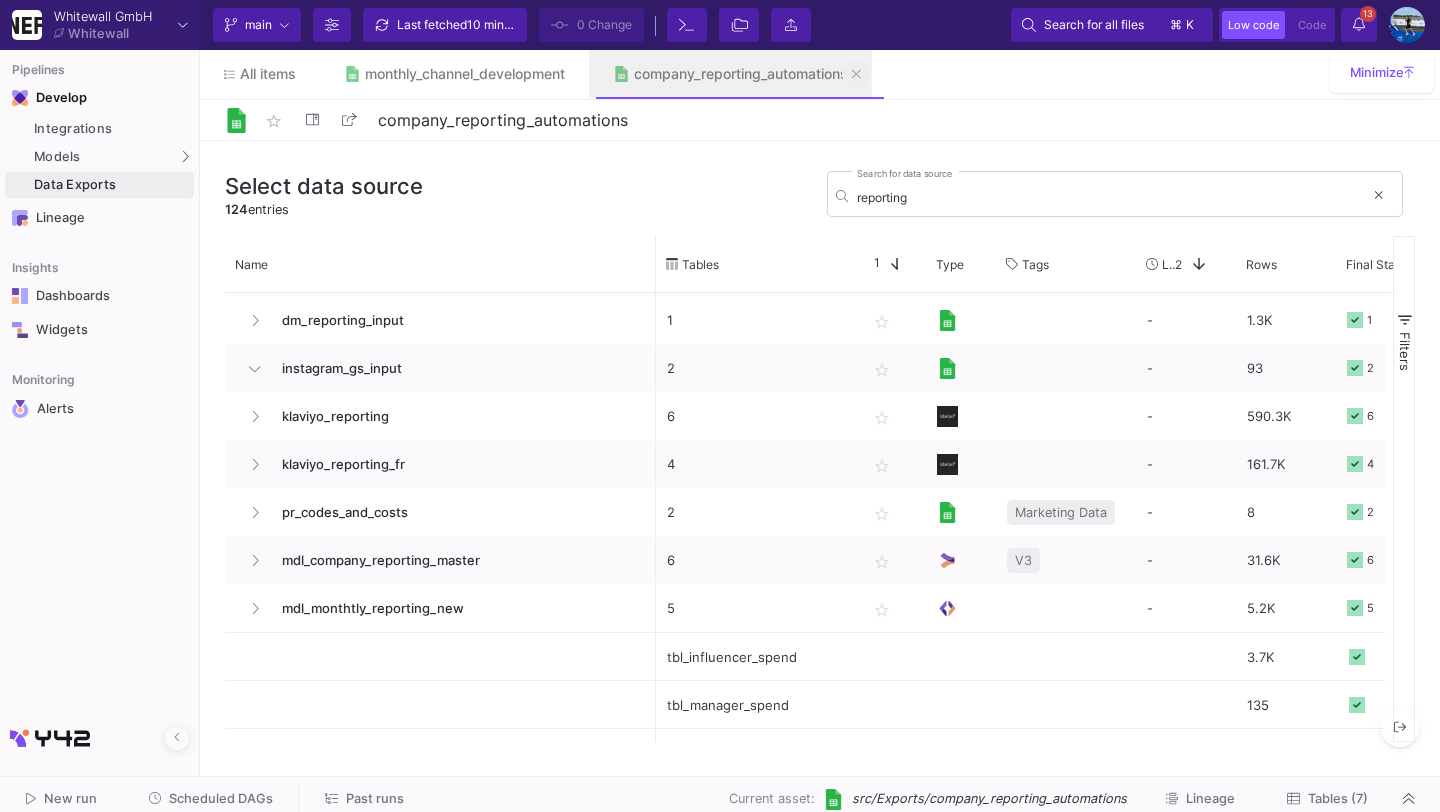 click at bounding box center [857, 74] 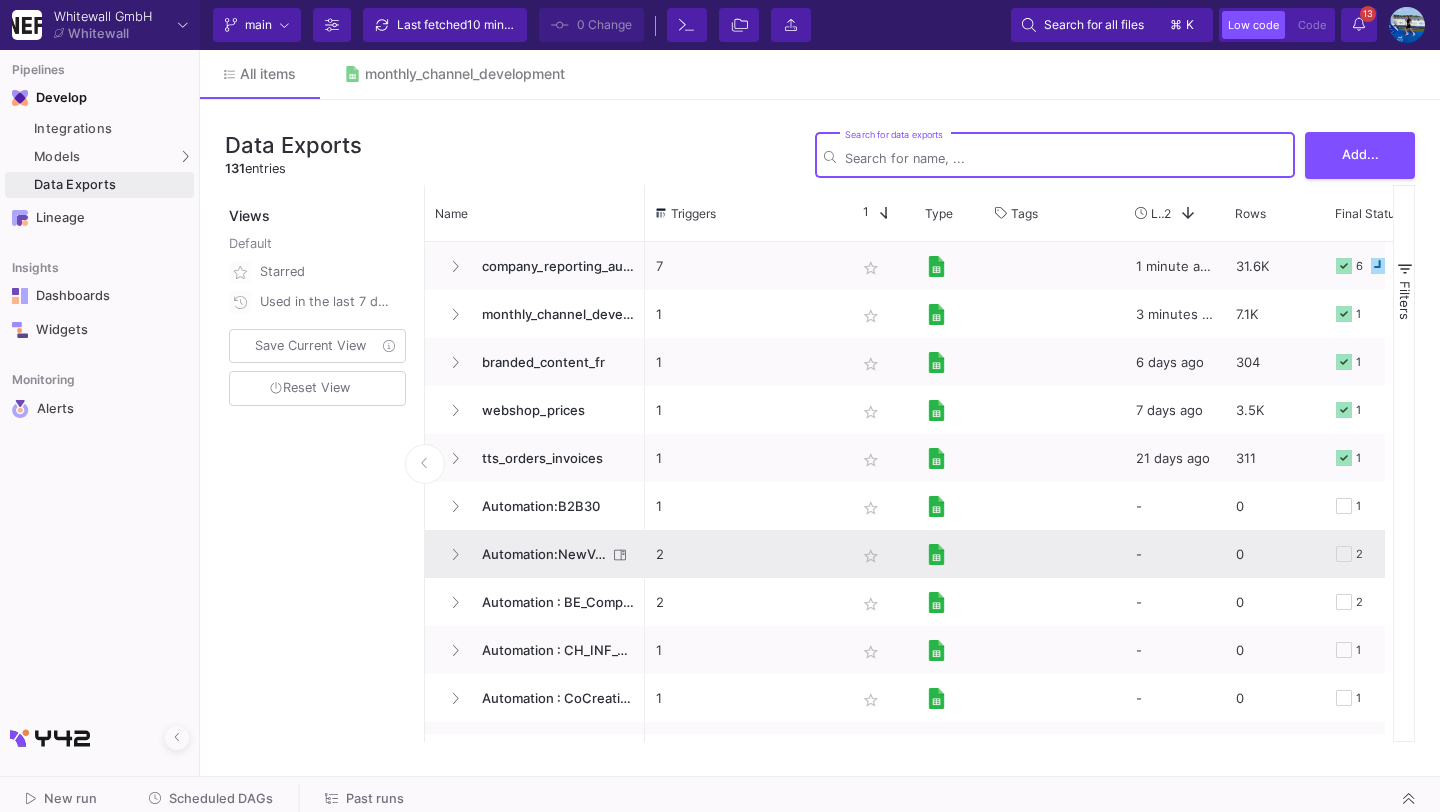 scroll, scrollTop: 38, scrollLeft: 0, axis: vertical 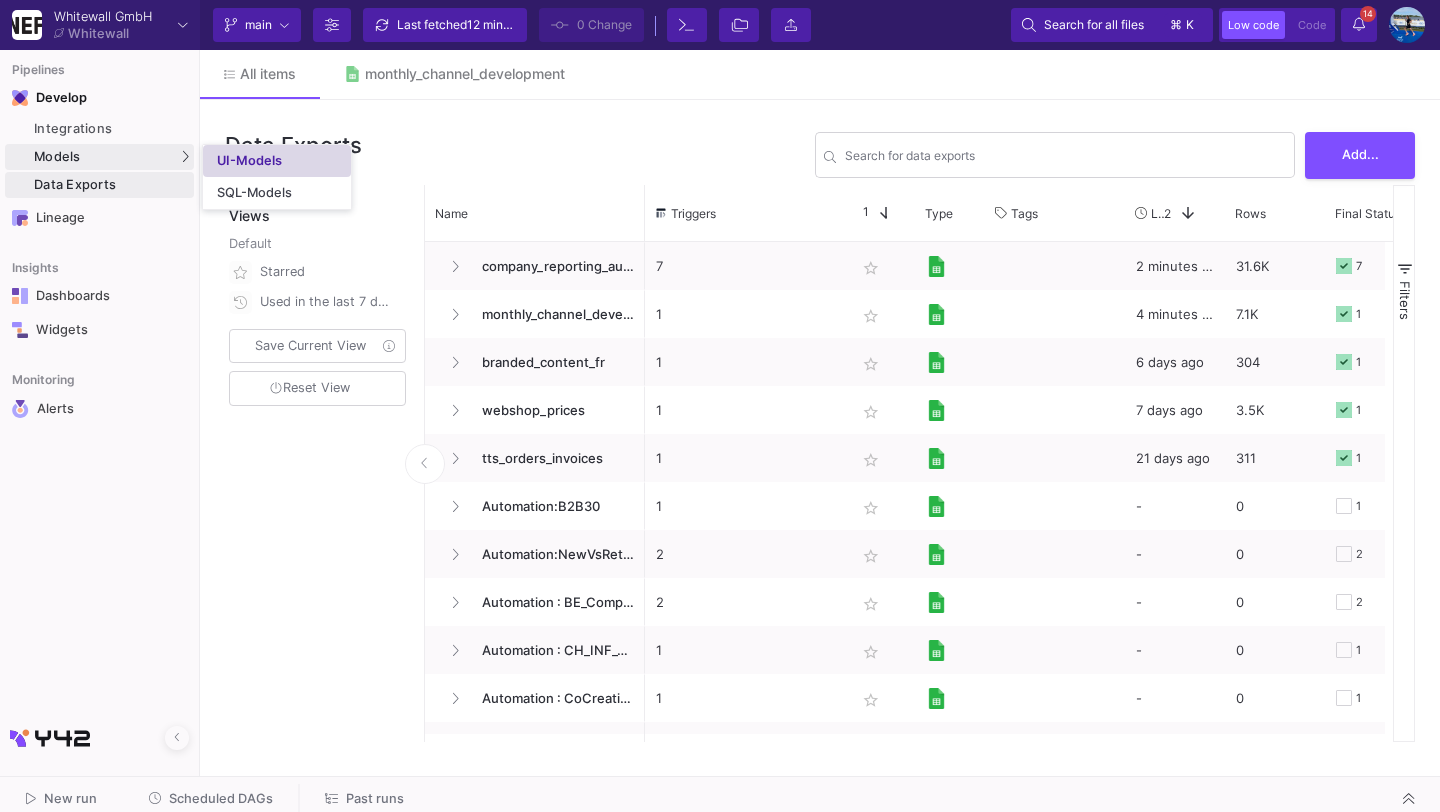 click on "UI-Models" at bounding box center [277, 161] 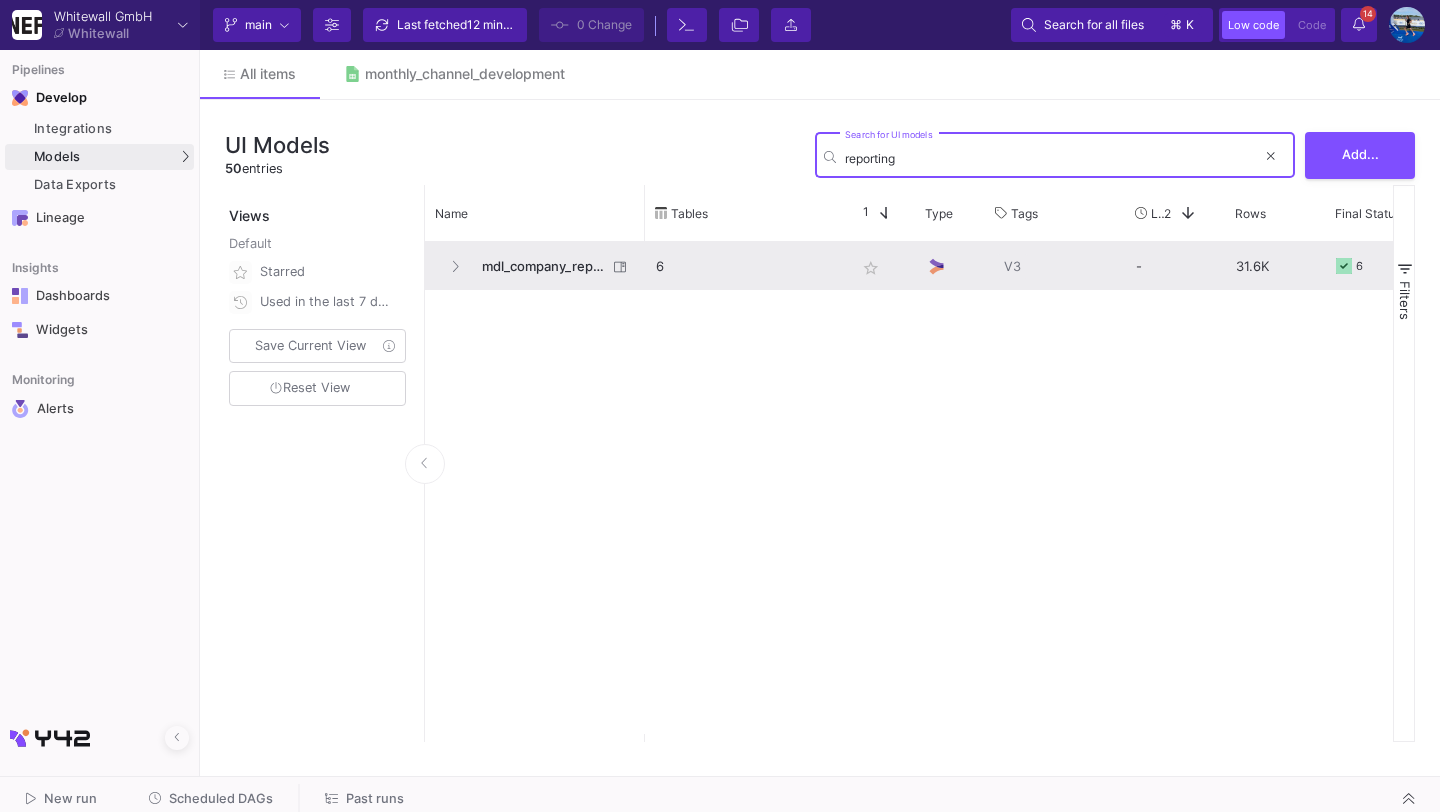 type on "reporting" 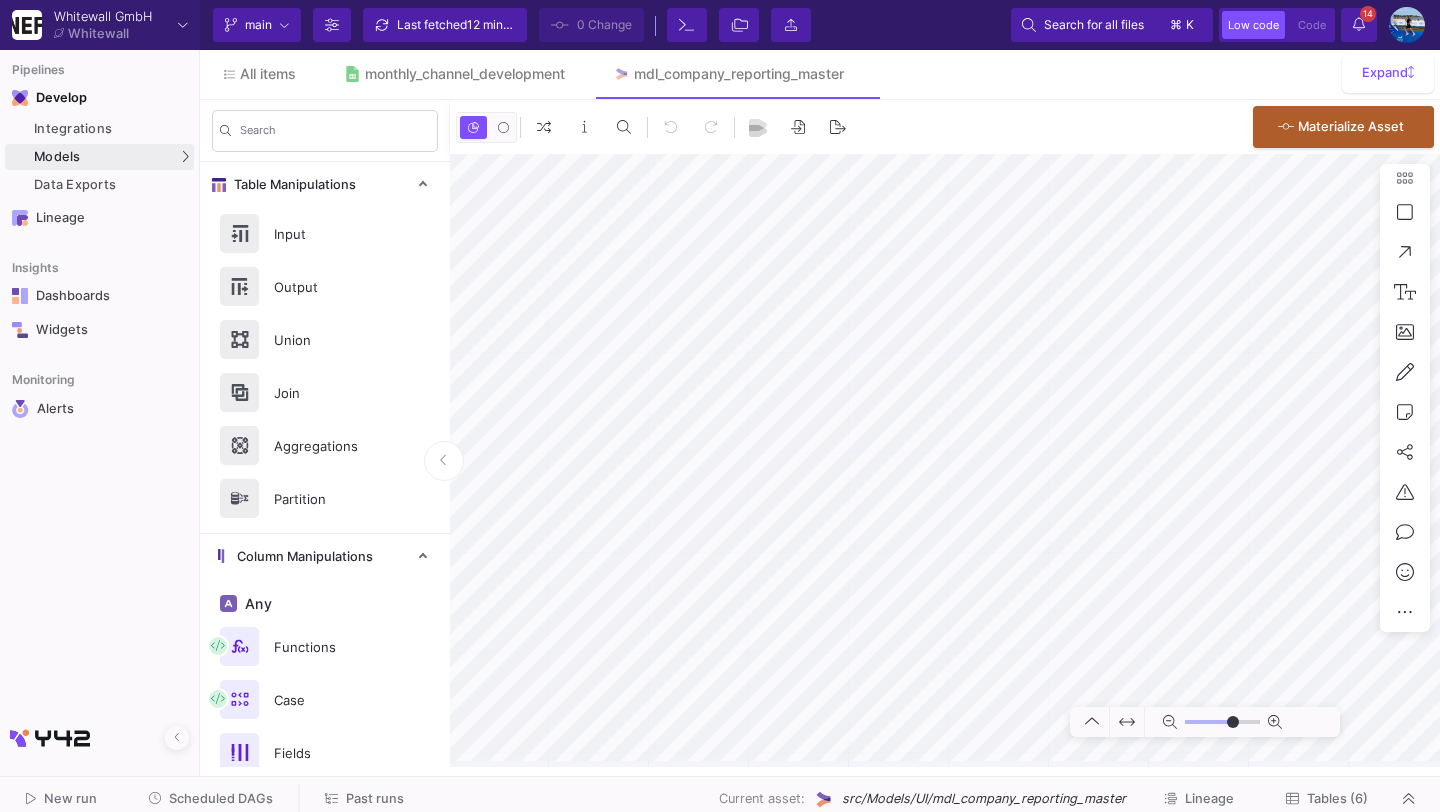click on "Tables (6)" 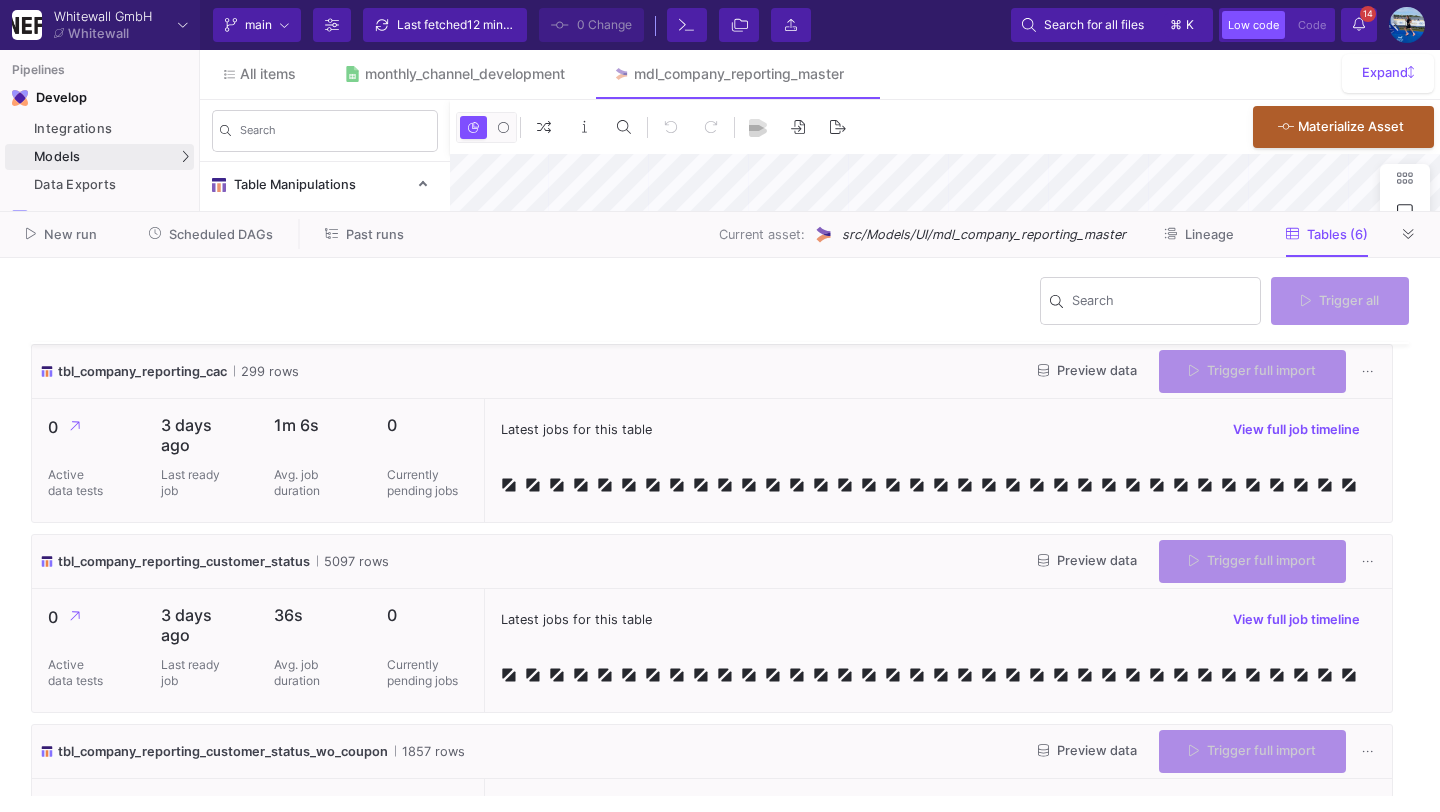 scroll, scrollTop: 16, scrollLeft: 0, axis: vertical 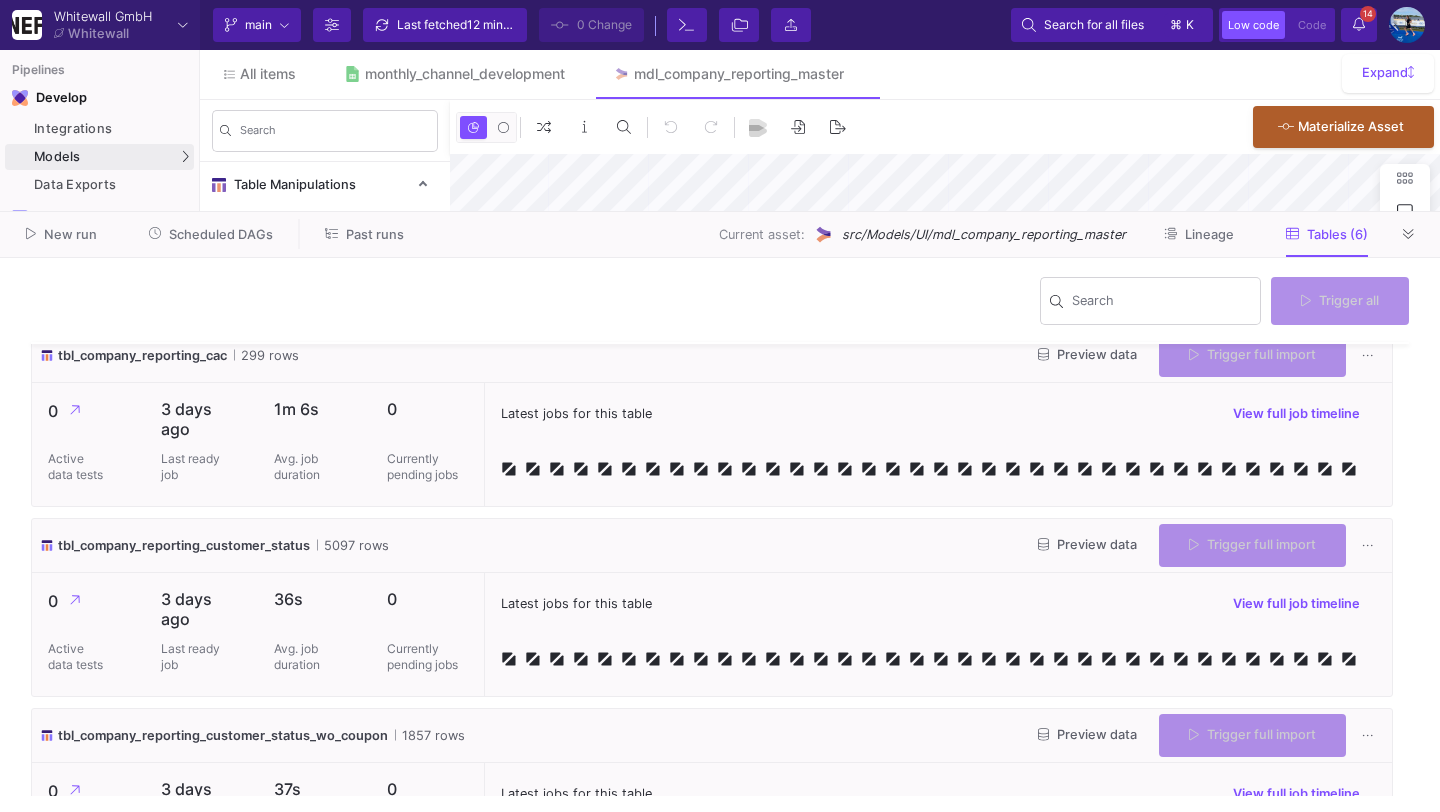 type on "-25" 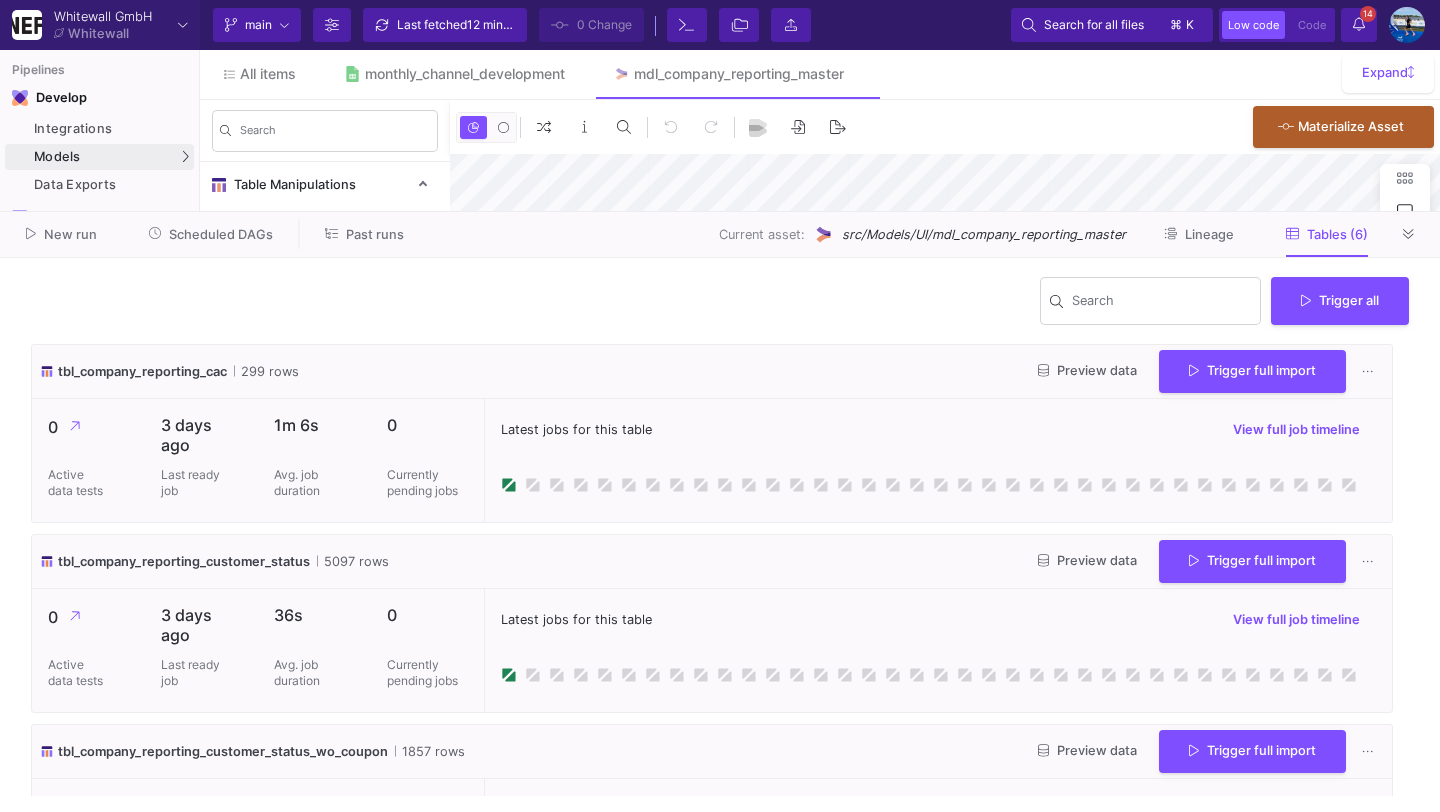 scroll, scrollTop: 2, scrollLeft: 0, axis: vertical 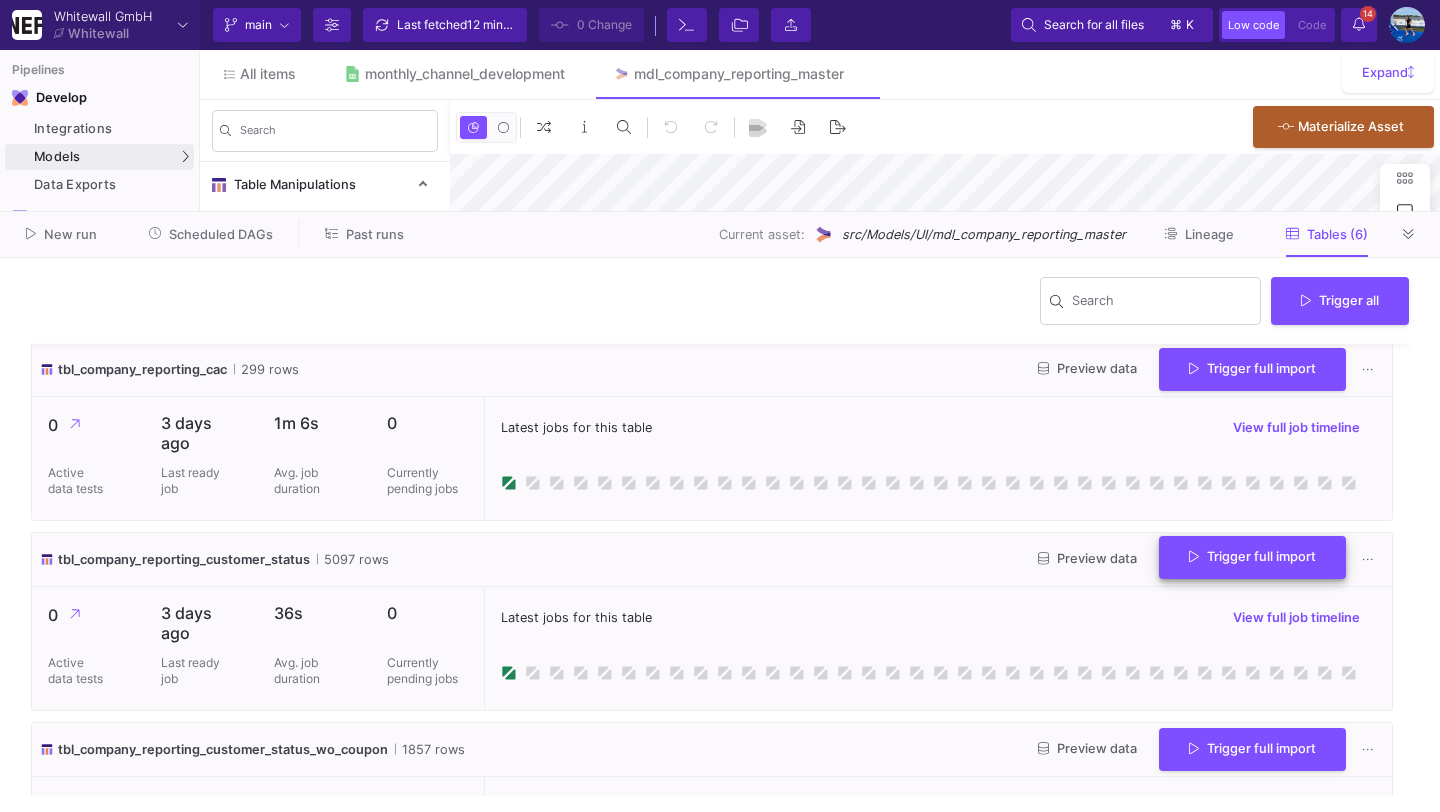 click on "Trigger full import" 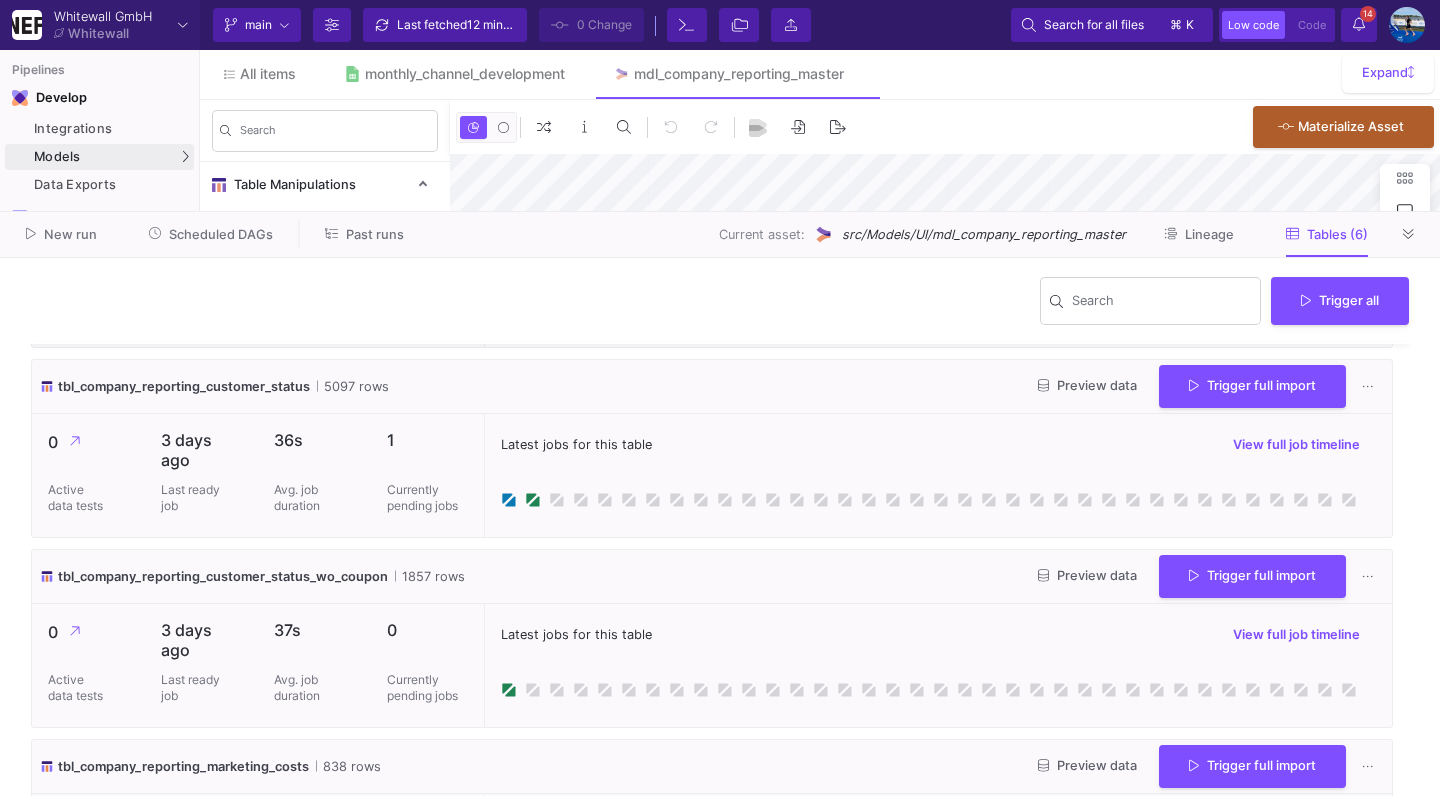 scroll, scrollTop: 194, scrollLeft: 0, axis: vertical 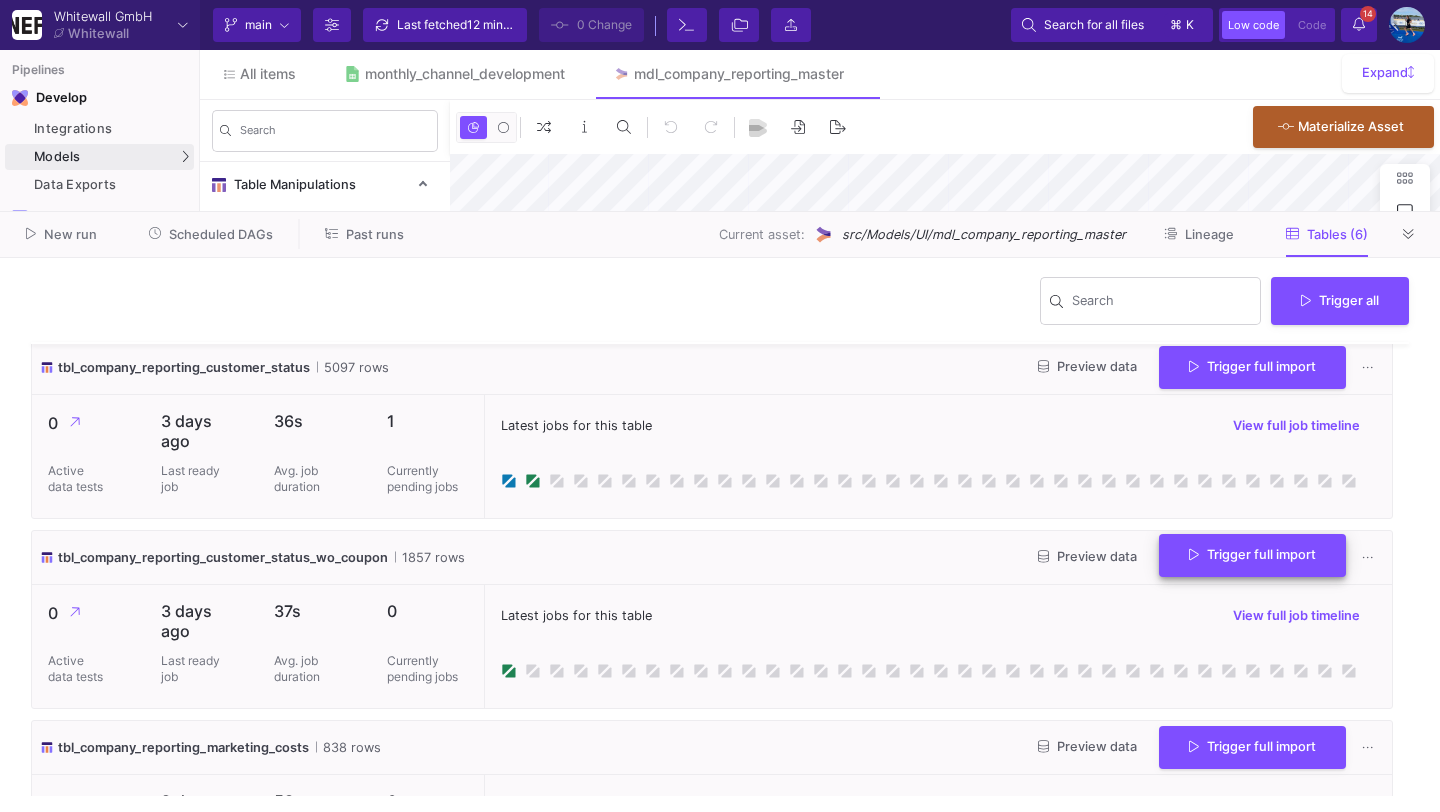 click 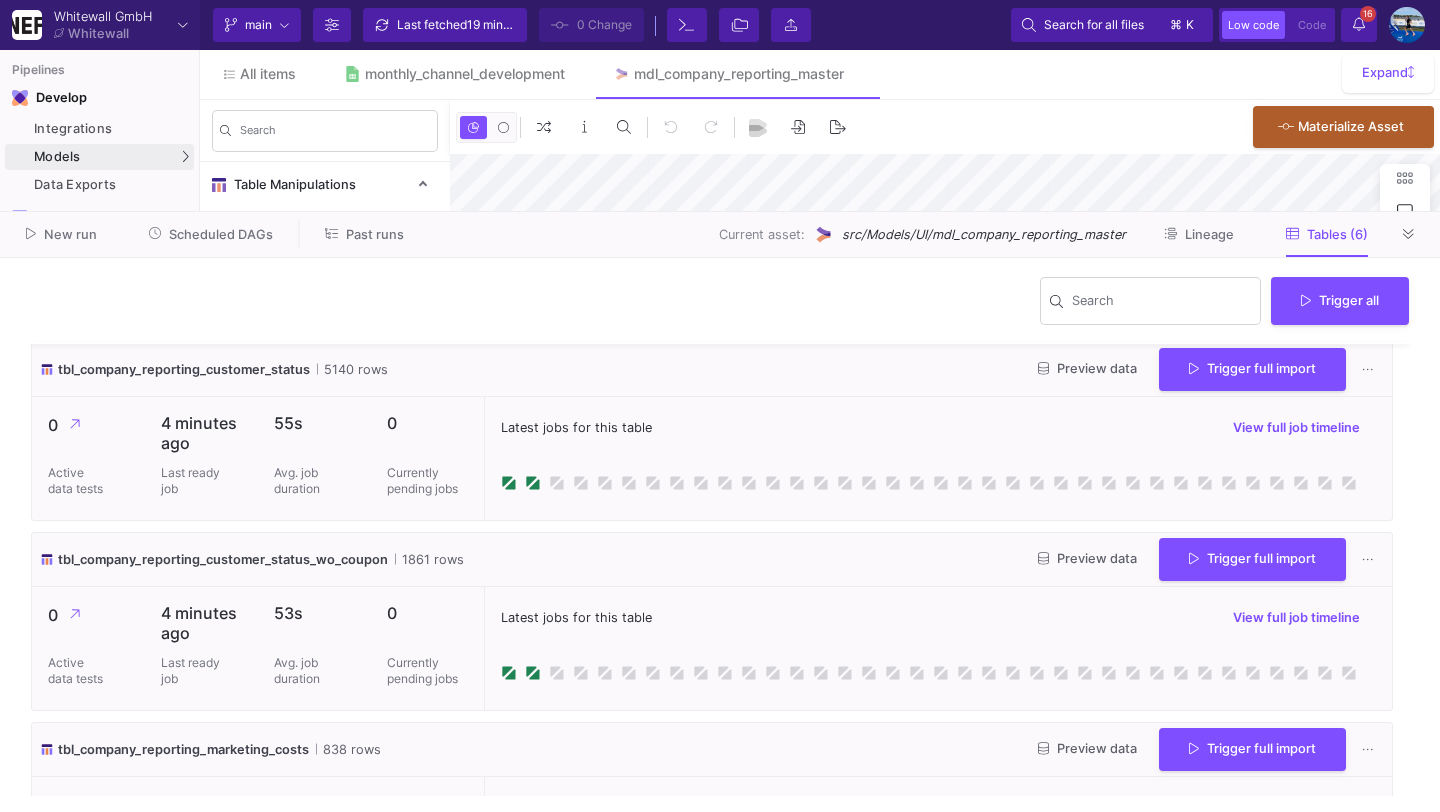scroll, scrollTop: 179, scrollLeft: 0, axis: vertical 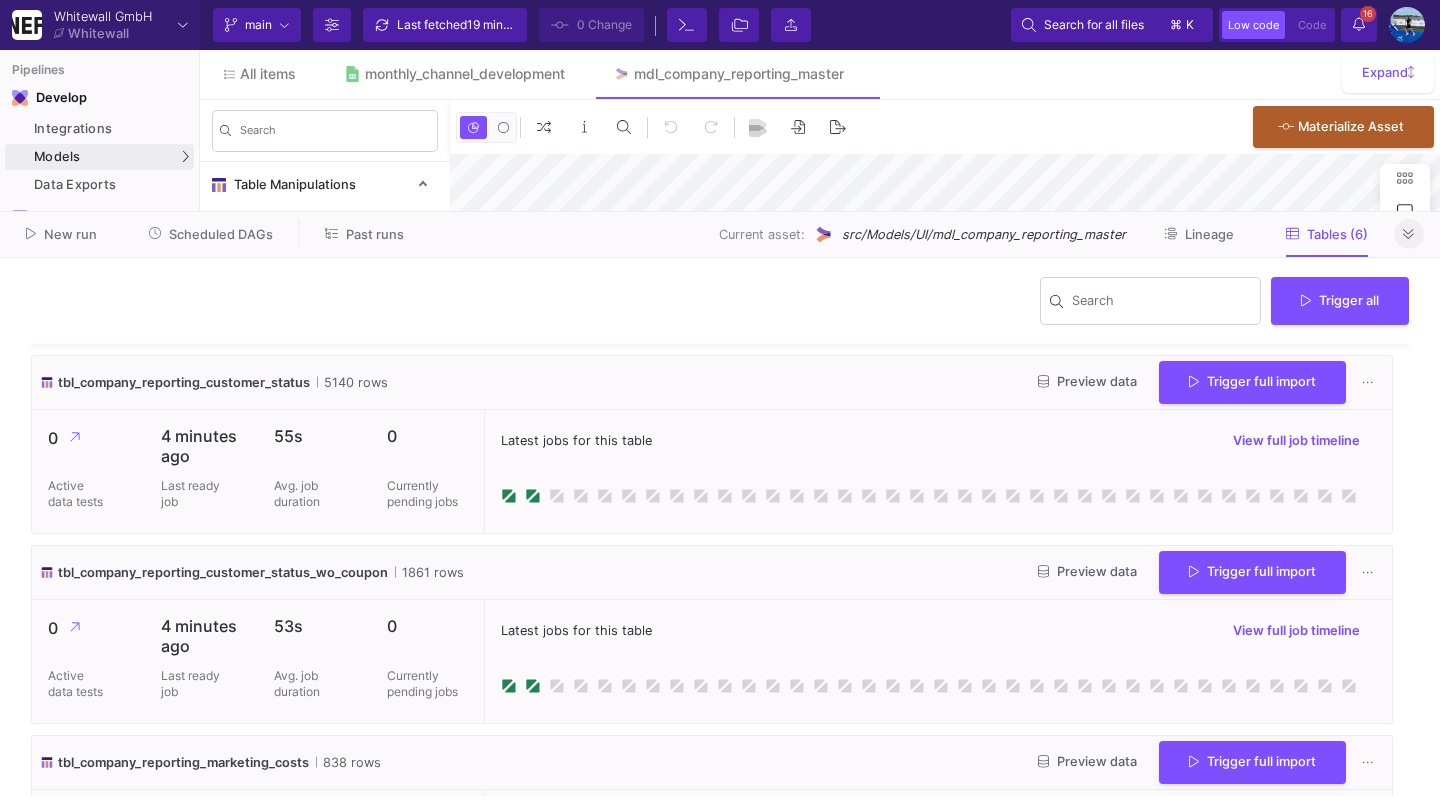 click 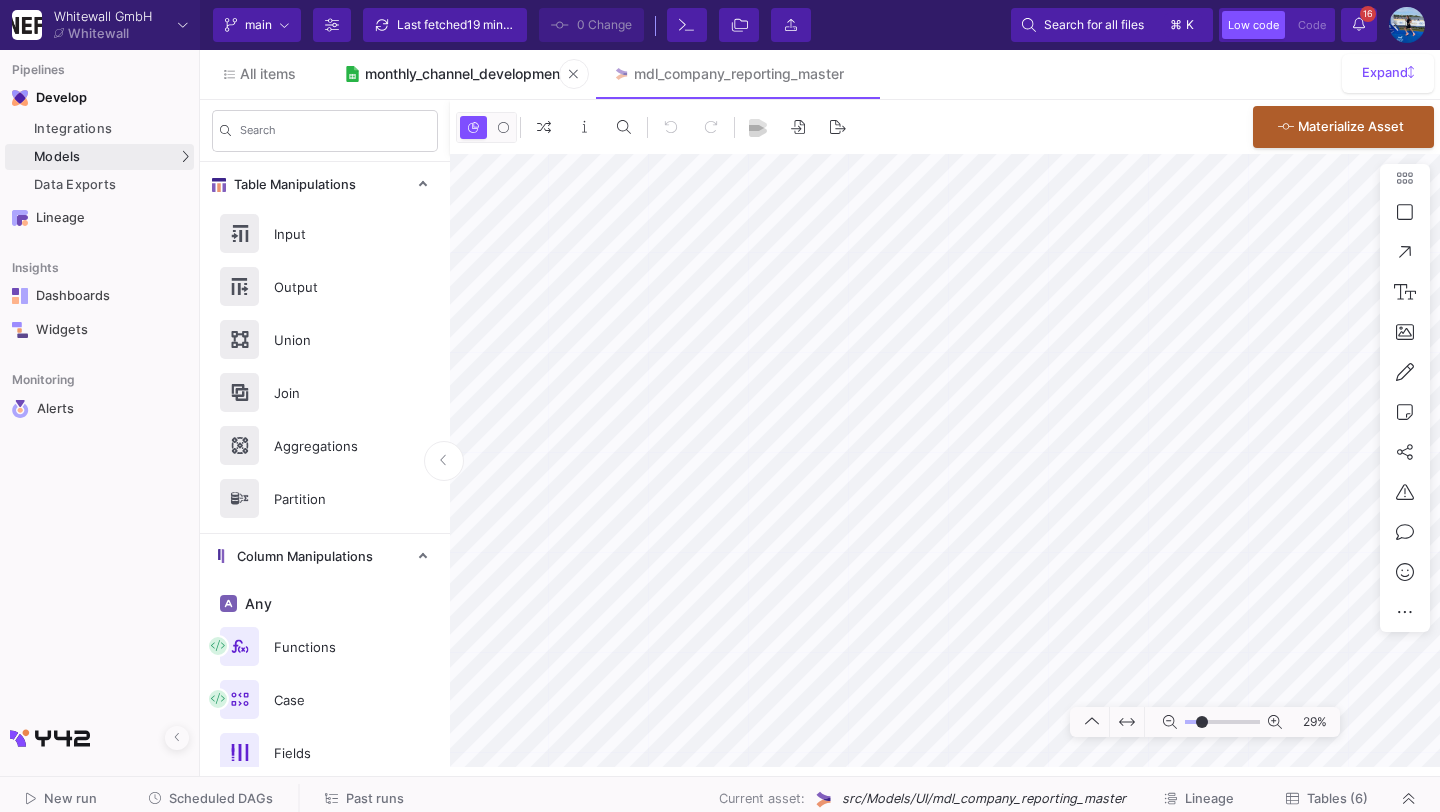 click on "monthly_channel_development" at bounding box center [454, 74] 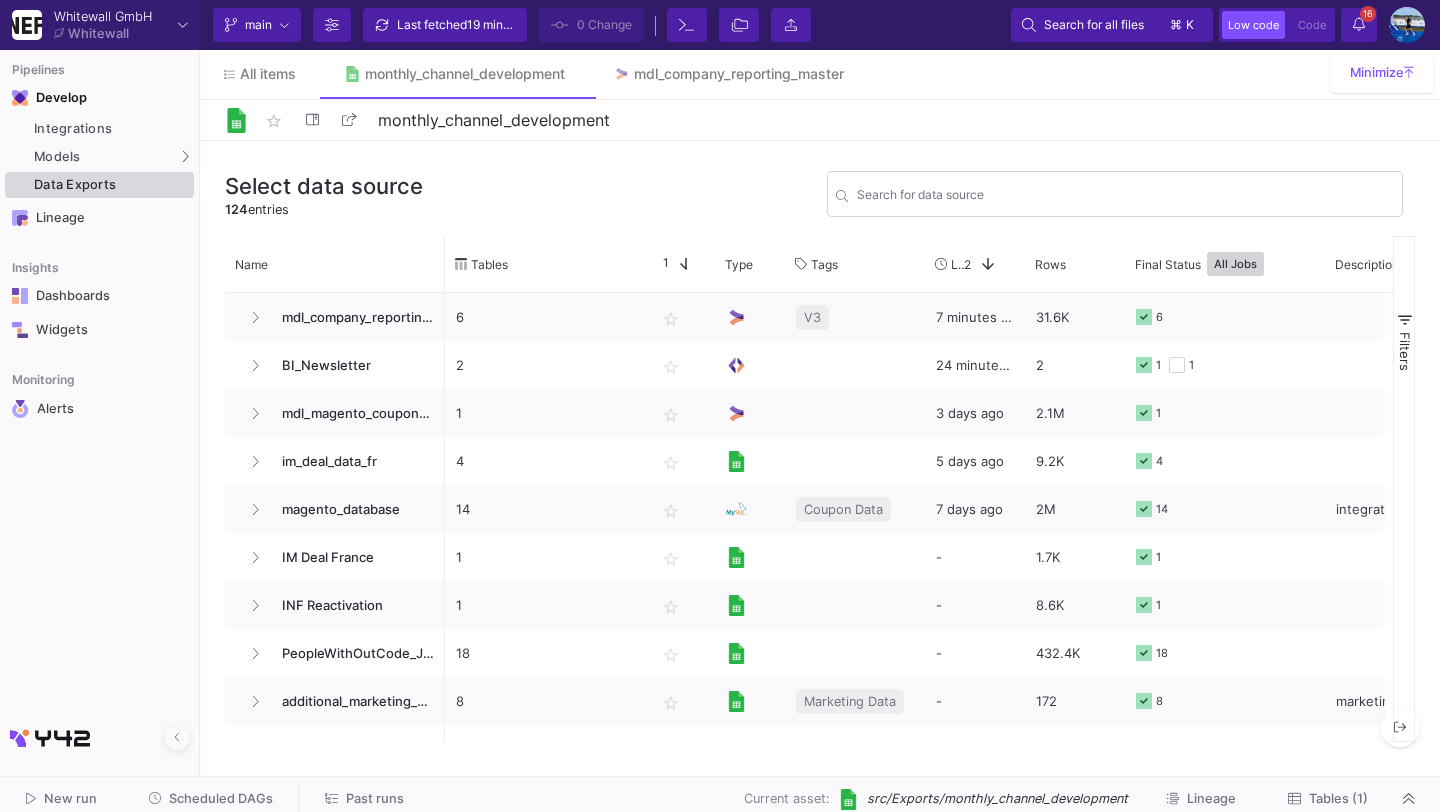 click on "Data Exports" at bounding box center [111, 185] 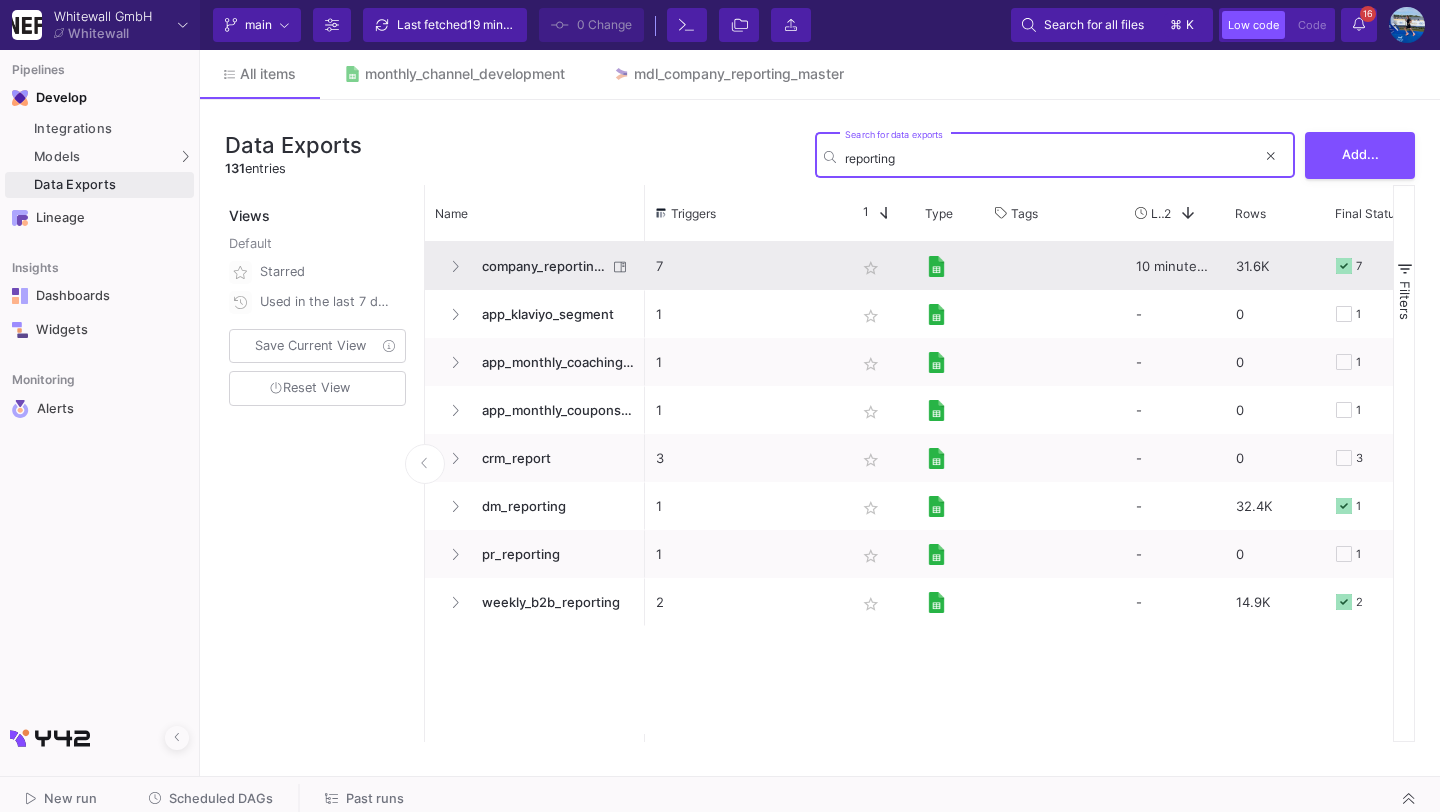 type on "reporting" 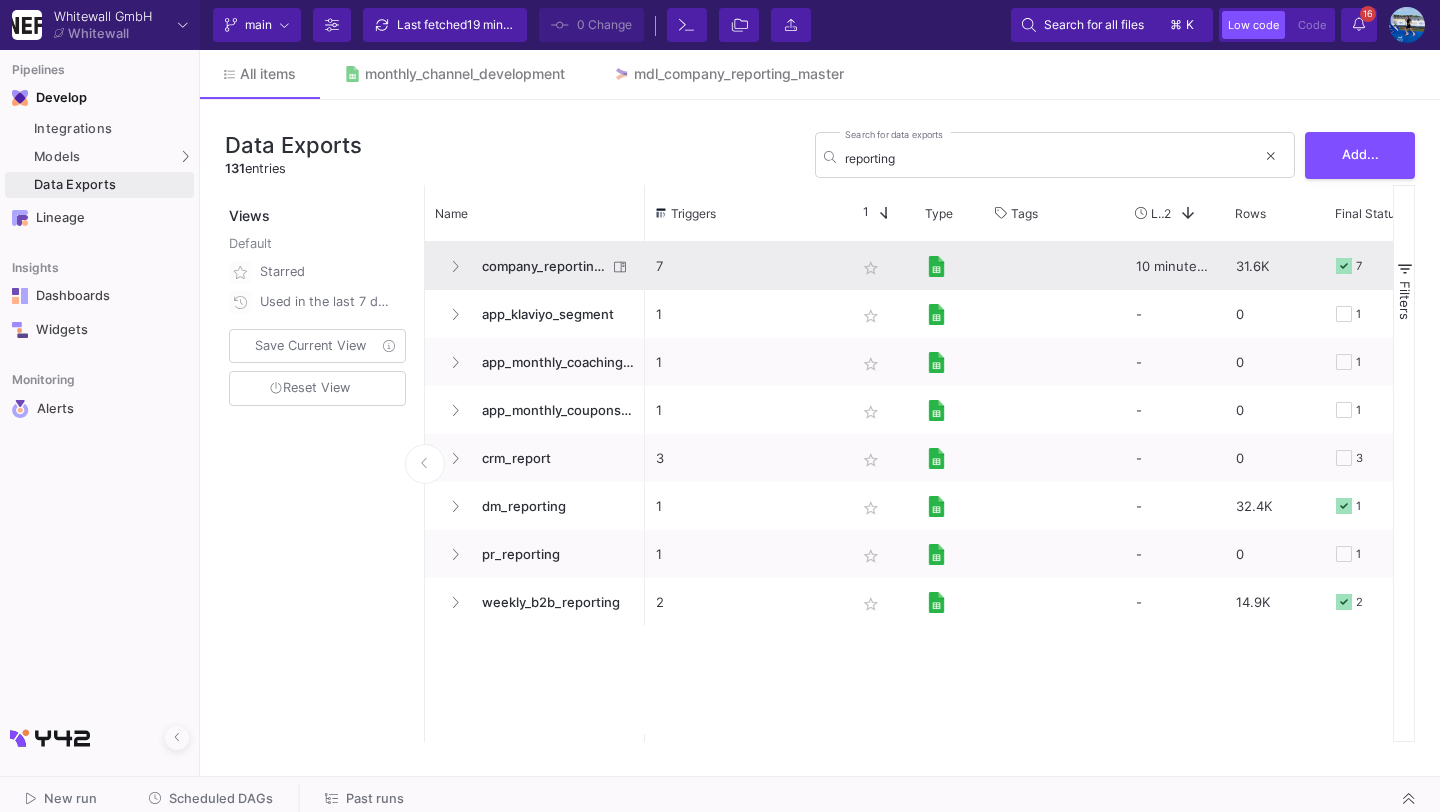 click on "company_reporting_automations" 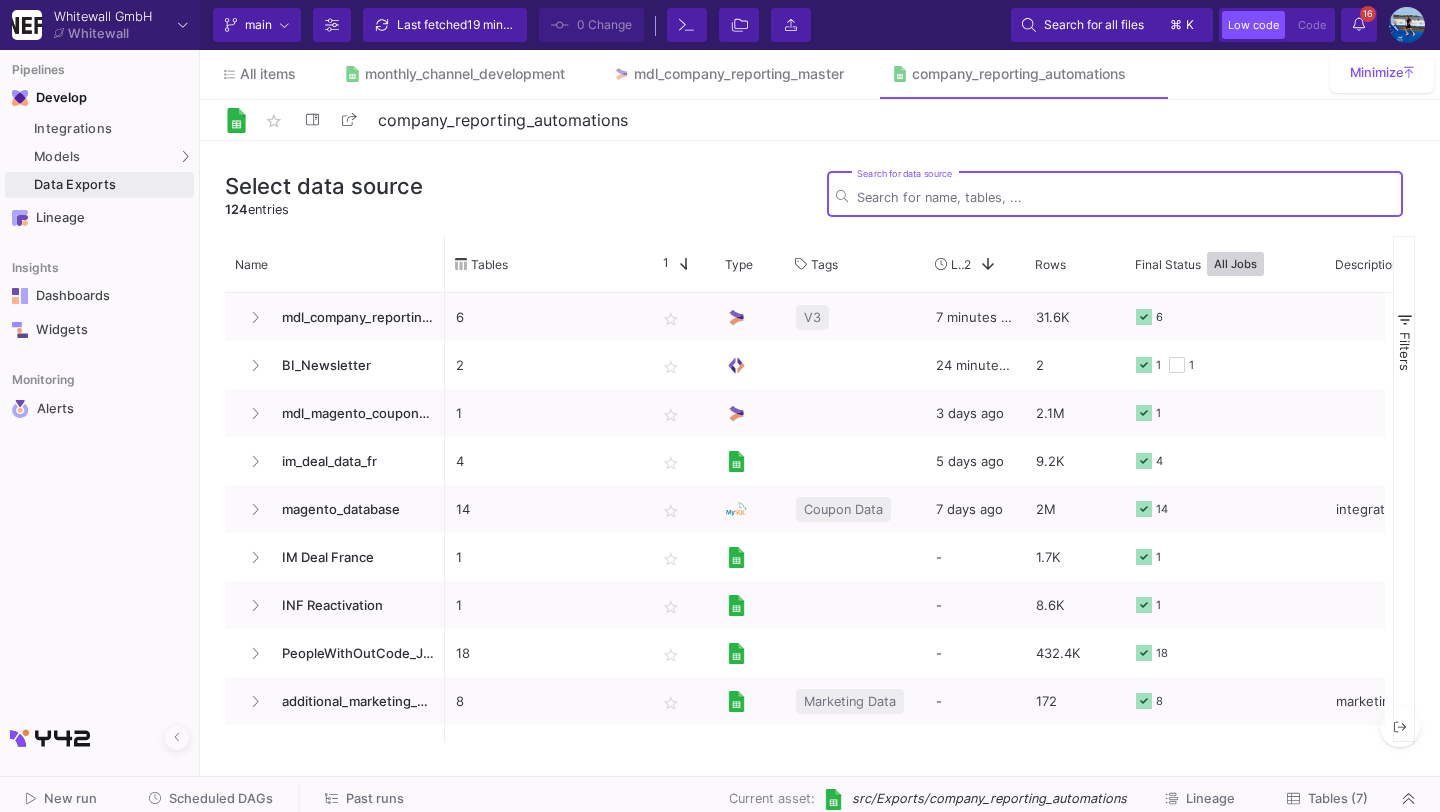 click on "Tables (7)" 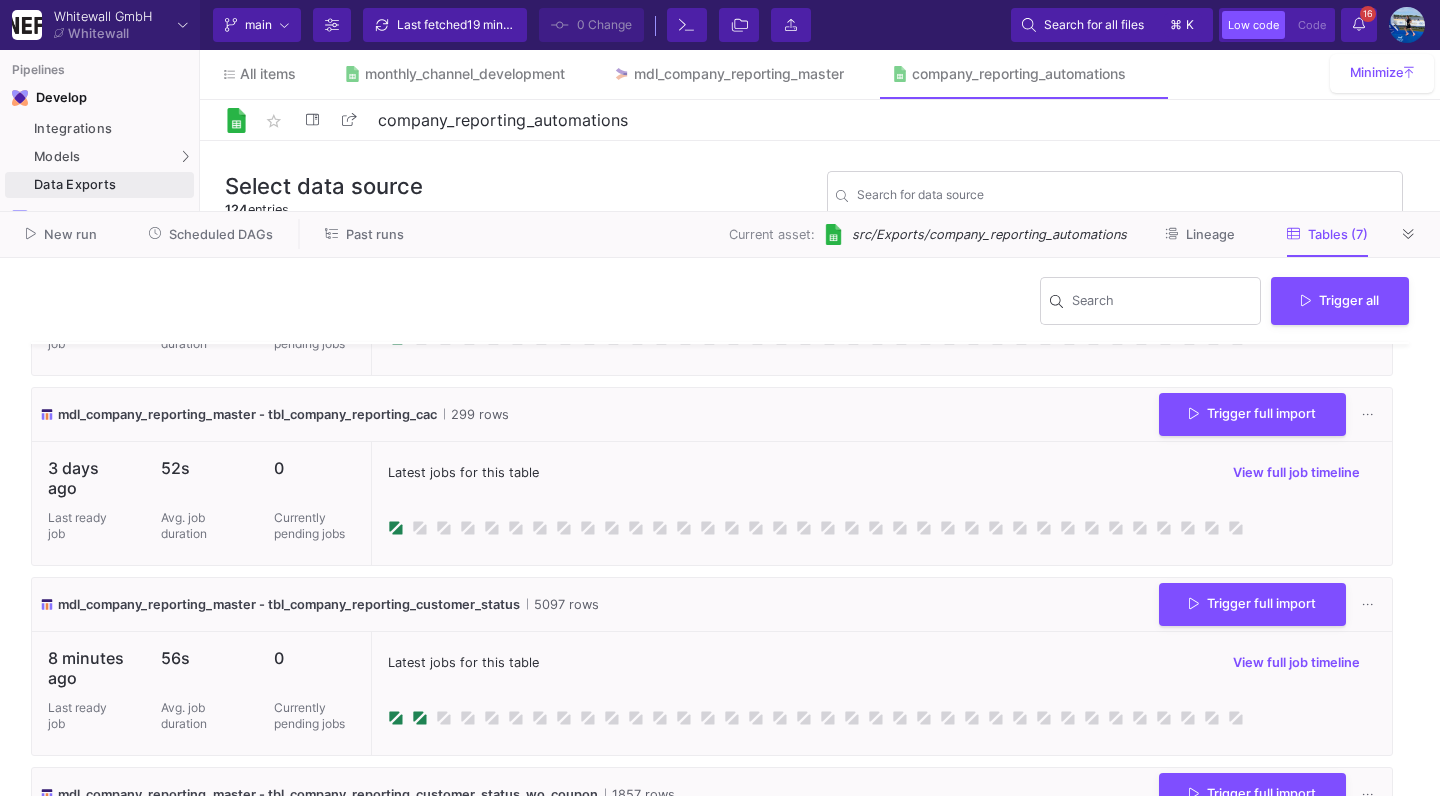 scroll, scrollTop: 150, scrollLeft: 0, axis: vertical 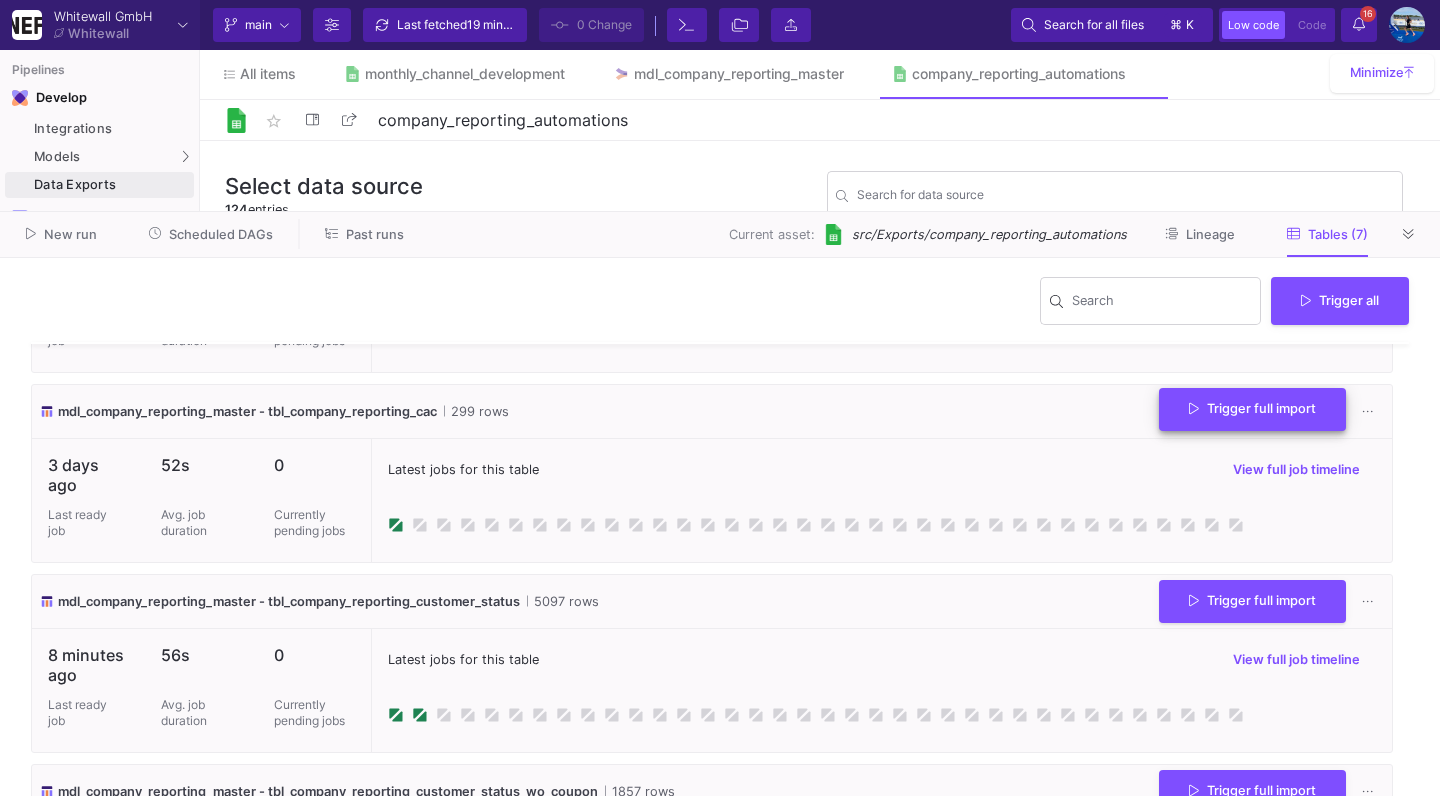 click on "Trigger full import" 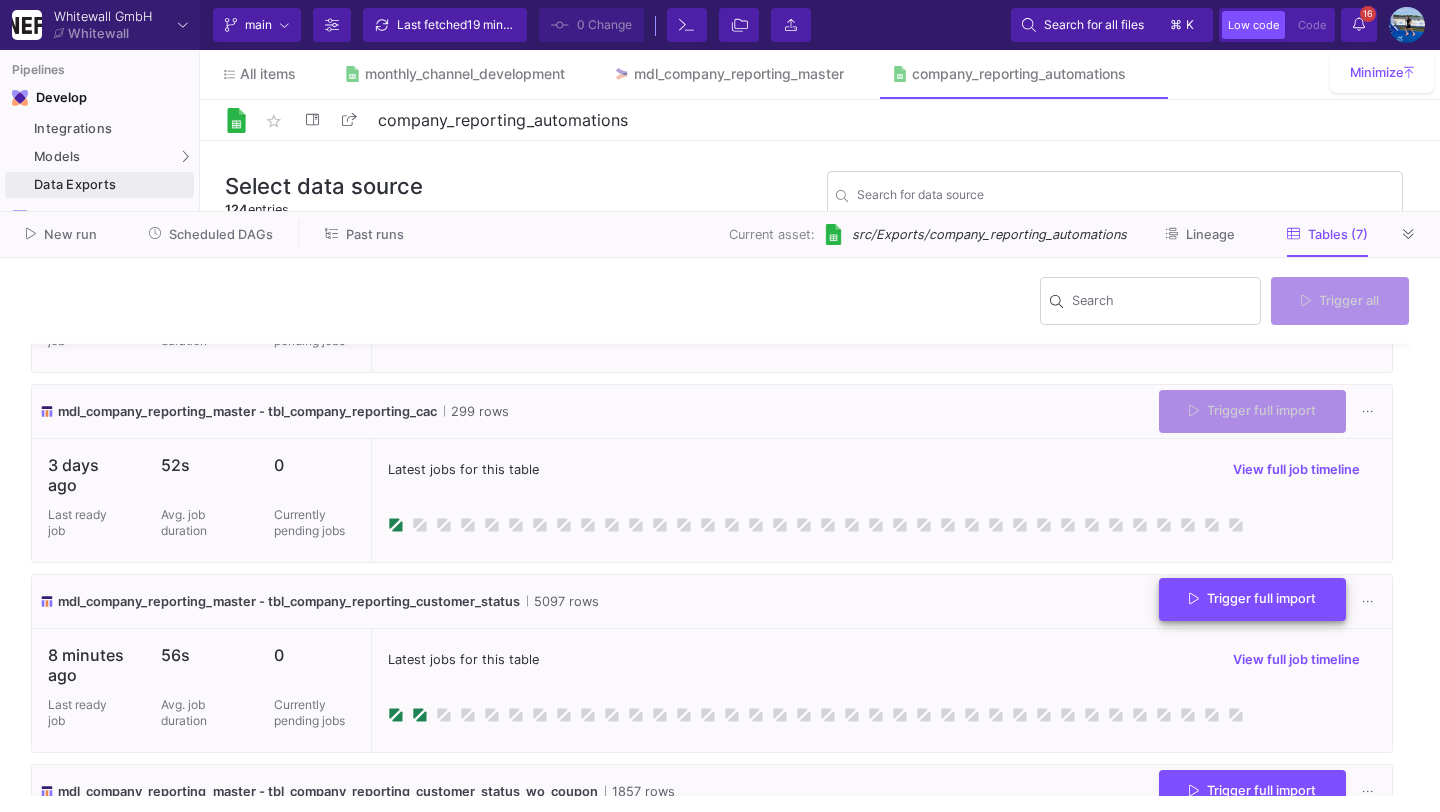 click on "Trigger full import" 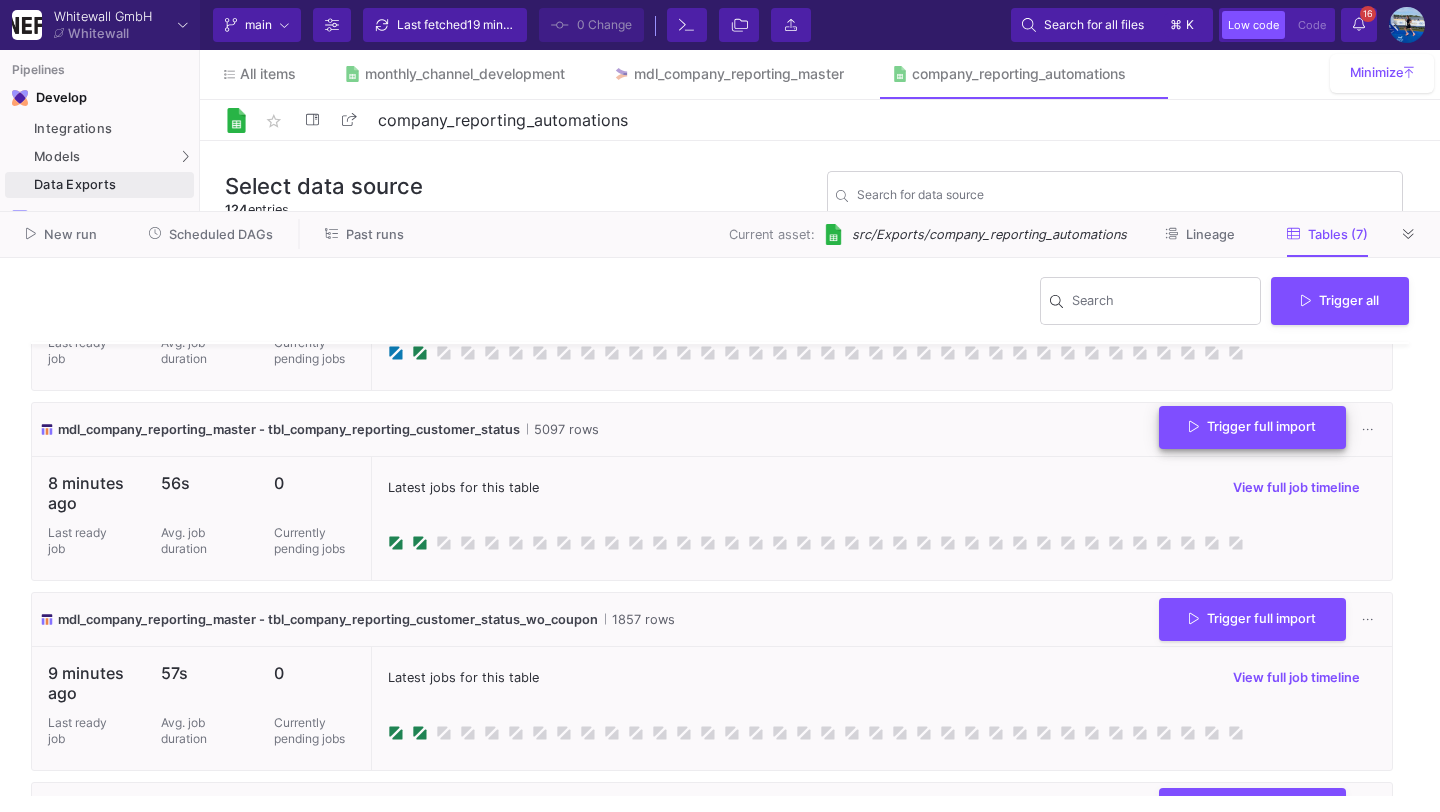 scroll, scrollTop: 323, scrollLeft: 0, axis: vertical 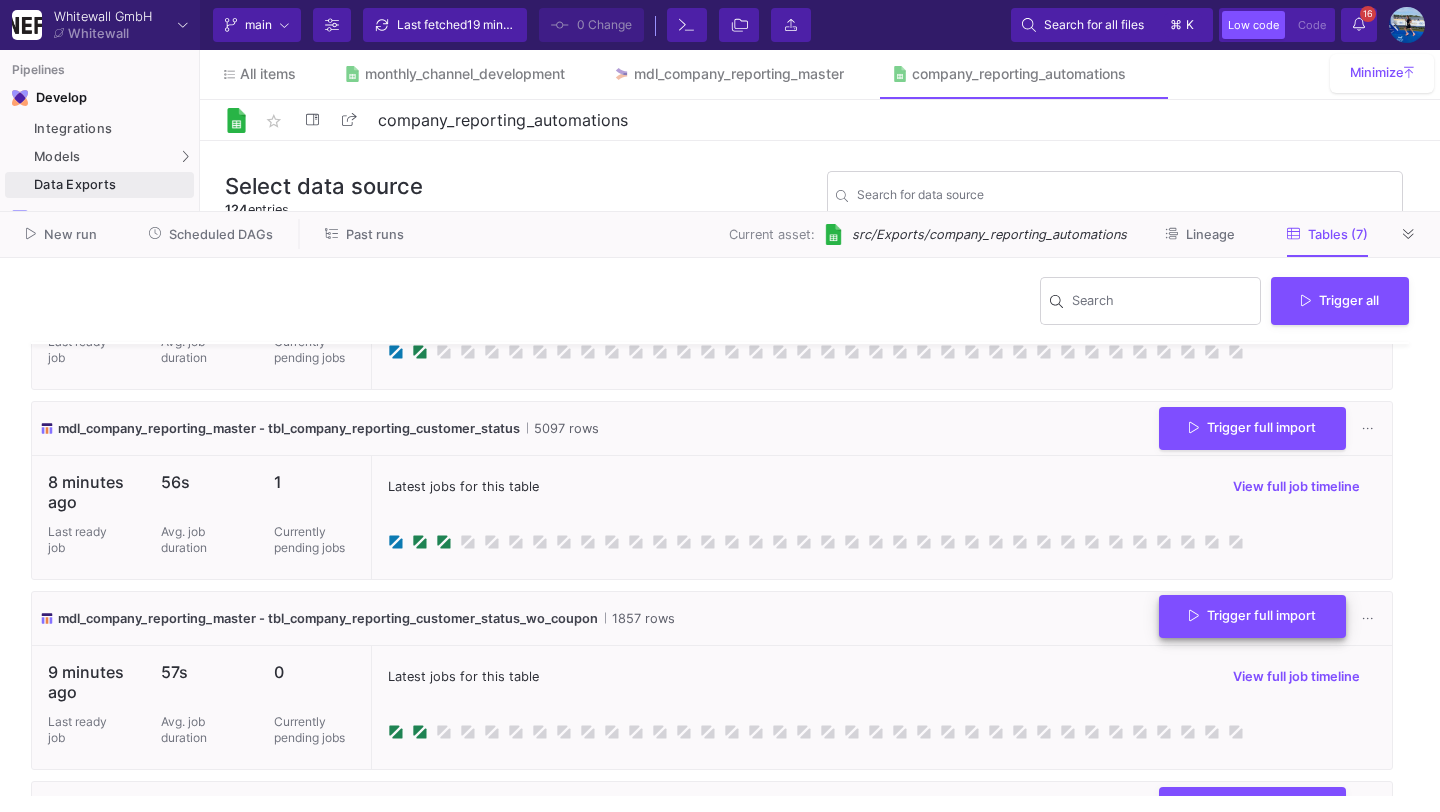 click on "Trigger full import" 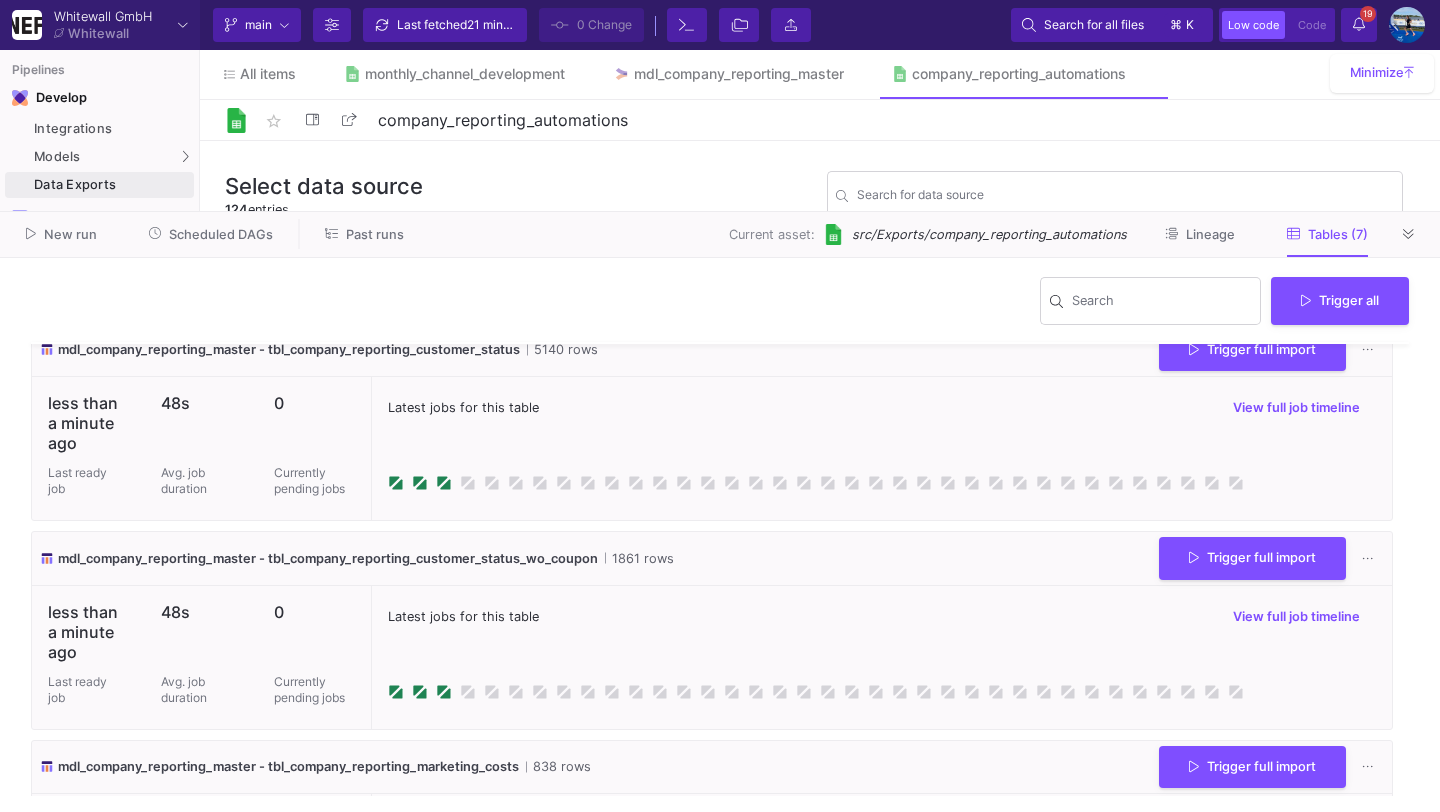 scroll, scrollTop: 427, scrollLeft: 0, axis: vertical 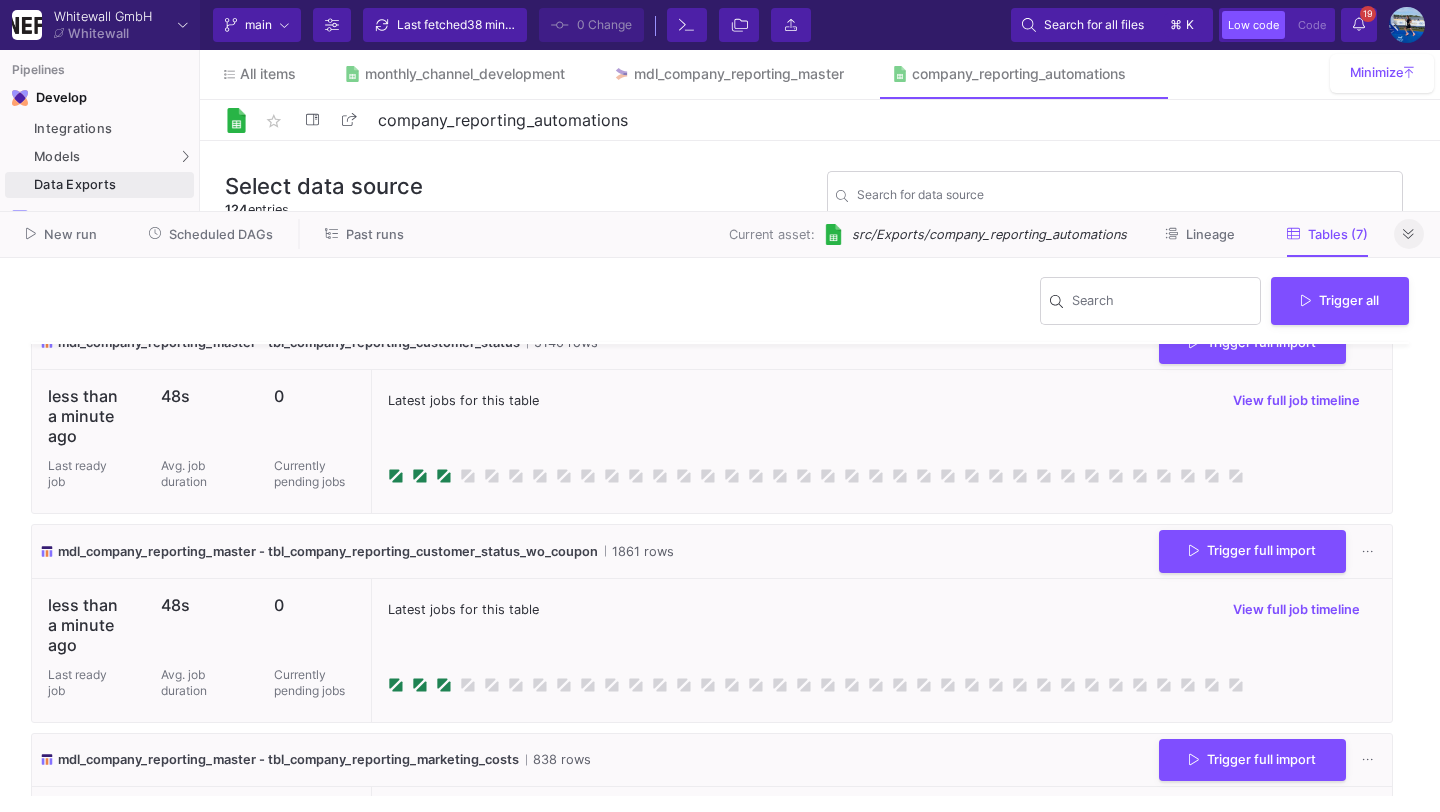 click 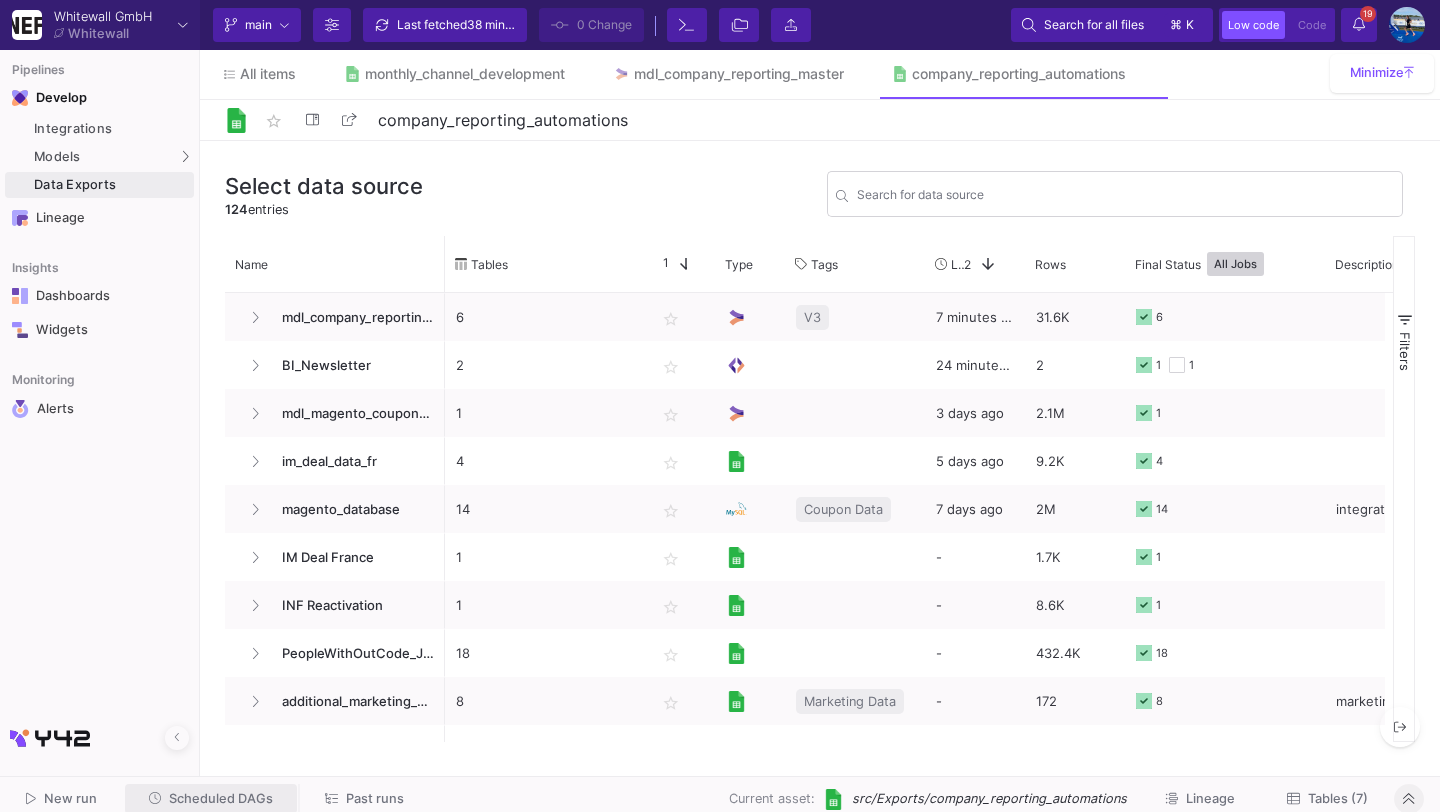click on "Scheduled DAGs" 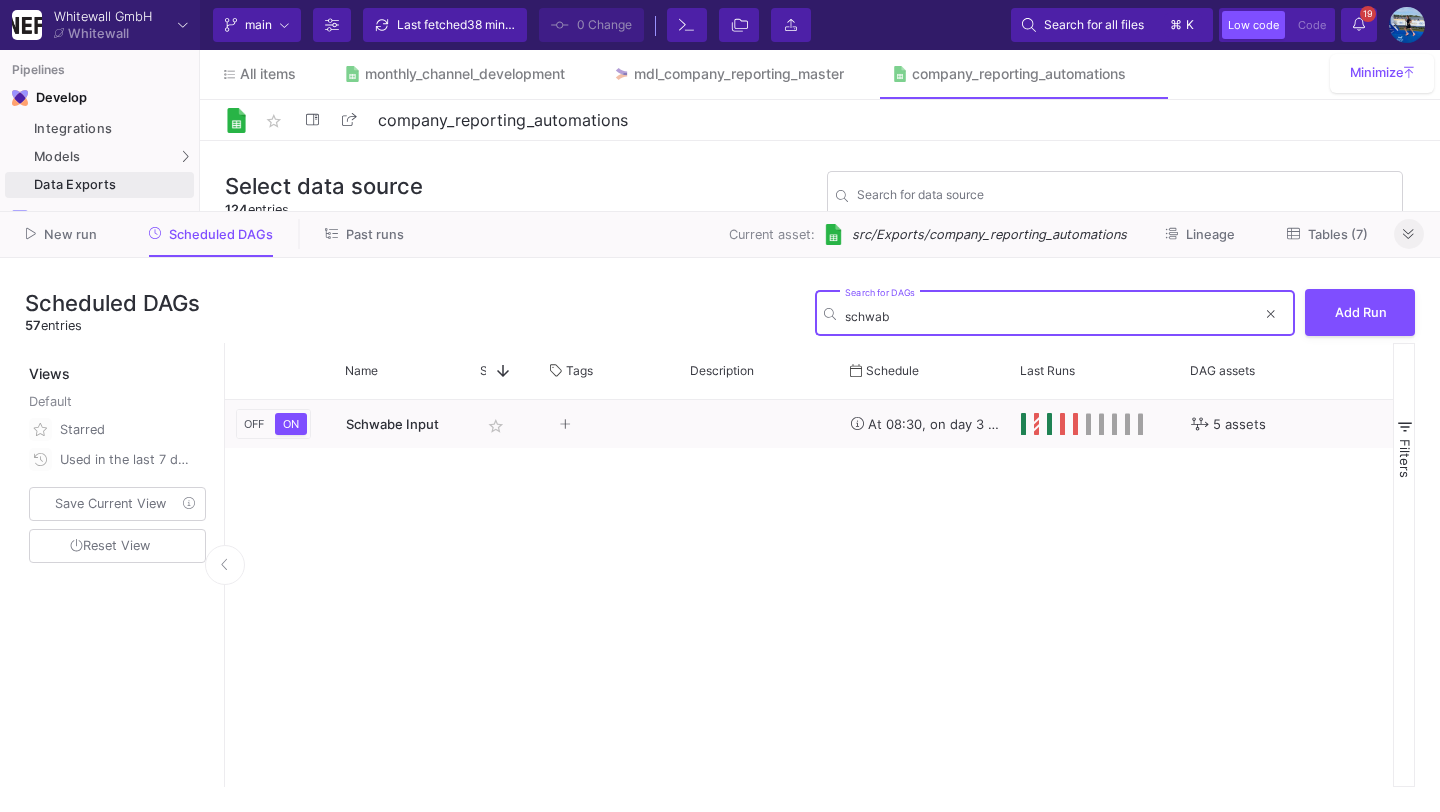 type on "schwab" 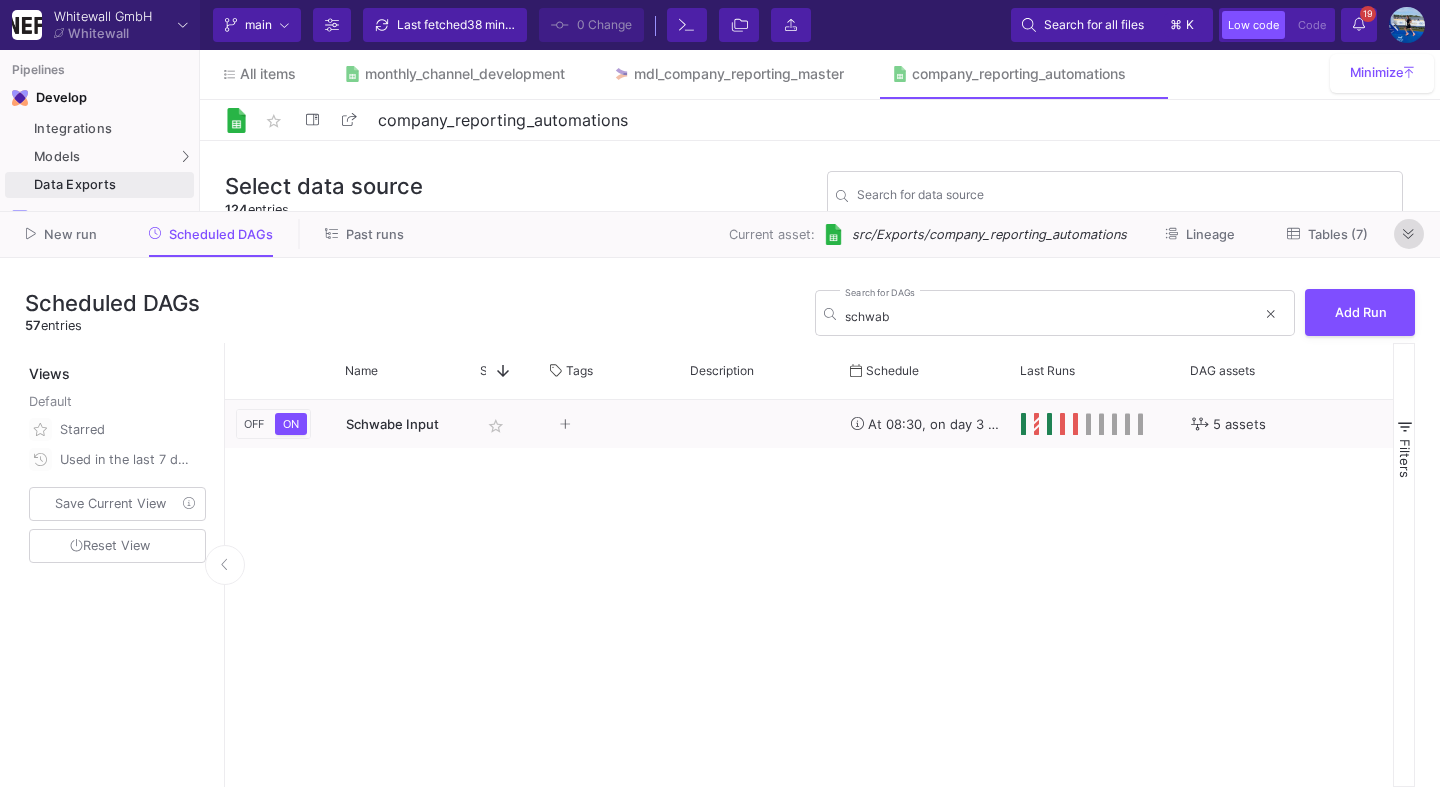 click 